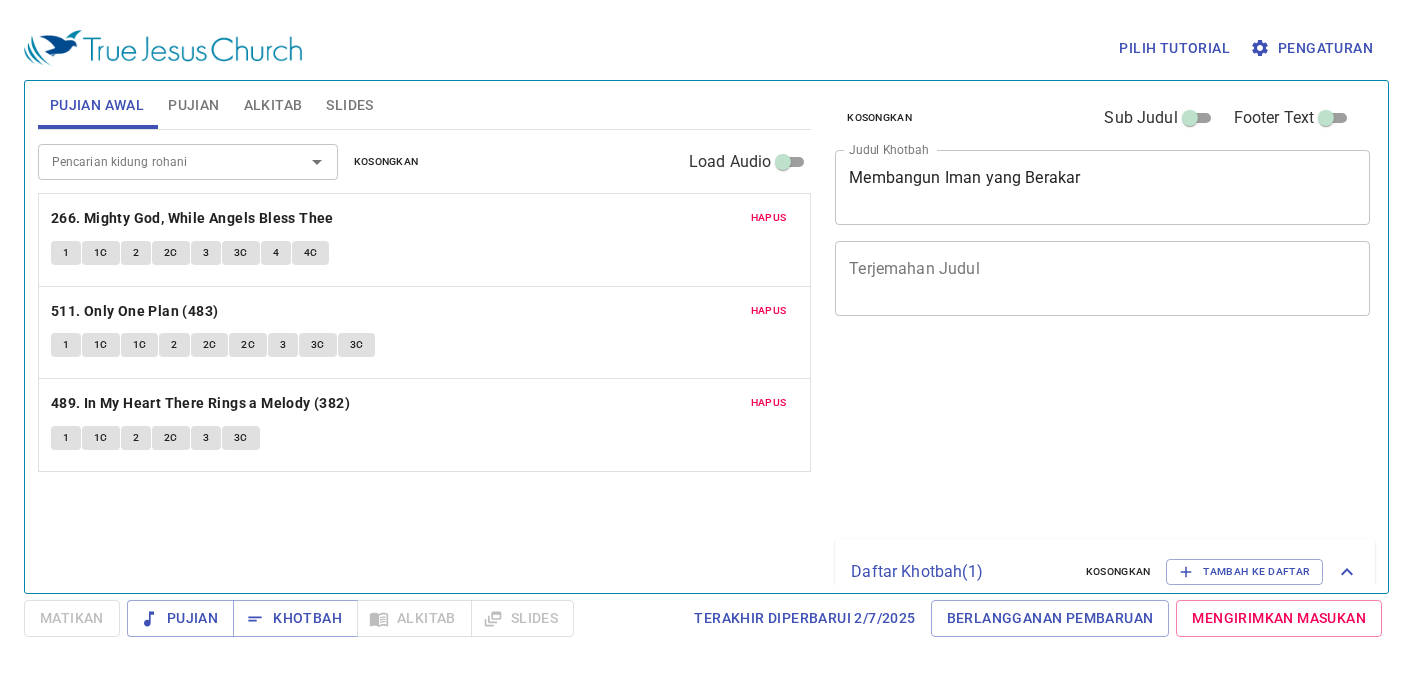 scroll, scrollTop: 0, scrollLeft: 0, axis: both 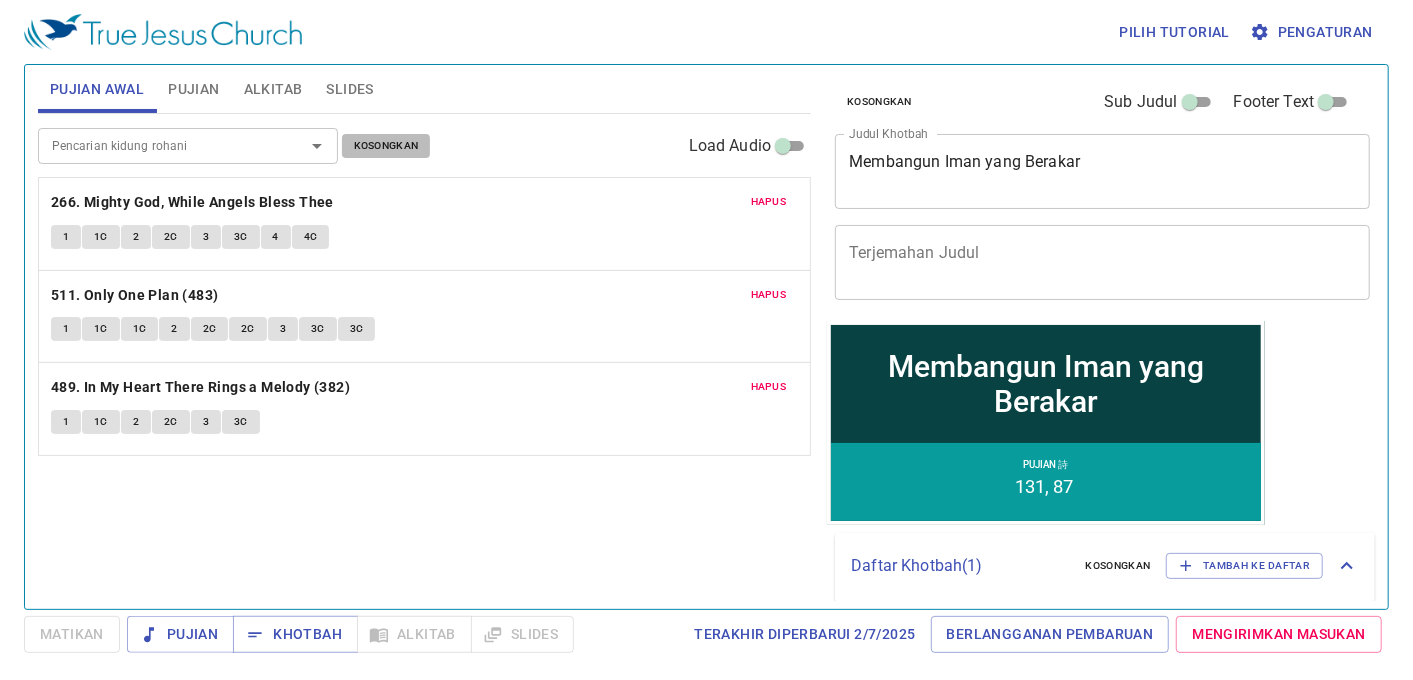click on "Kosongkan" at bounding box center [386, 146] 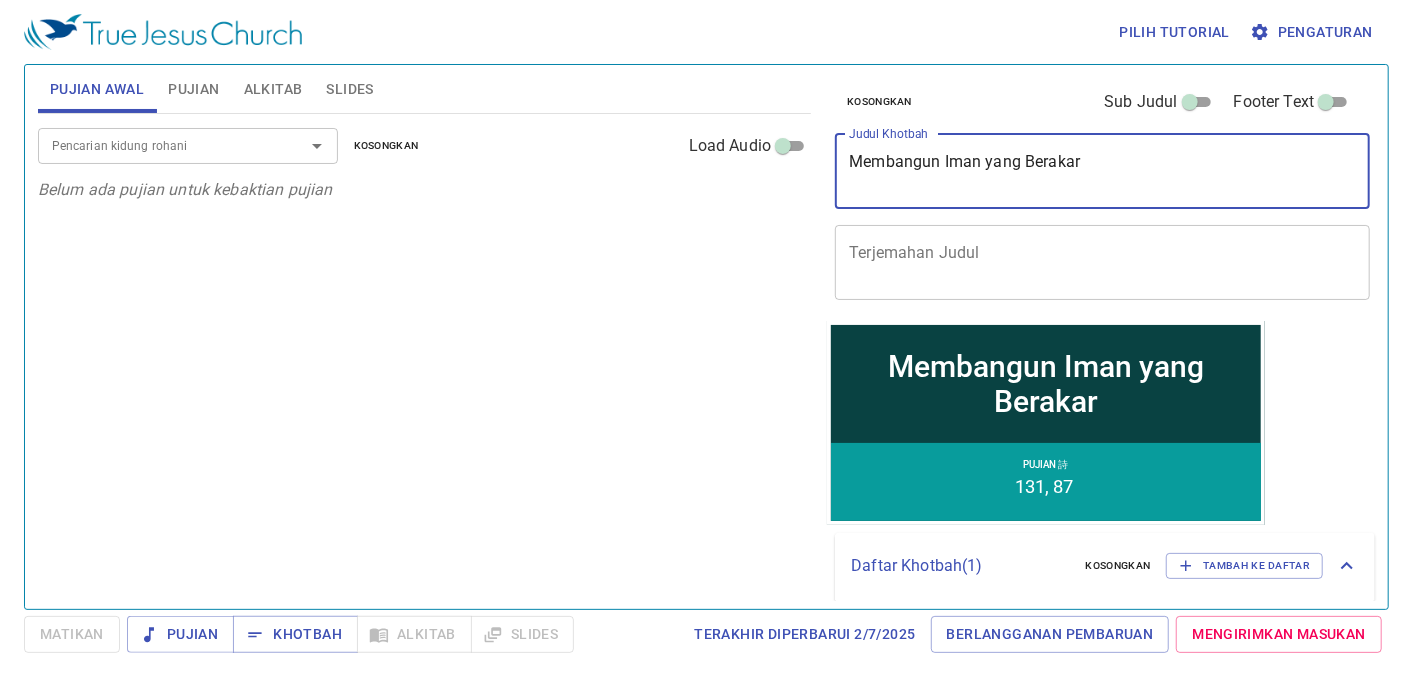 drag, startPoint x: 1185, startPoint y: 173, endPoint x: 671, endPoint y: 174, distance: 514.001 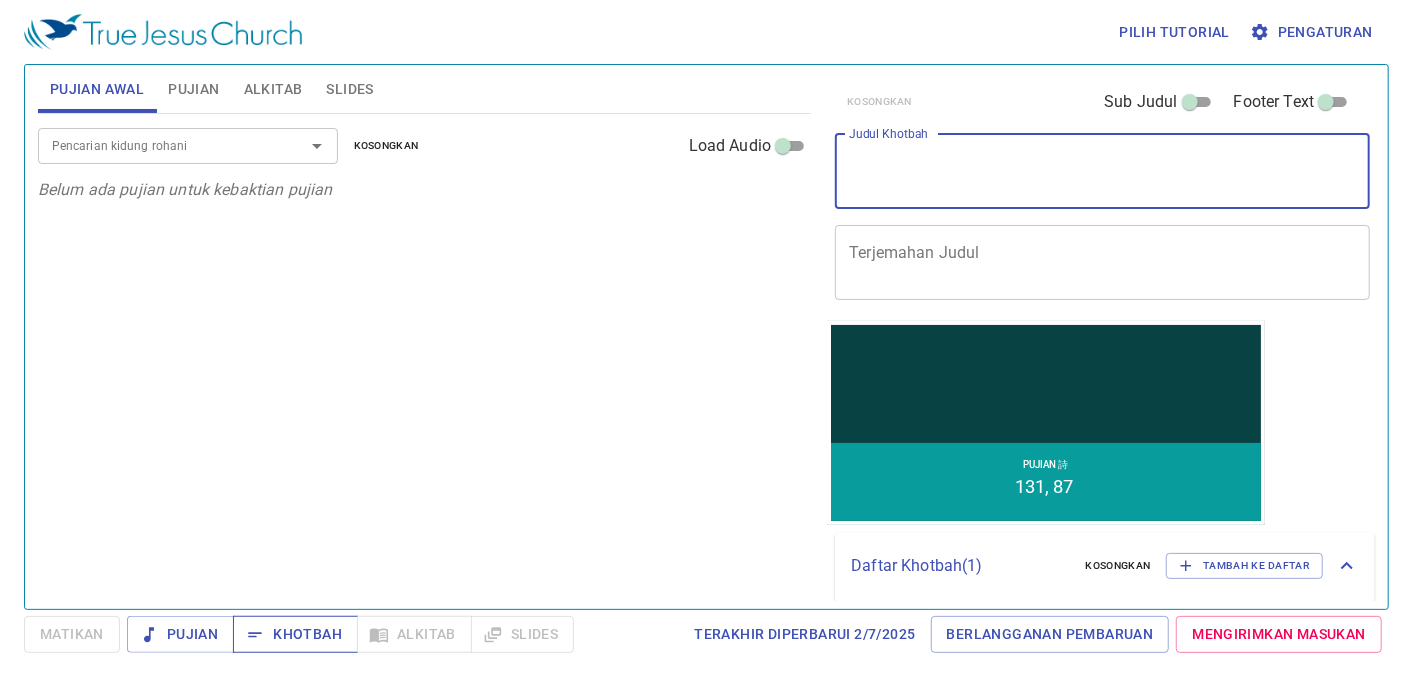 click on "Khotbah" at bounding box center [295, 634] 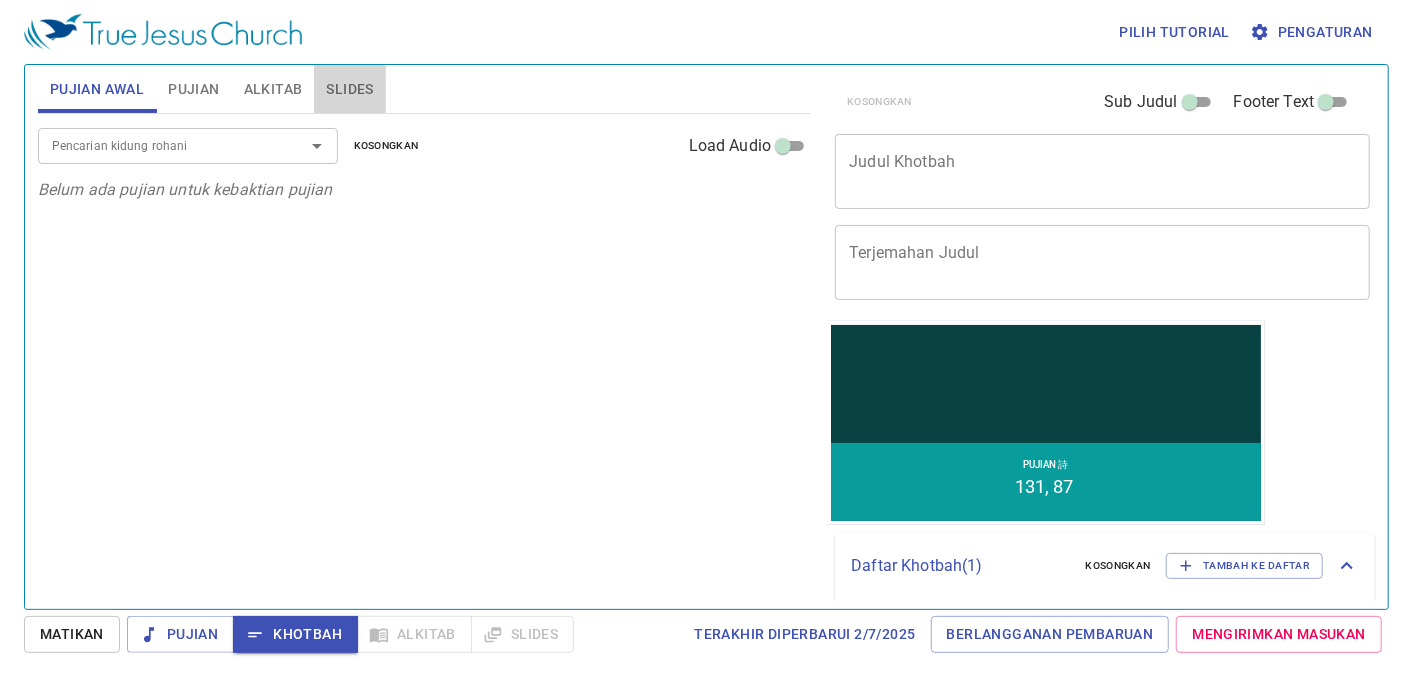 click on "Slides" at bounding box center (349, 89) 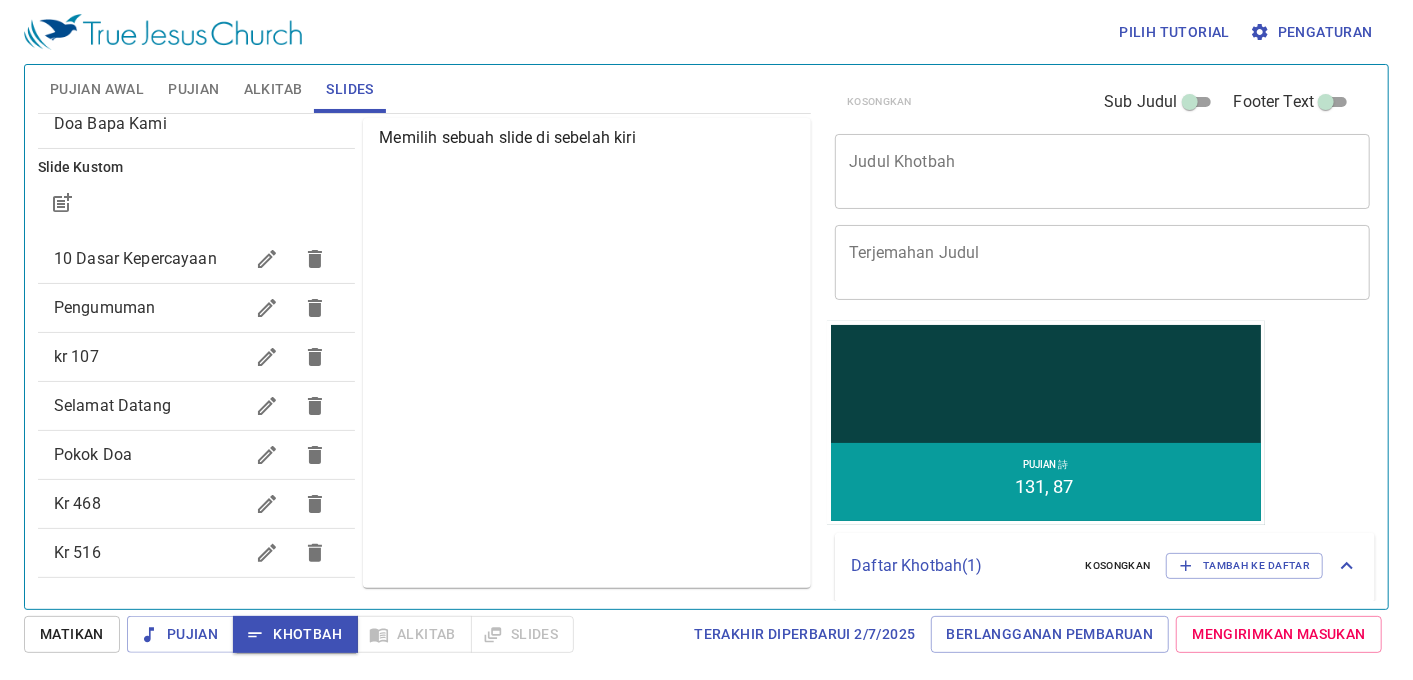 scroll, scrollTop: 0, scrollLeft: 0, axis: both 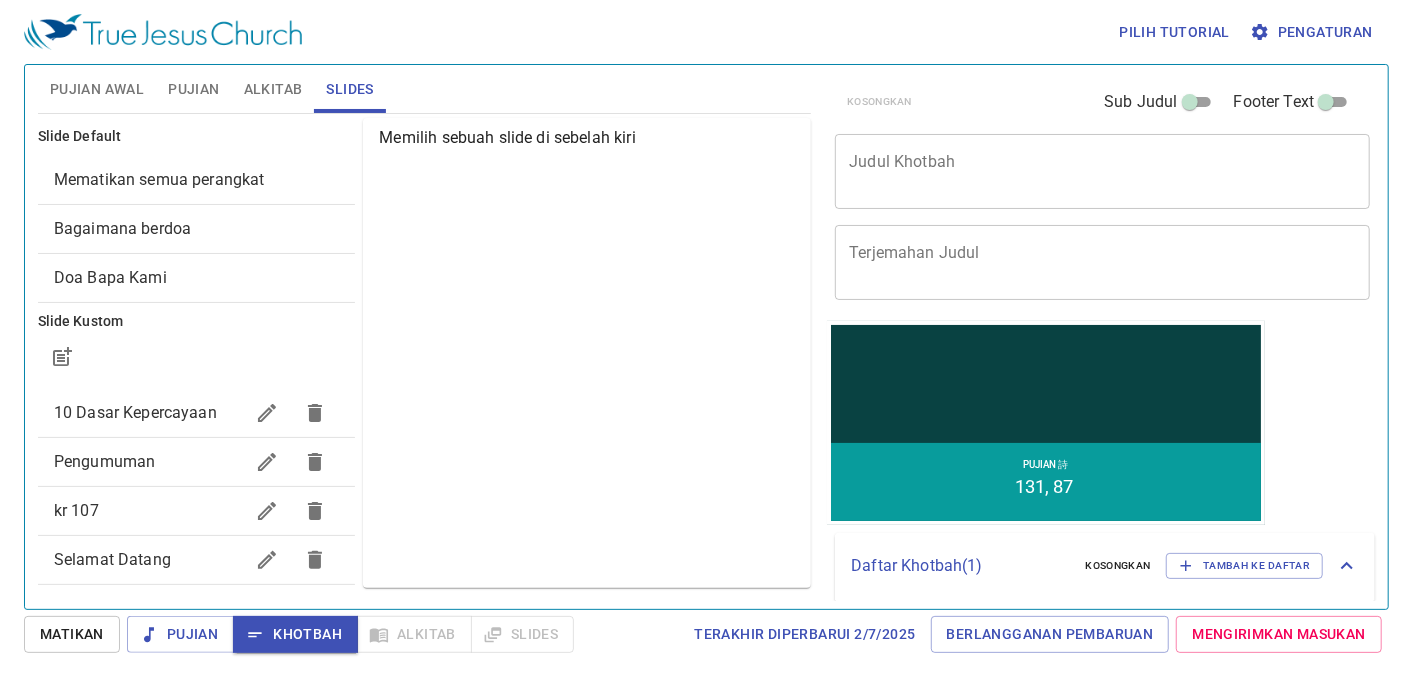 click on "10 Dasar Kepercayaan" at bounding box center [135, 412] 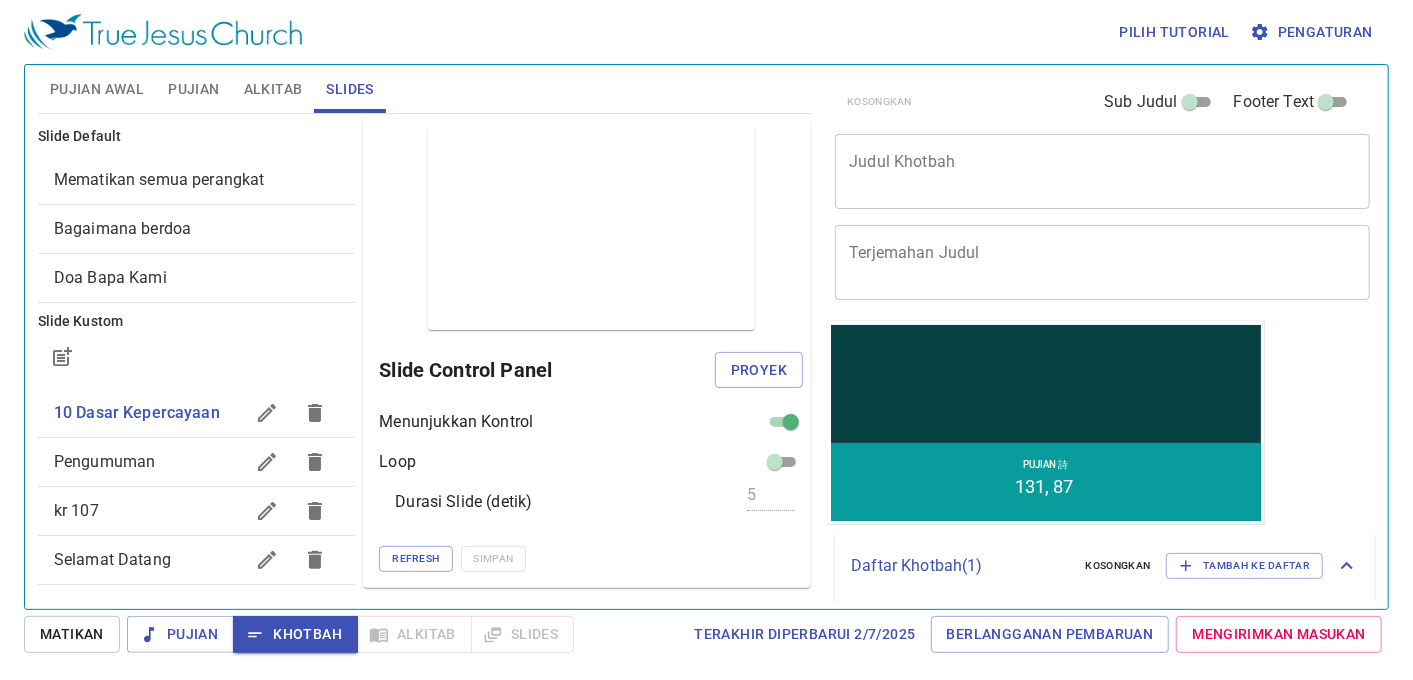 click on "Pengumuman" at bounding box center [149, 462] 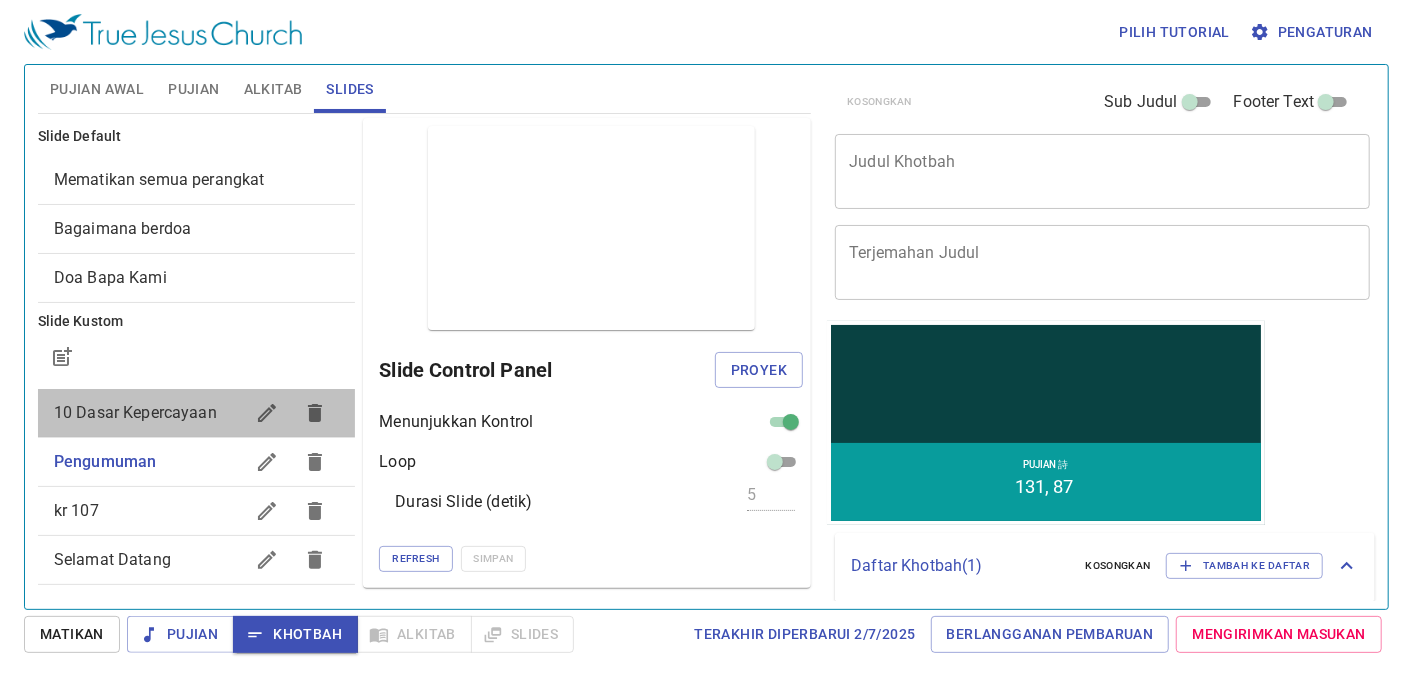 click on "10 Dasar Kepercayaan" at bounding box center (149, 413) 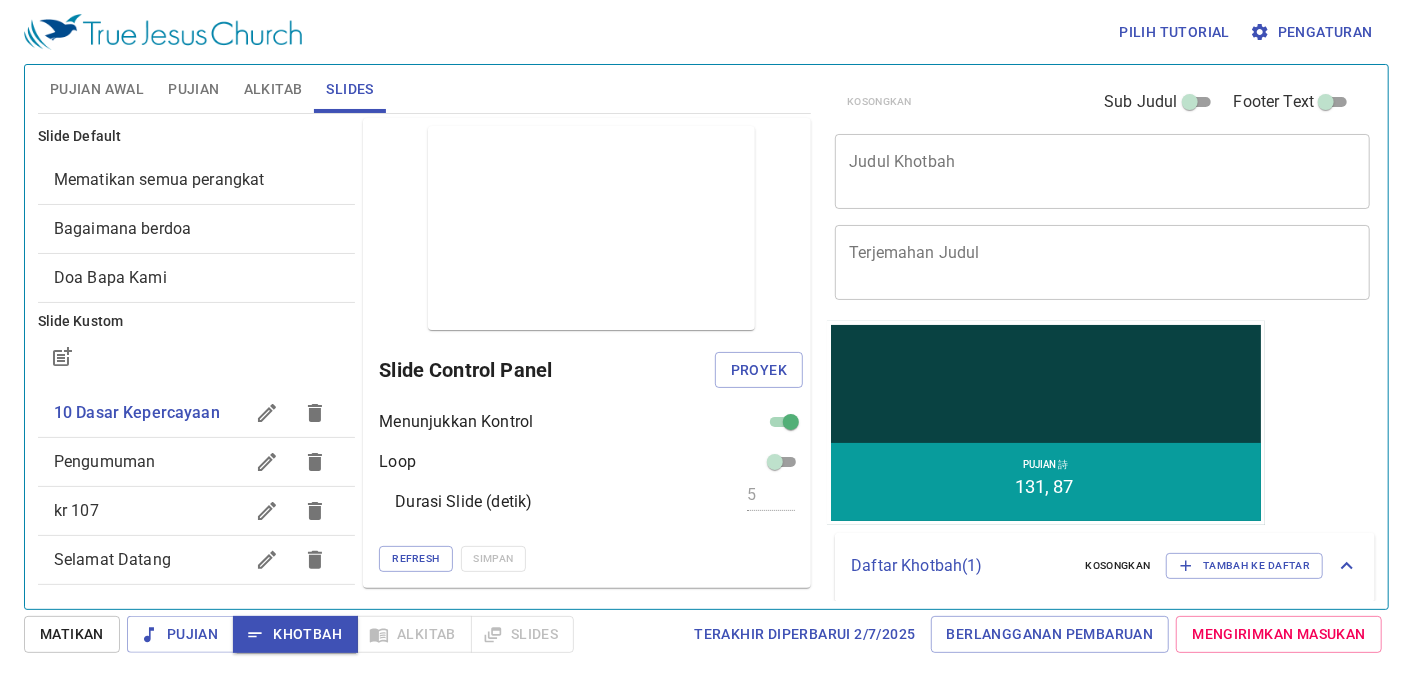 click on "x Judul Khotbah" at bounding box center (1102, 171) 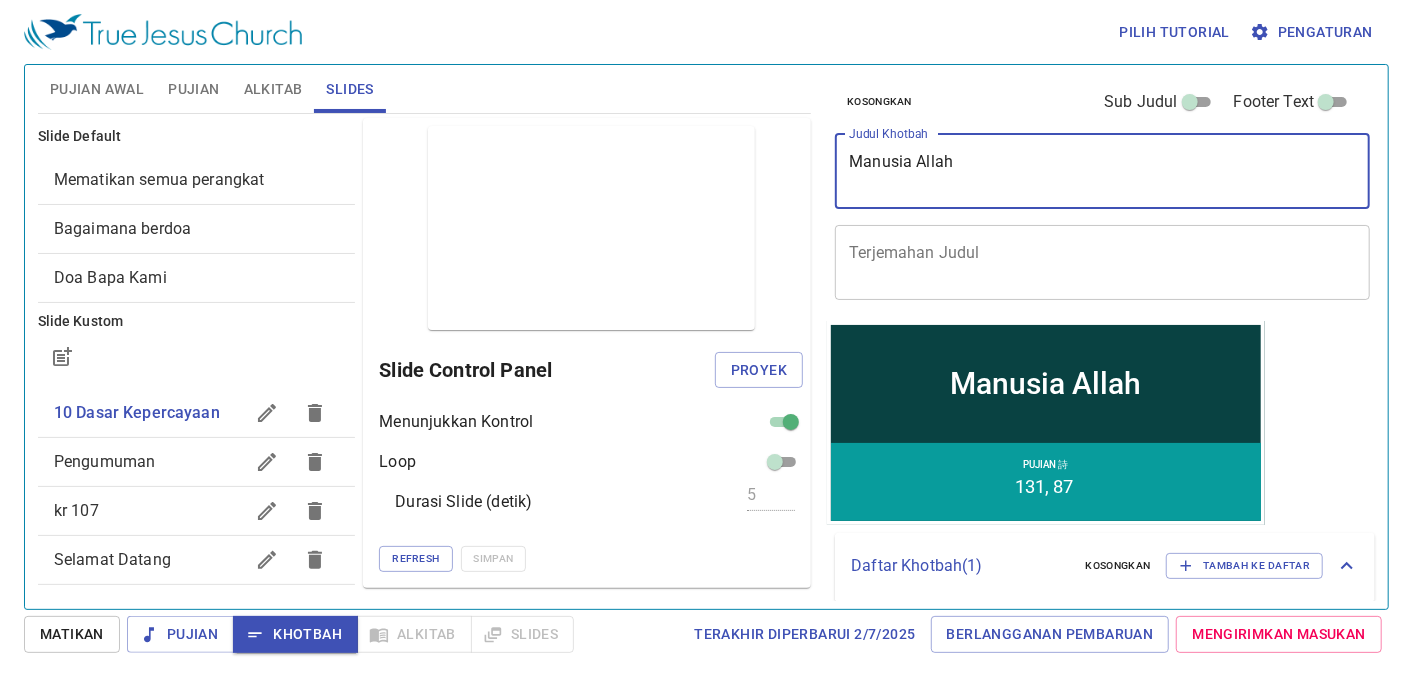 type on "Manusia Allah" 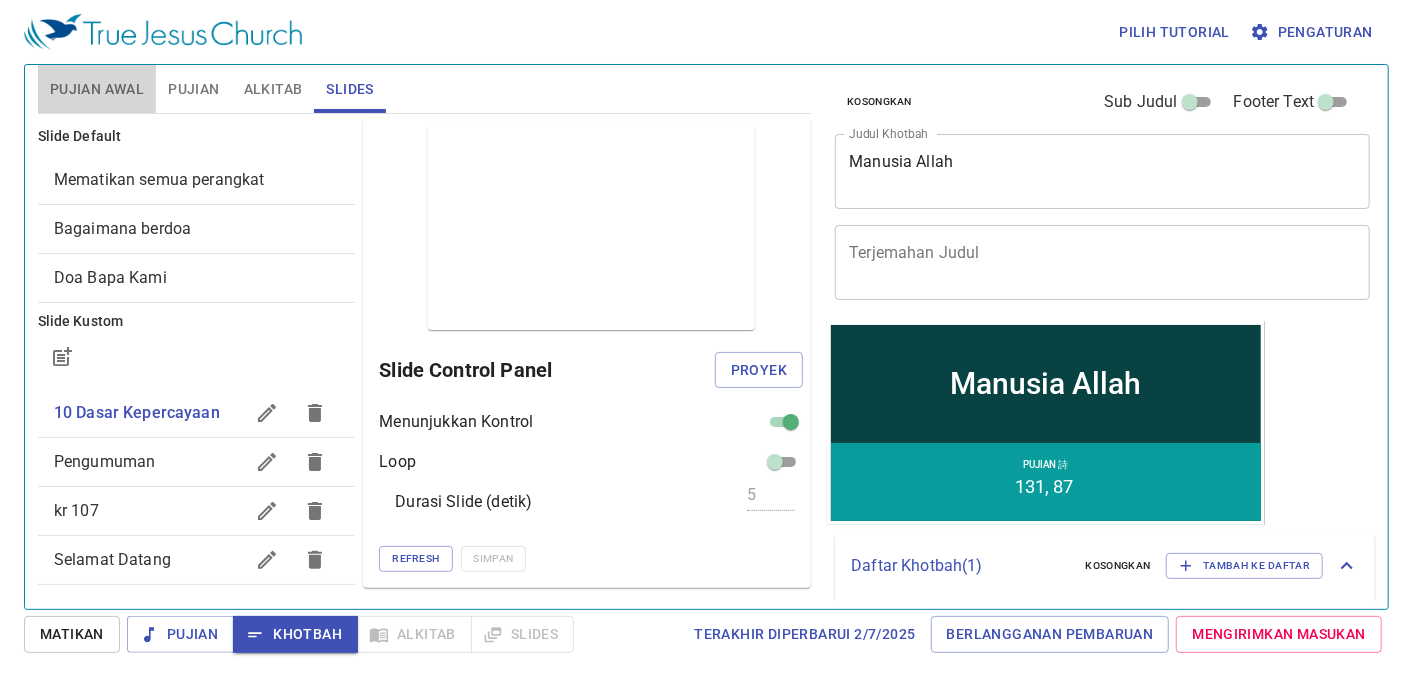 click on "Pujian Awal" at bounding box center (97, 89) 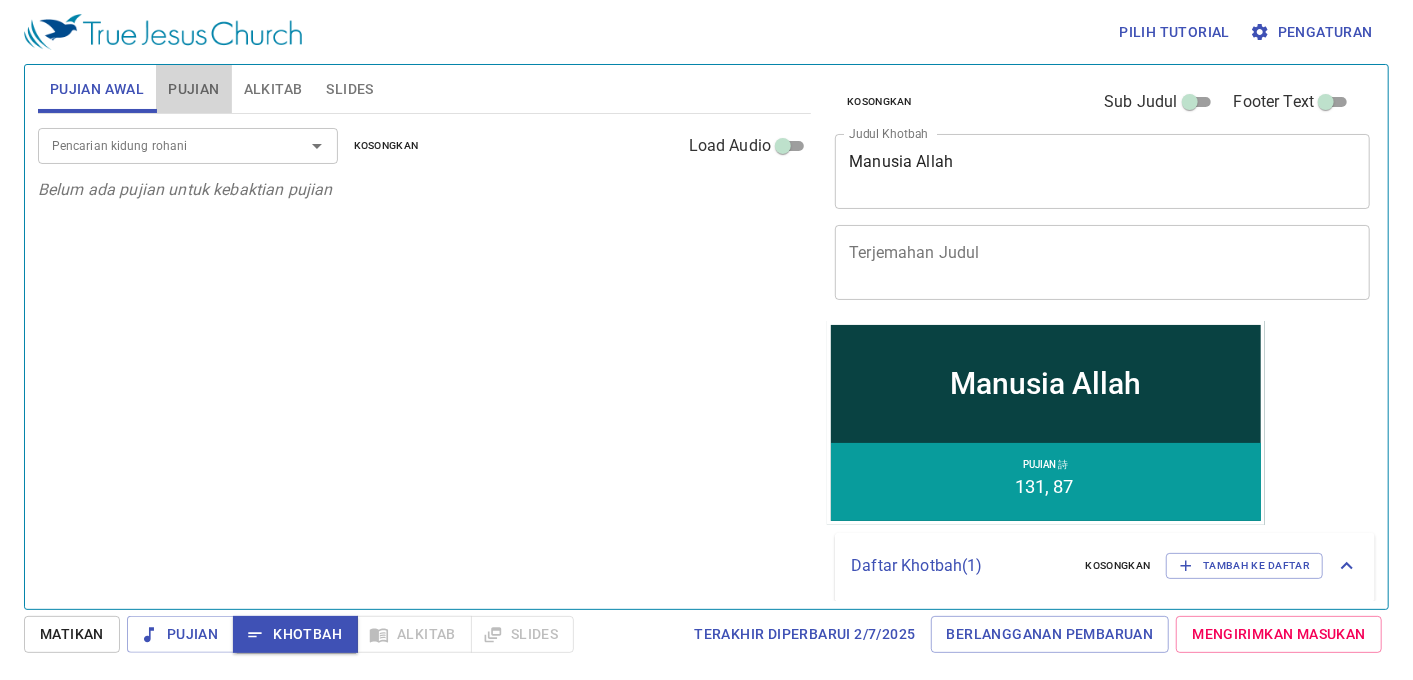 click on "Pujian" at bounding box center (193, 89) 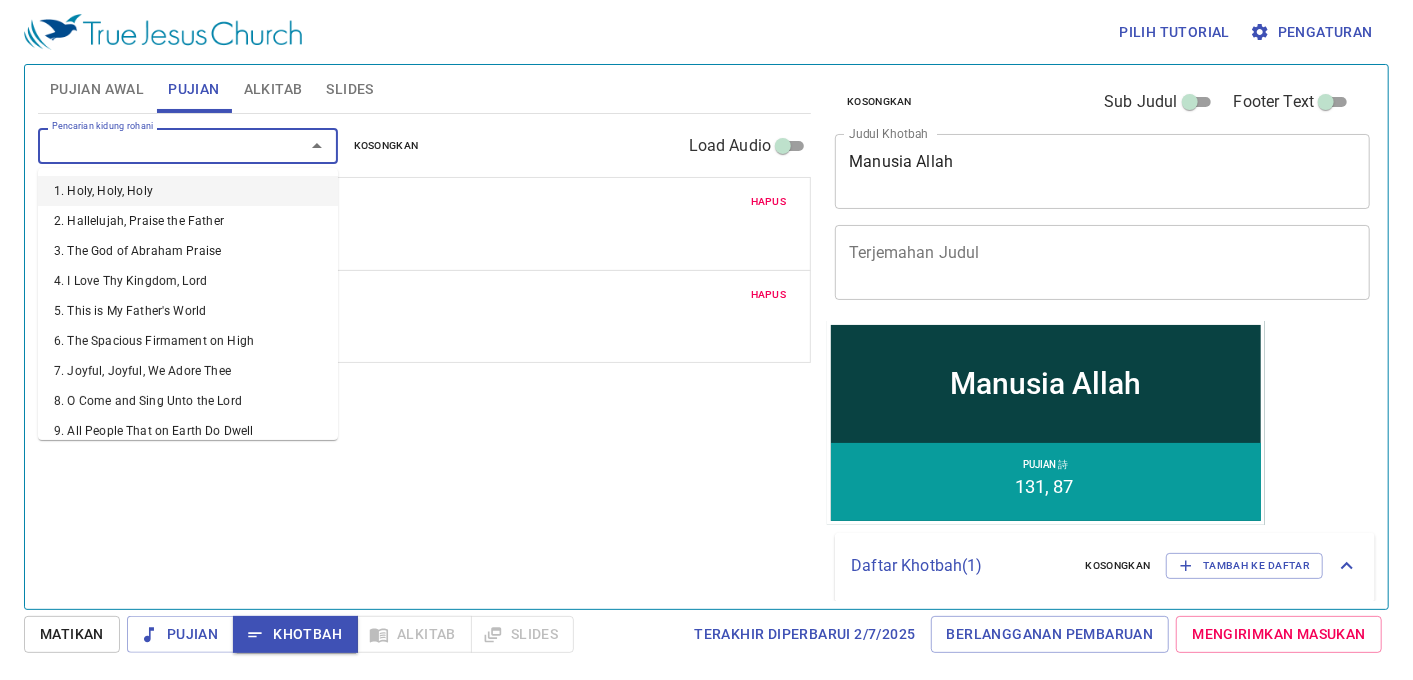 click on "Pencarian kidung rohani" at bounding box center [158, 145] 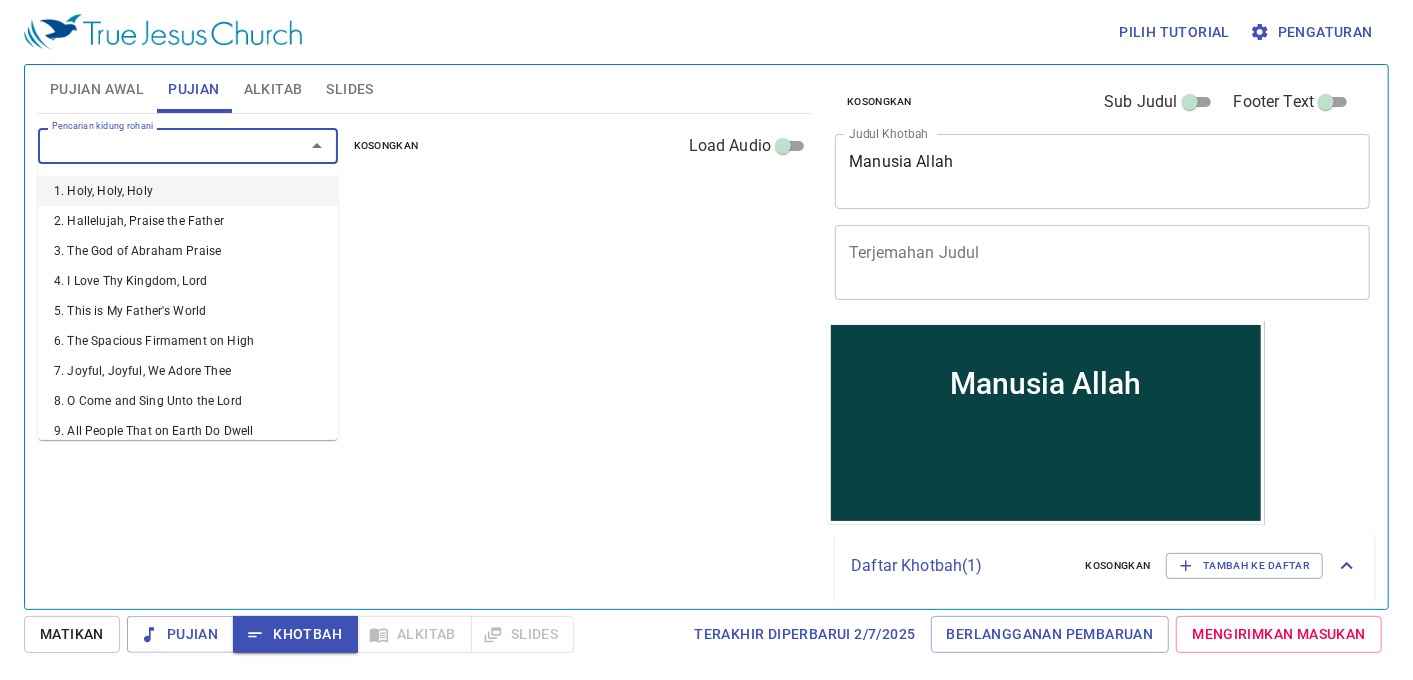 click on "Pencarian kidung rohani" at bounding box center (158, 145) 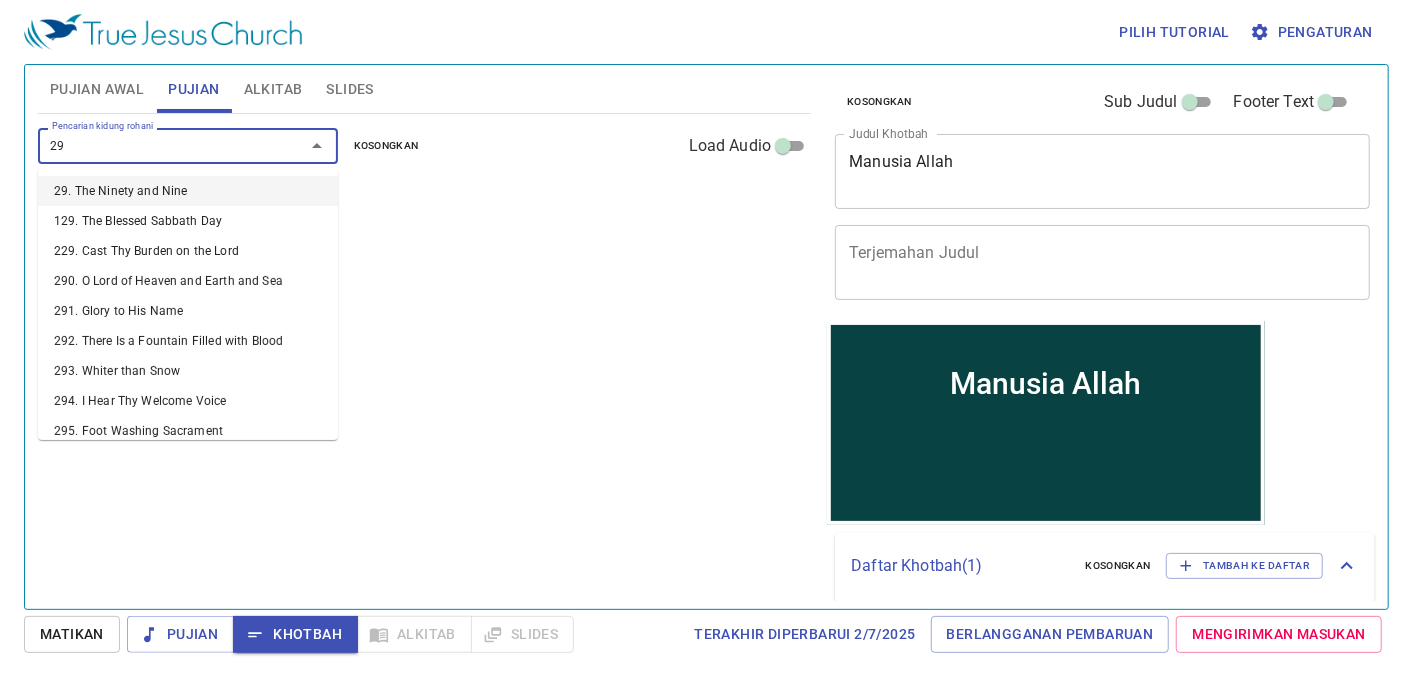 type on "294" 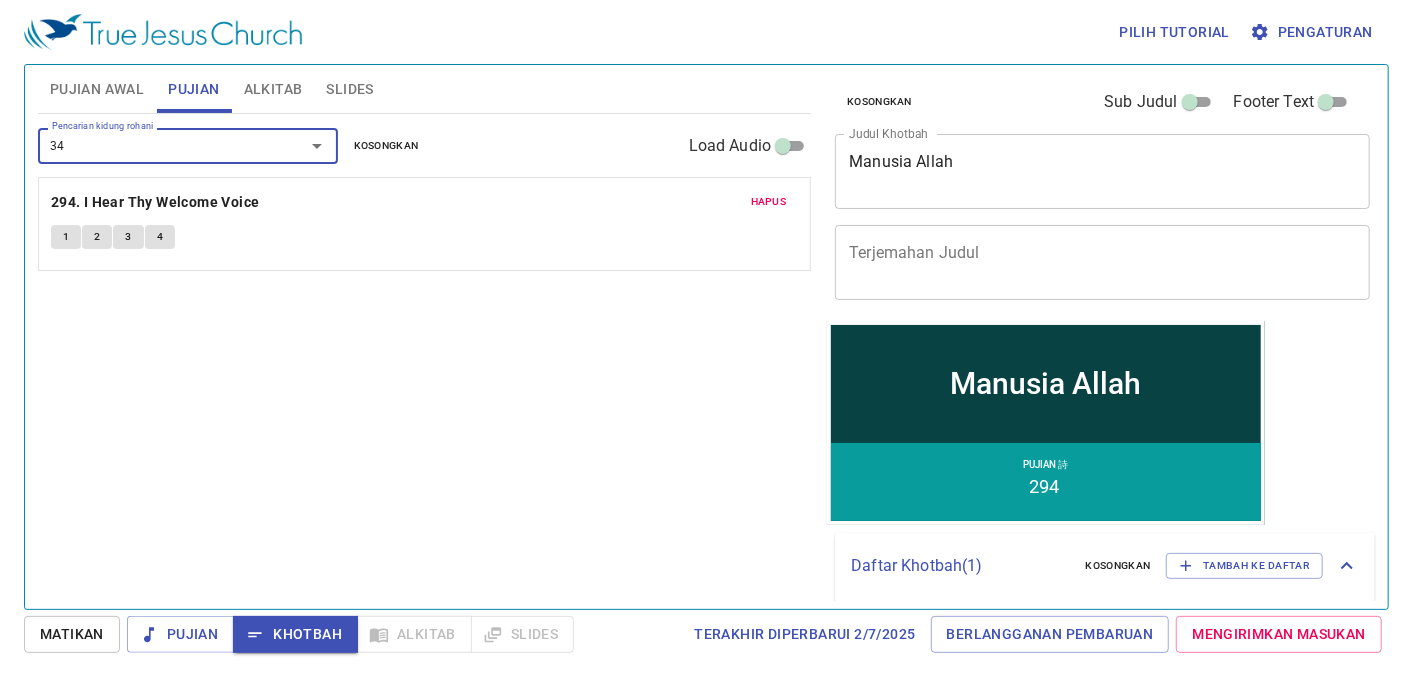 type on "342" 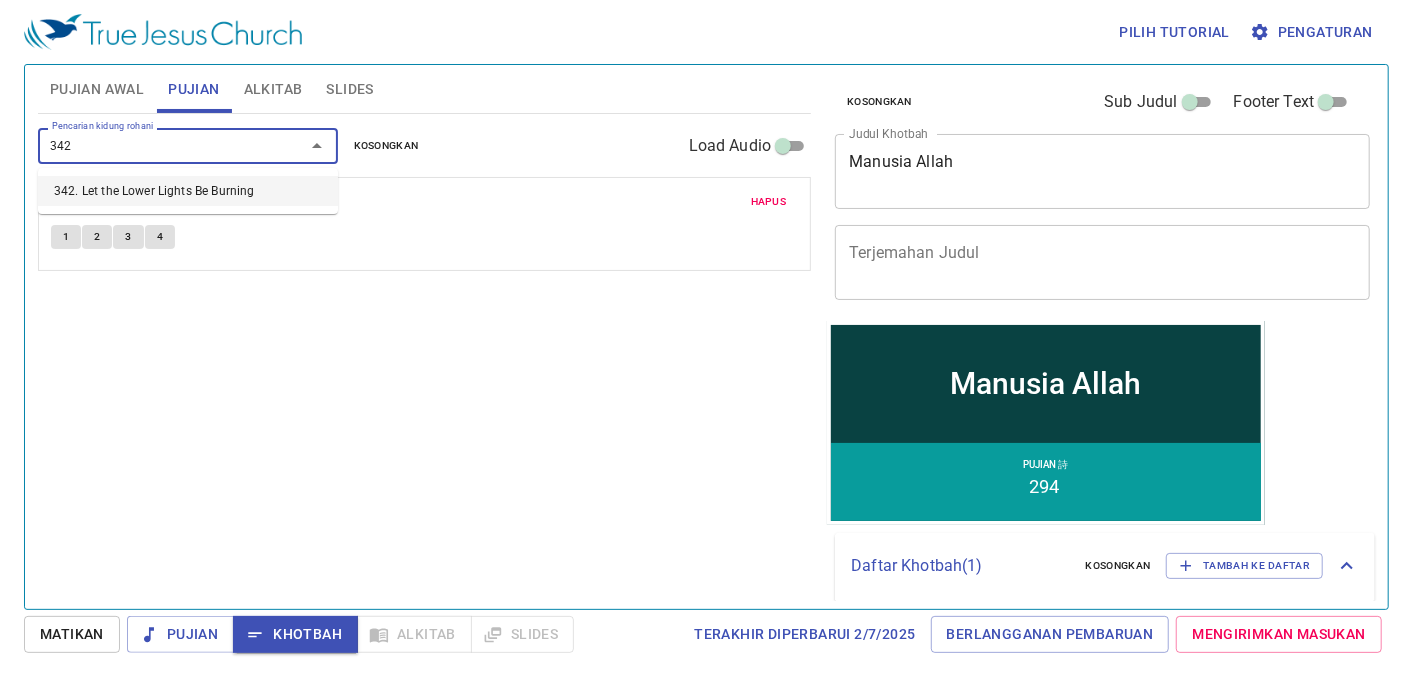 type 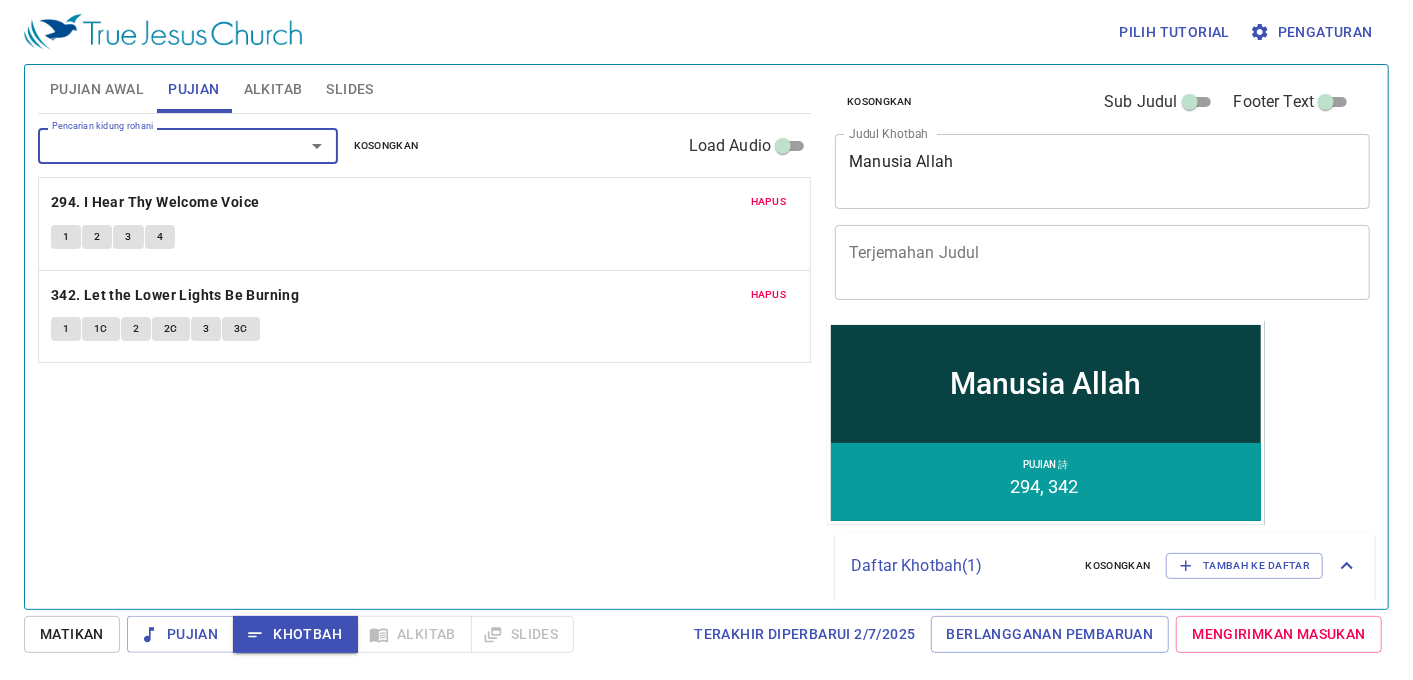 click on "Pujian Awal" at bounding box center (97, 89) 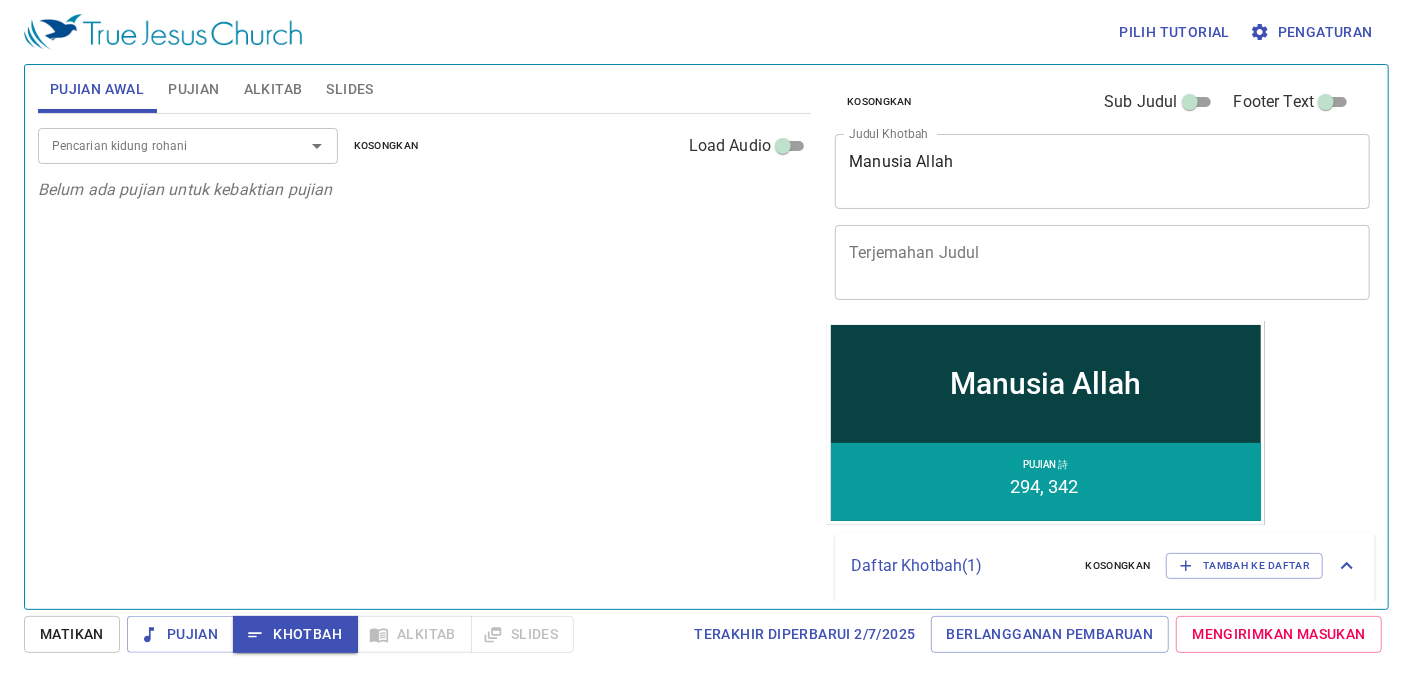 click on "Pencarian kidung rohani" at bounding box center (188, 145) 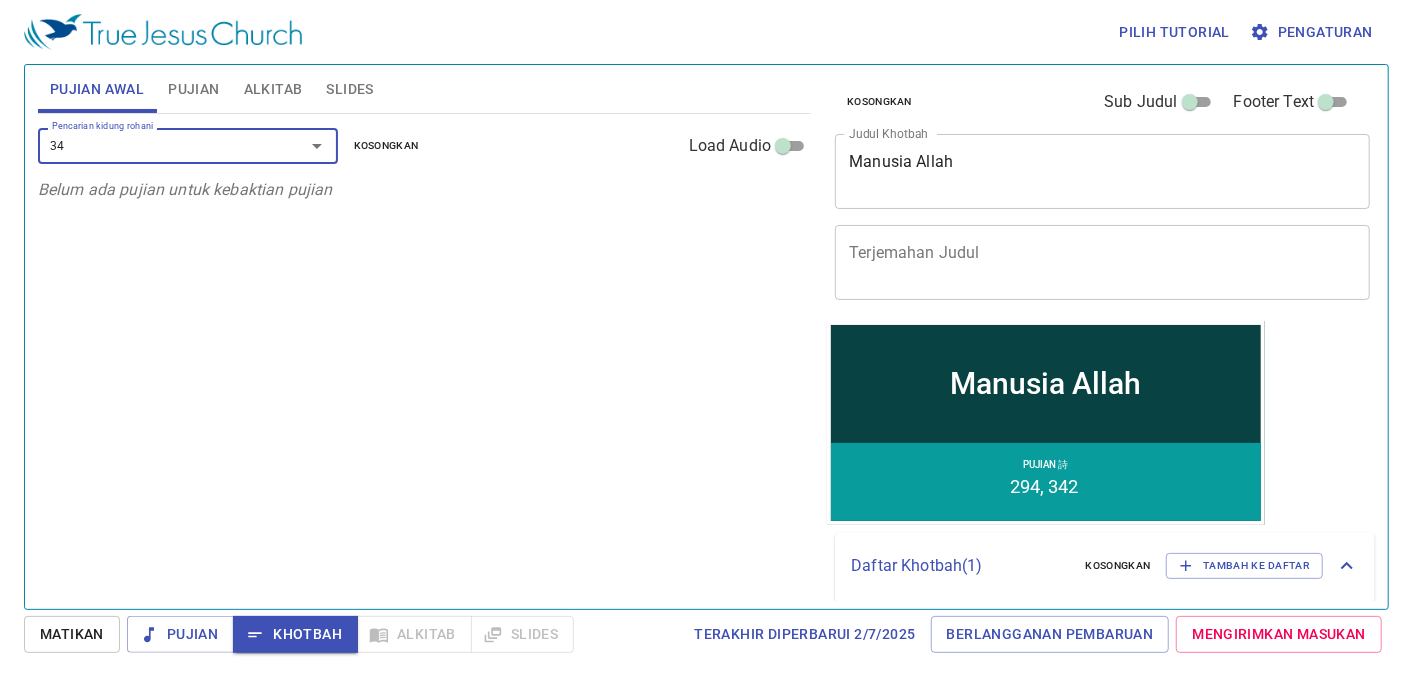 type on "347" 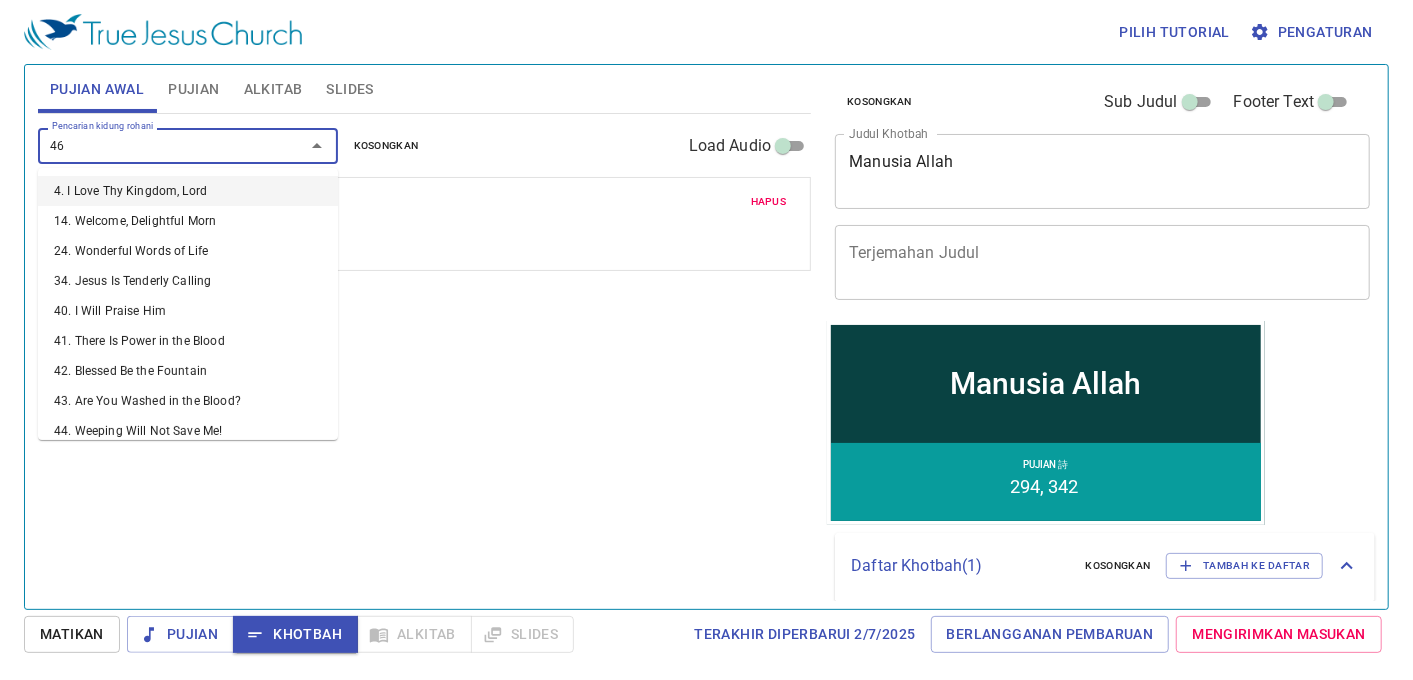 type on "468" 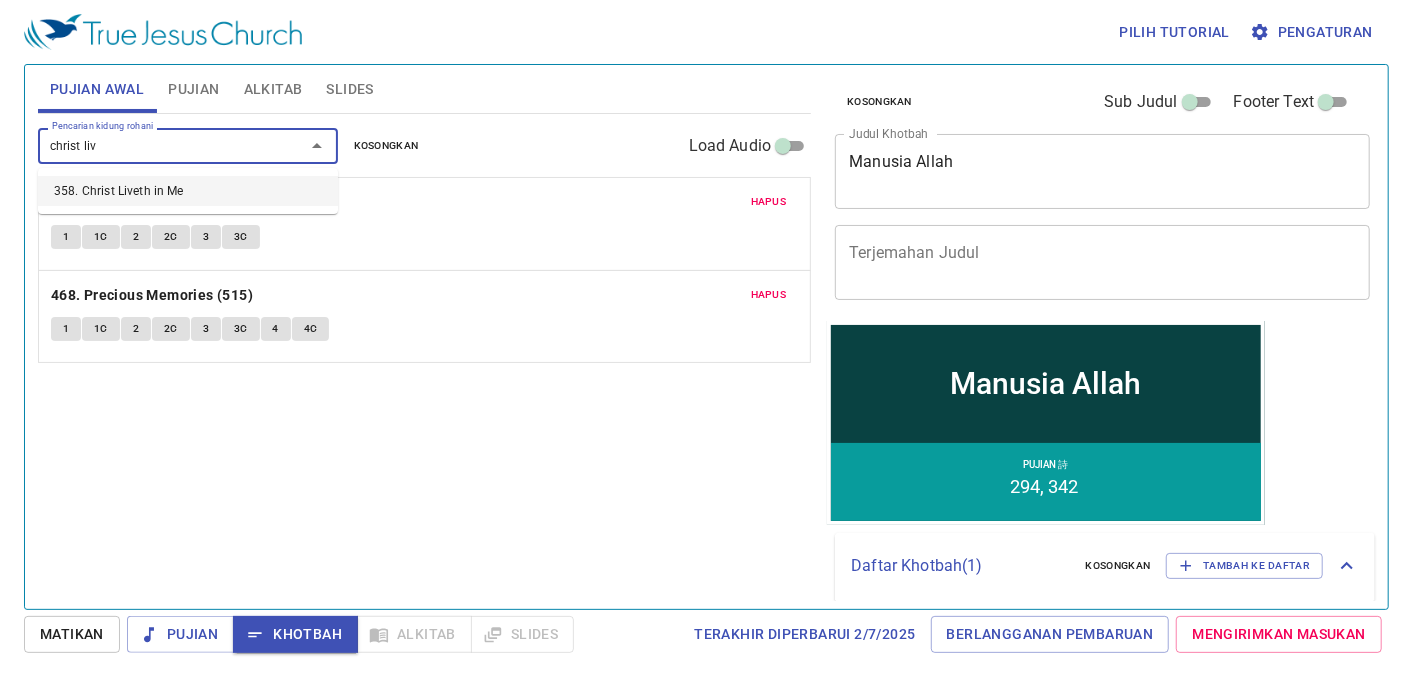 type on "christ live" 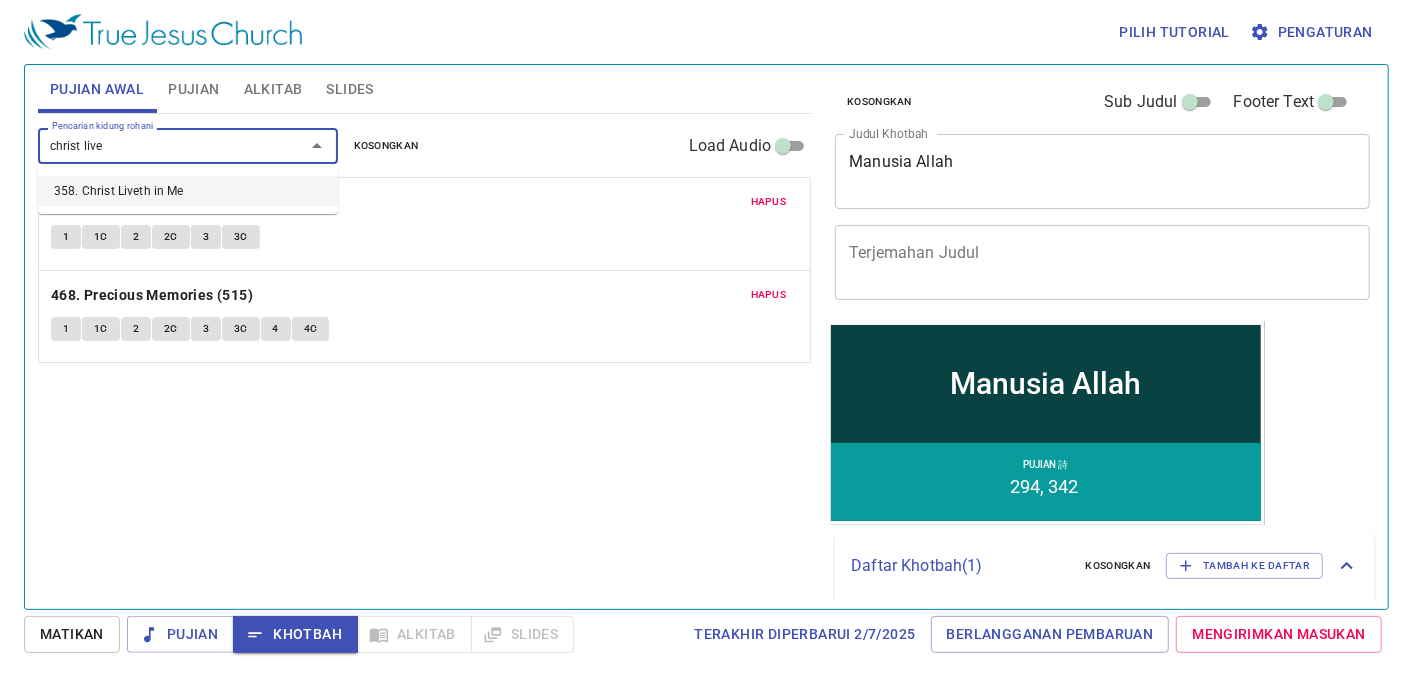 type 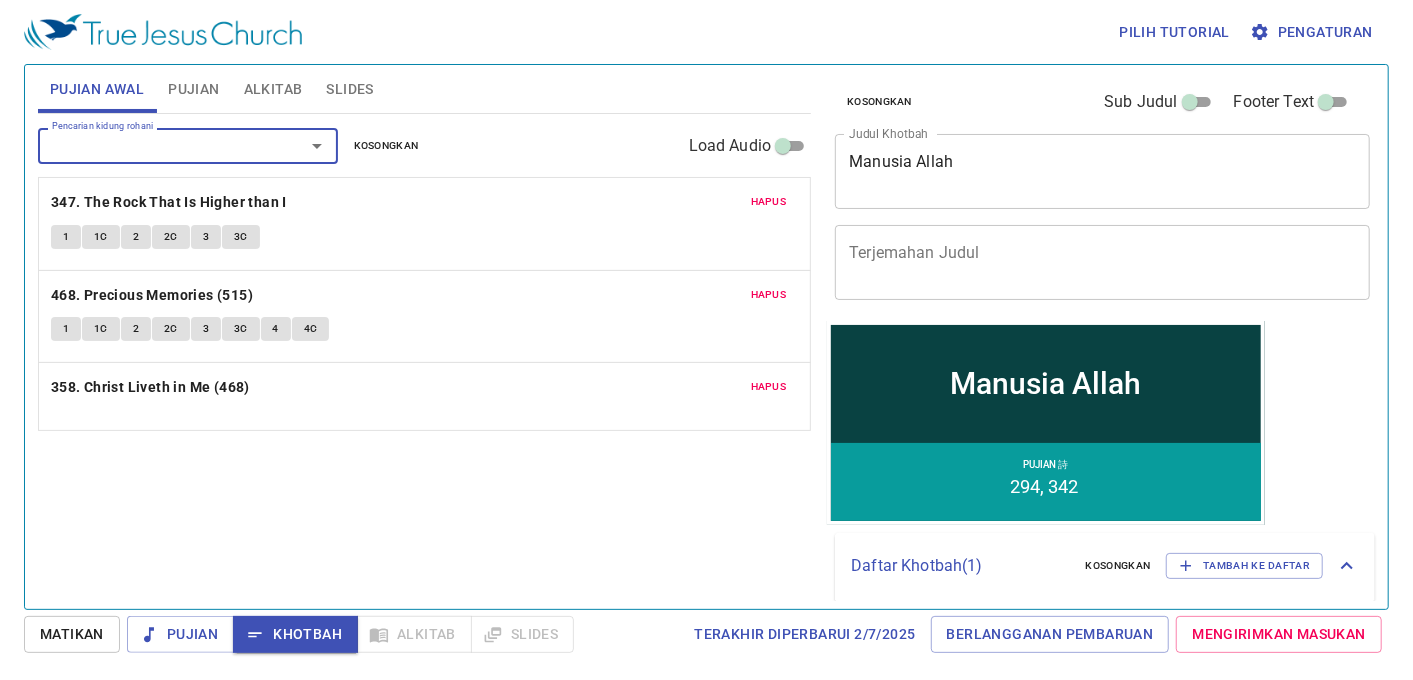 click on "Hapus" at bounding box center [769, 295] 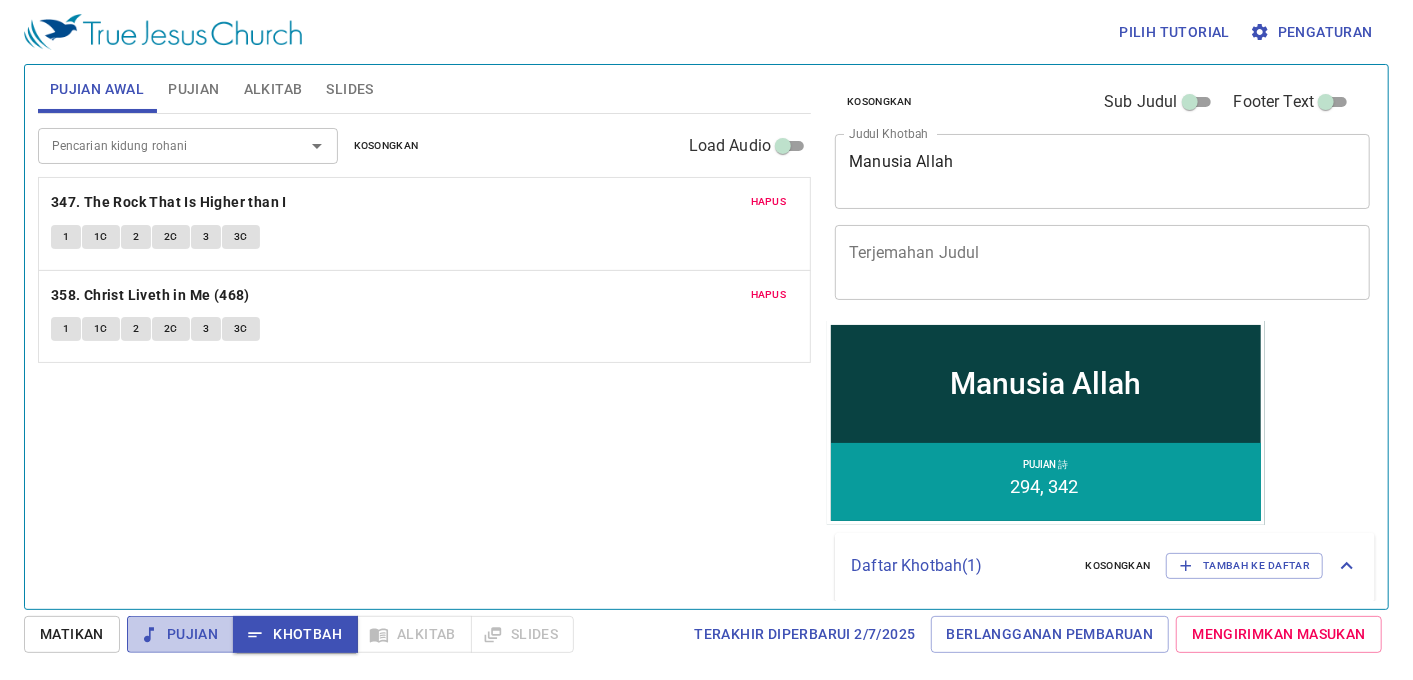 click 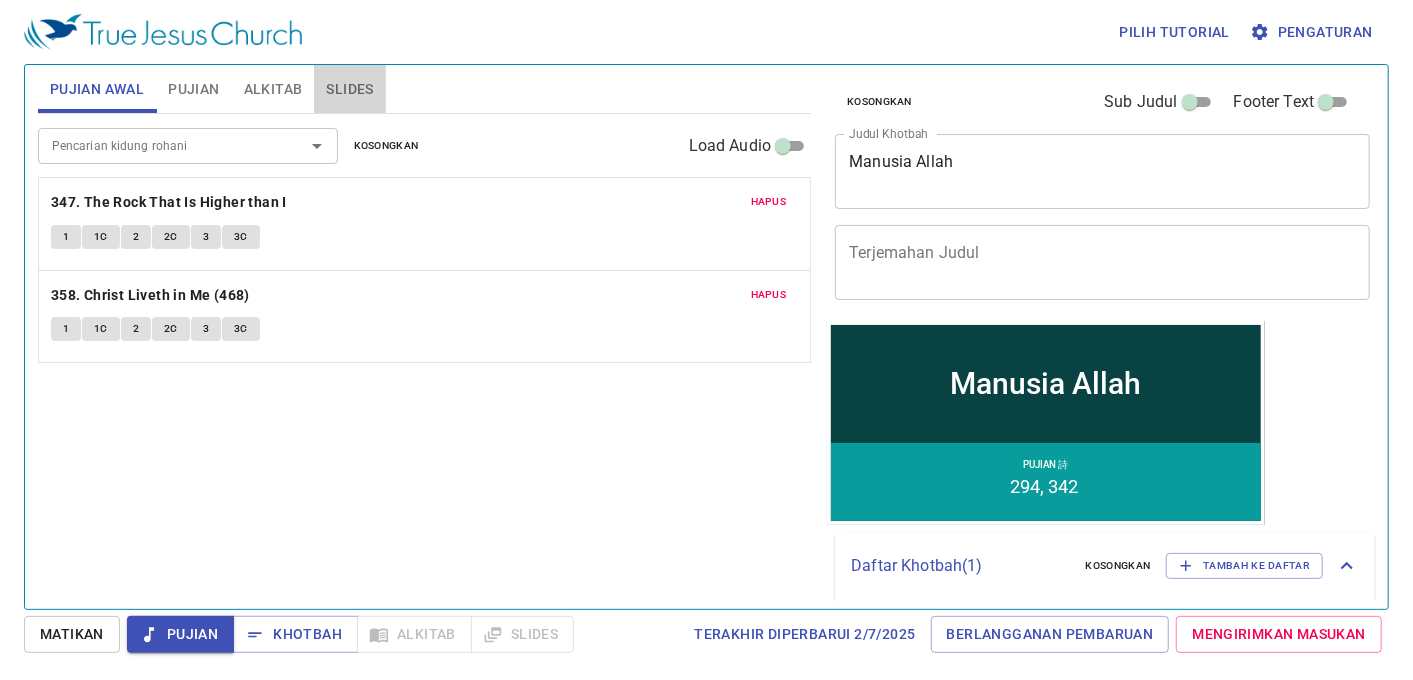 click on "Slides" at bounding box center [349, 89] 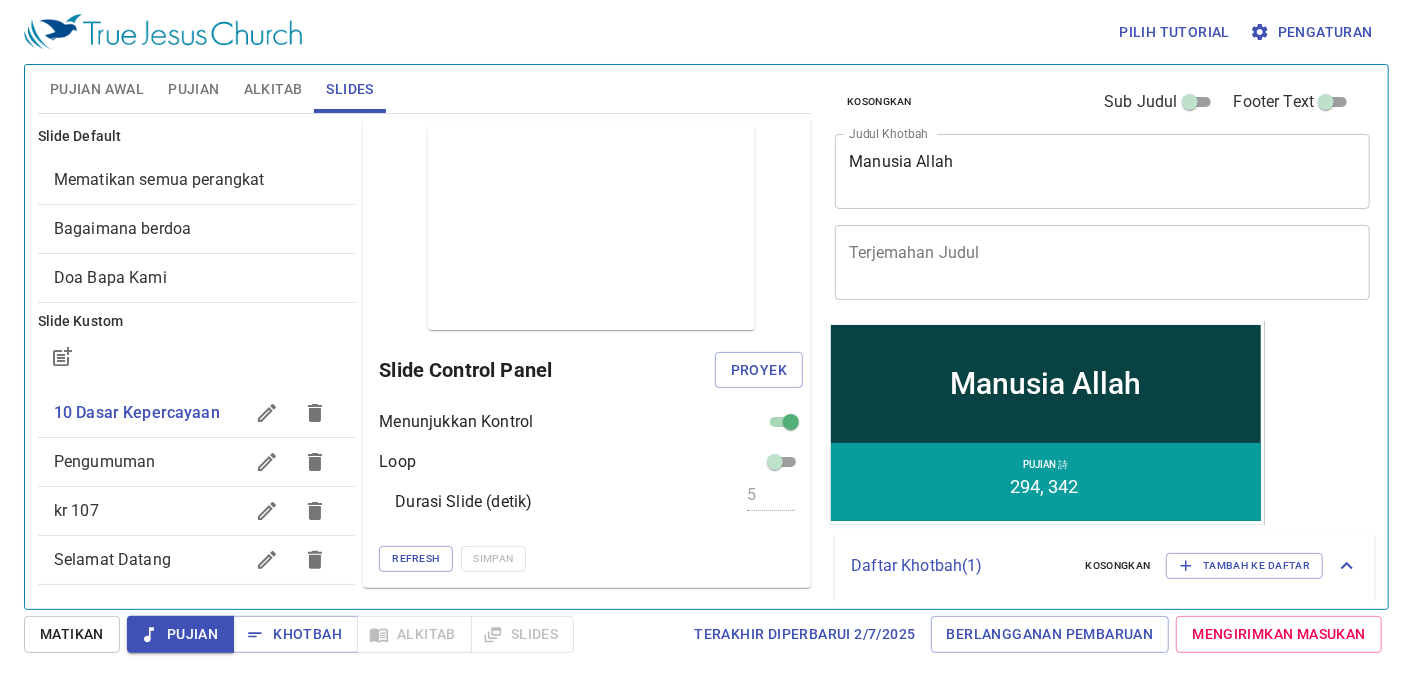 click on "Pengumuman" at bounding box center [149, 462] 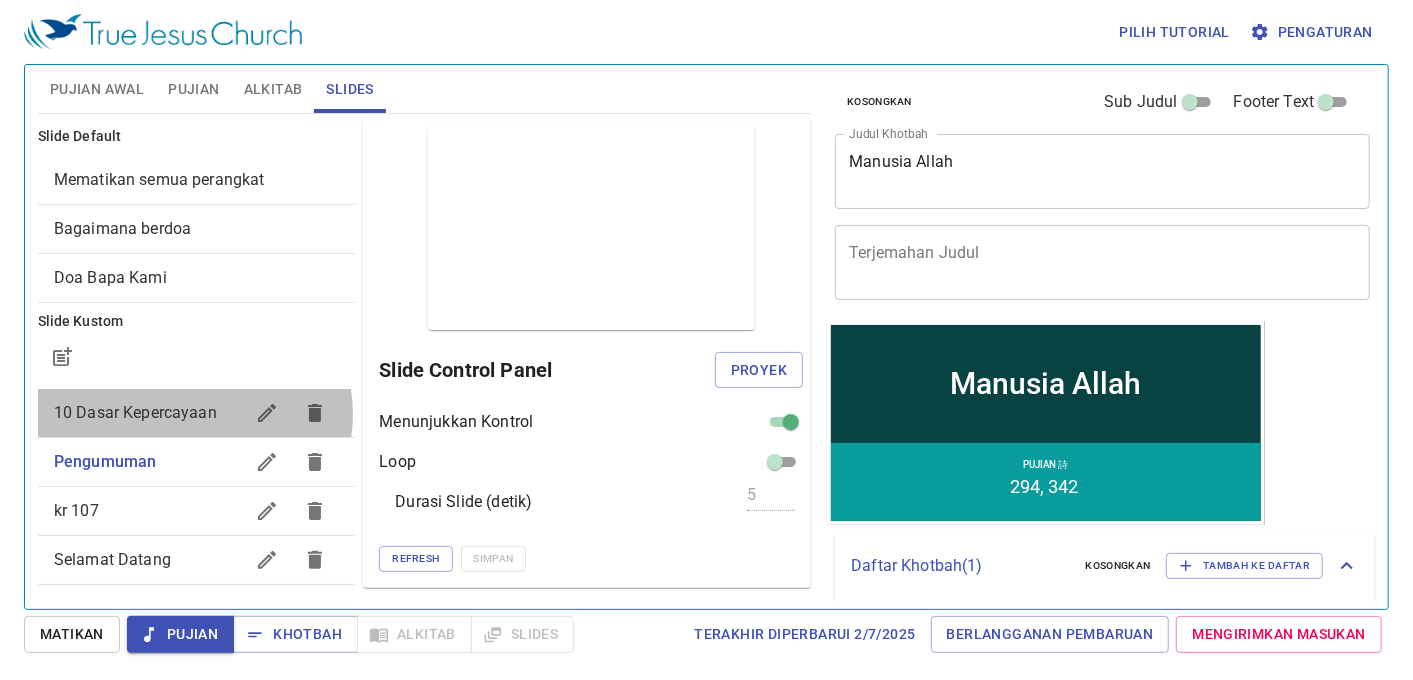 click on "10 Dasar Kepercayaan" at bounding box center [135, 412] 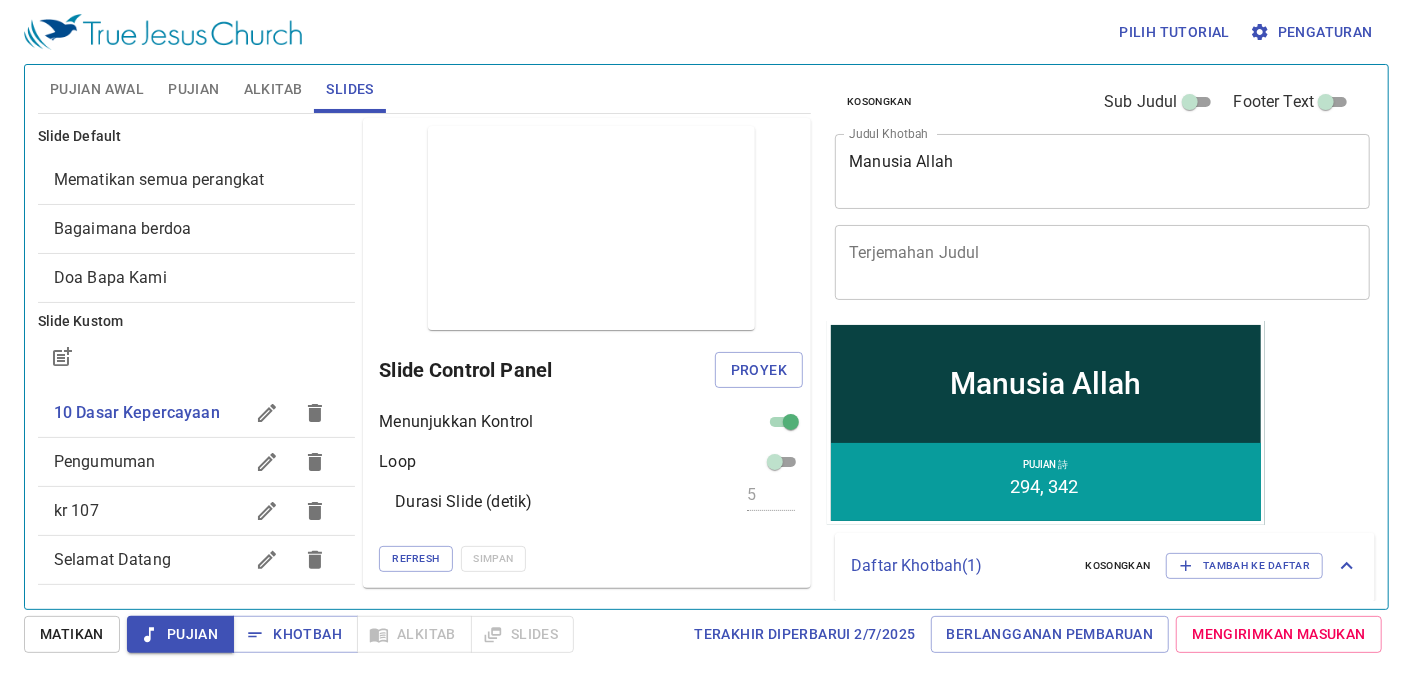 drag, startPoint x: 190, startPoint y: 411, endPoint x: 181, endPoint y: 481, distance: 70.5762 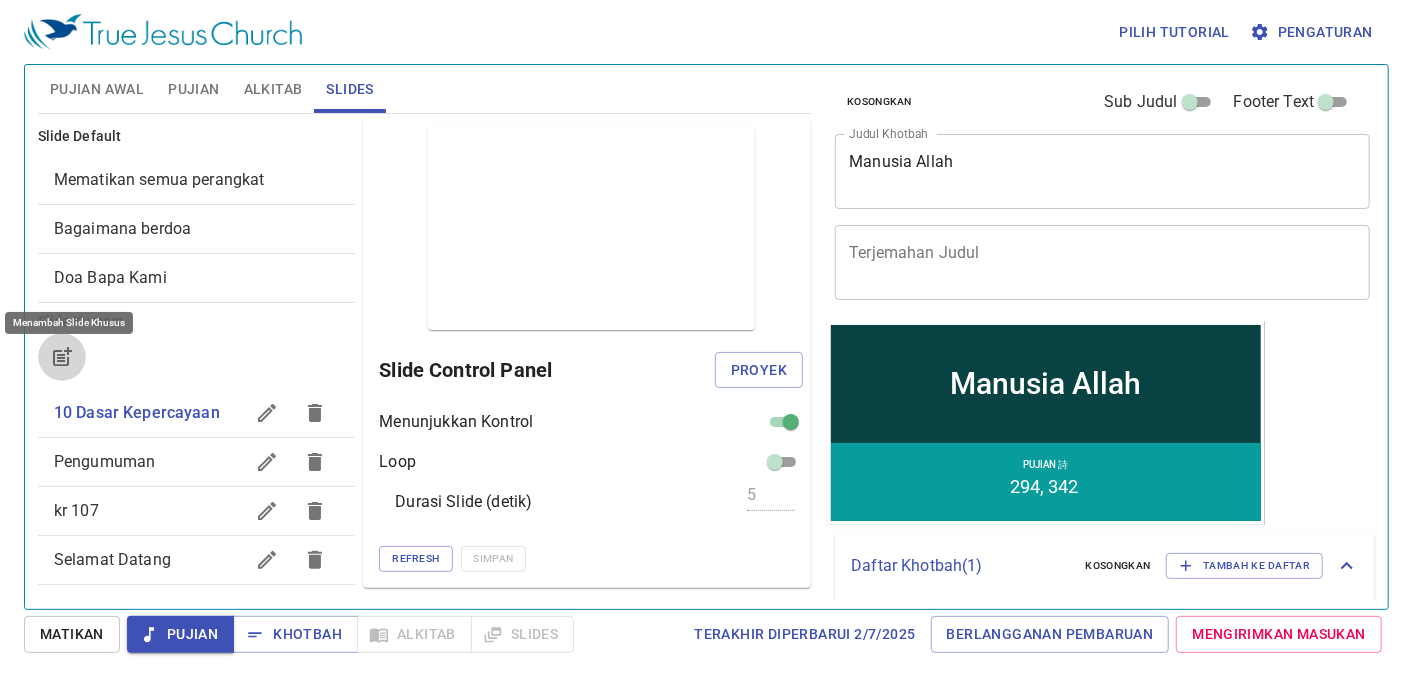 click 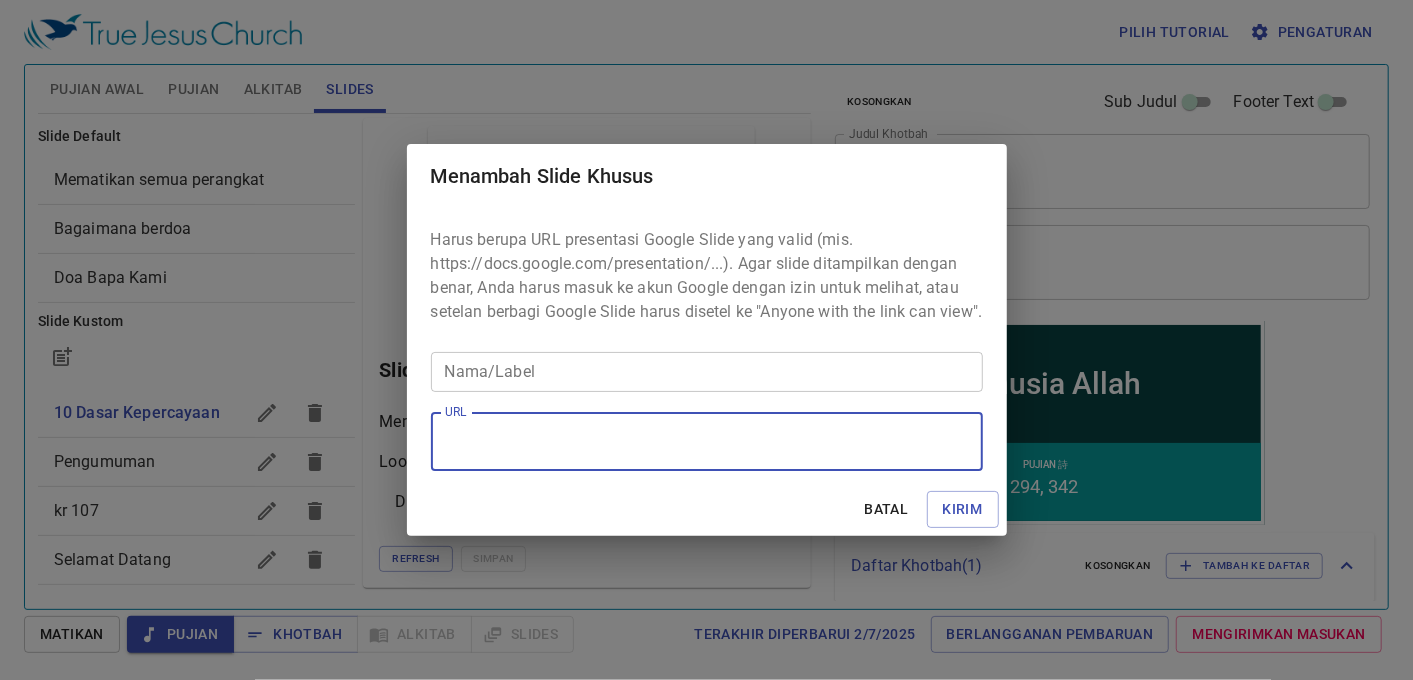 click on "URL" at bounding box center [707, 442] 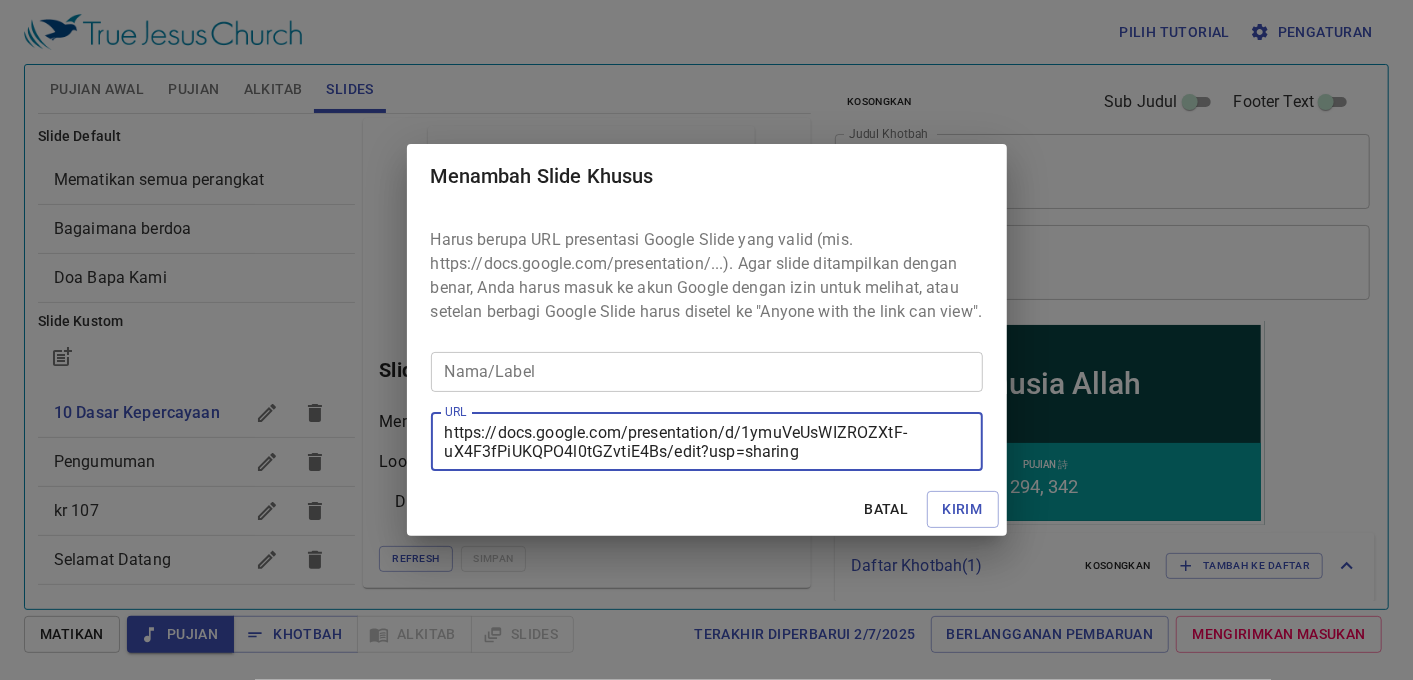 type on "https://docs.google.com/presentation/d/1ymuVeUsWIZROZXtF-uX4F3fPiUKQPO4l0tGZvtiE4Bs/edit?usp=sharing" 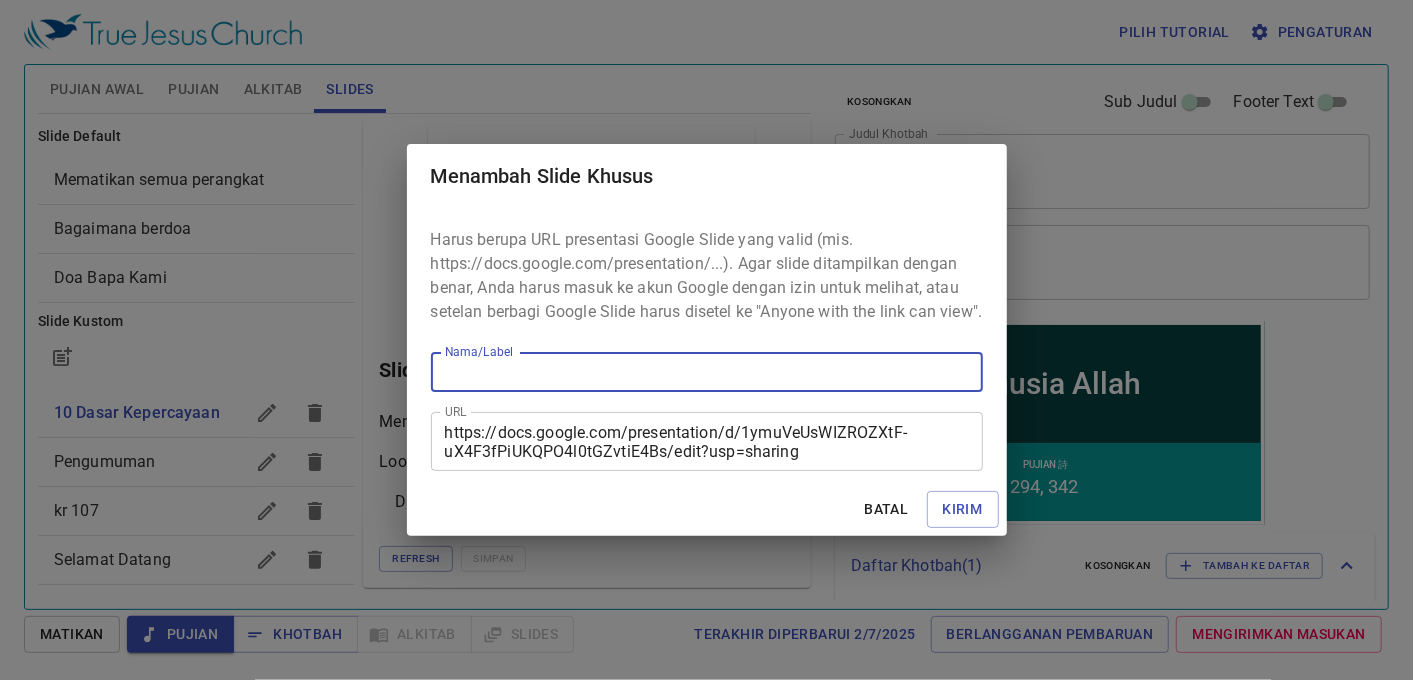 click on "Nama/Label" at bounding box center [707, 372] 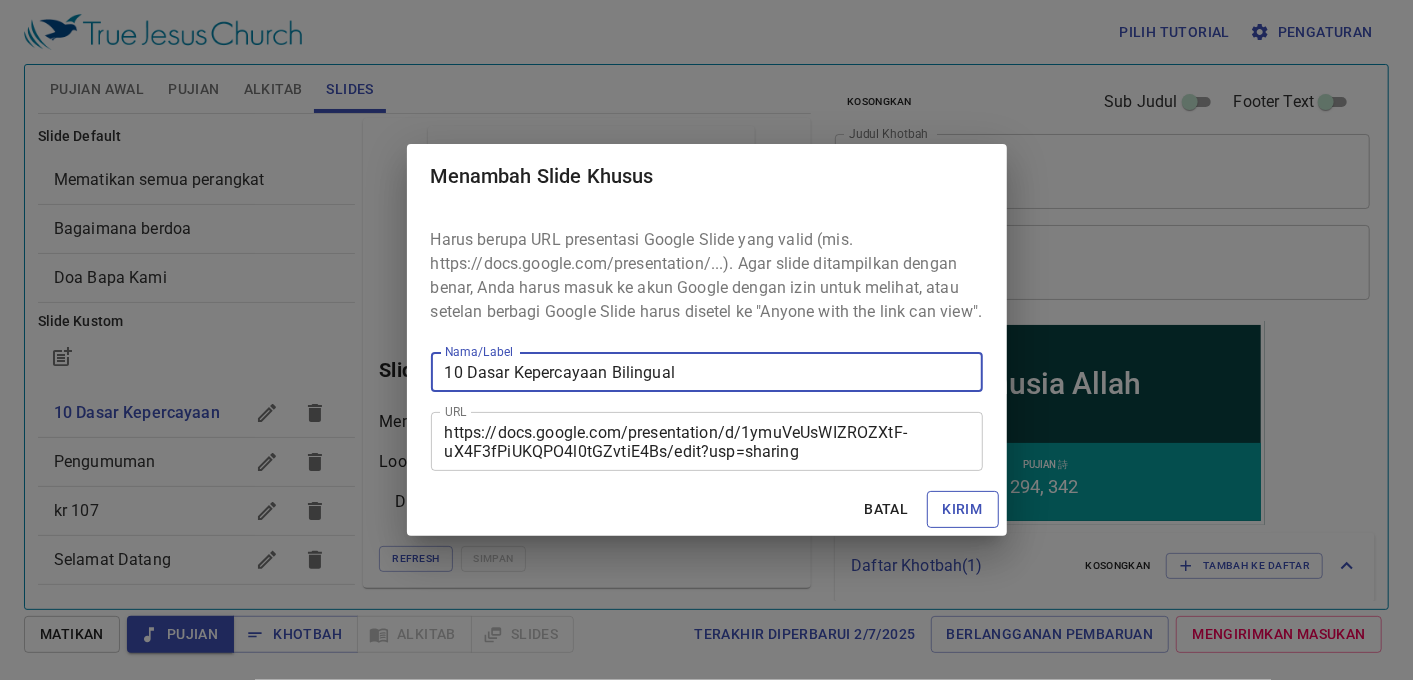 type on "10 Dasar Kepercayaan Bilingual" 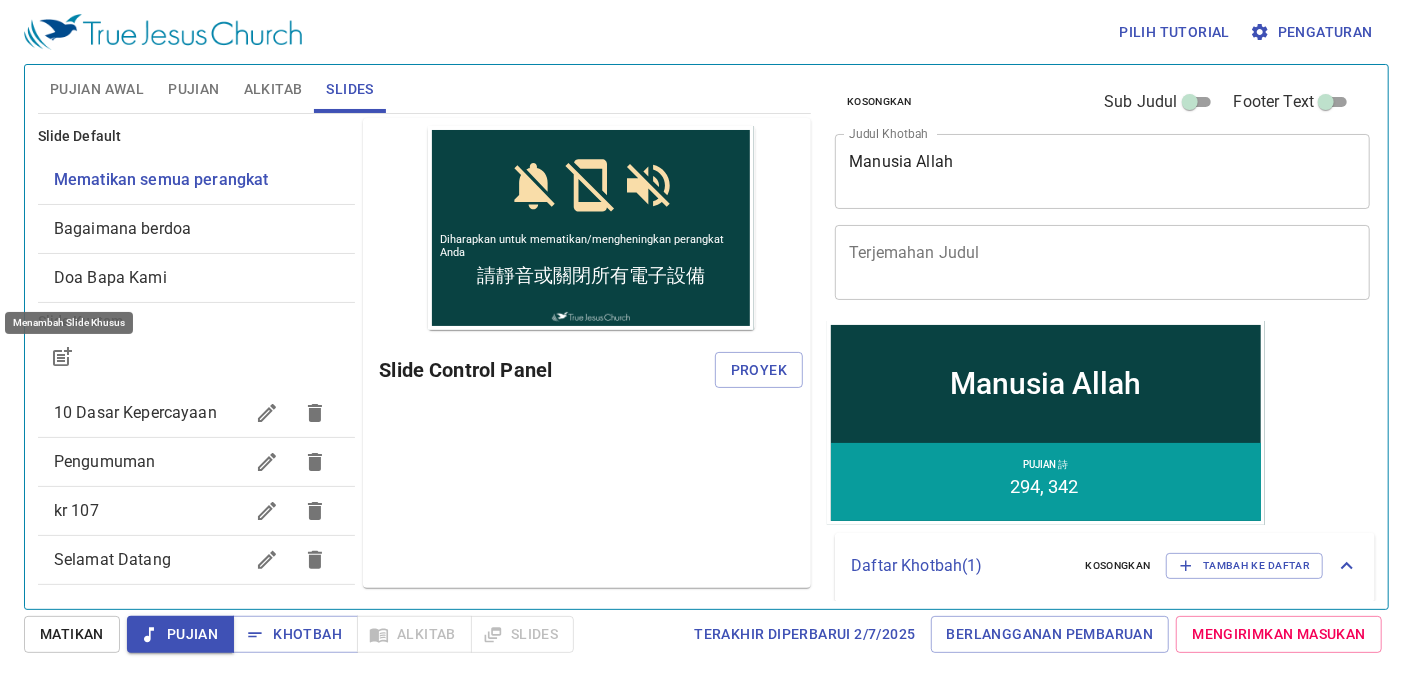 scroll, scrollTop: 0, scrollLeft: 0, axis: both 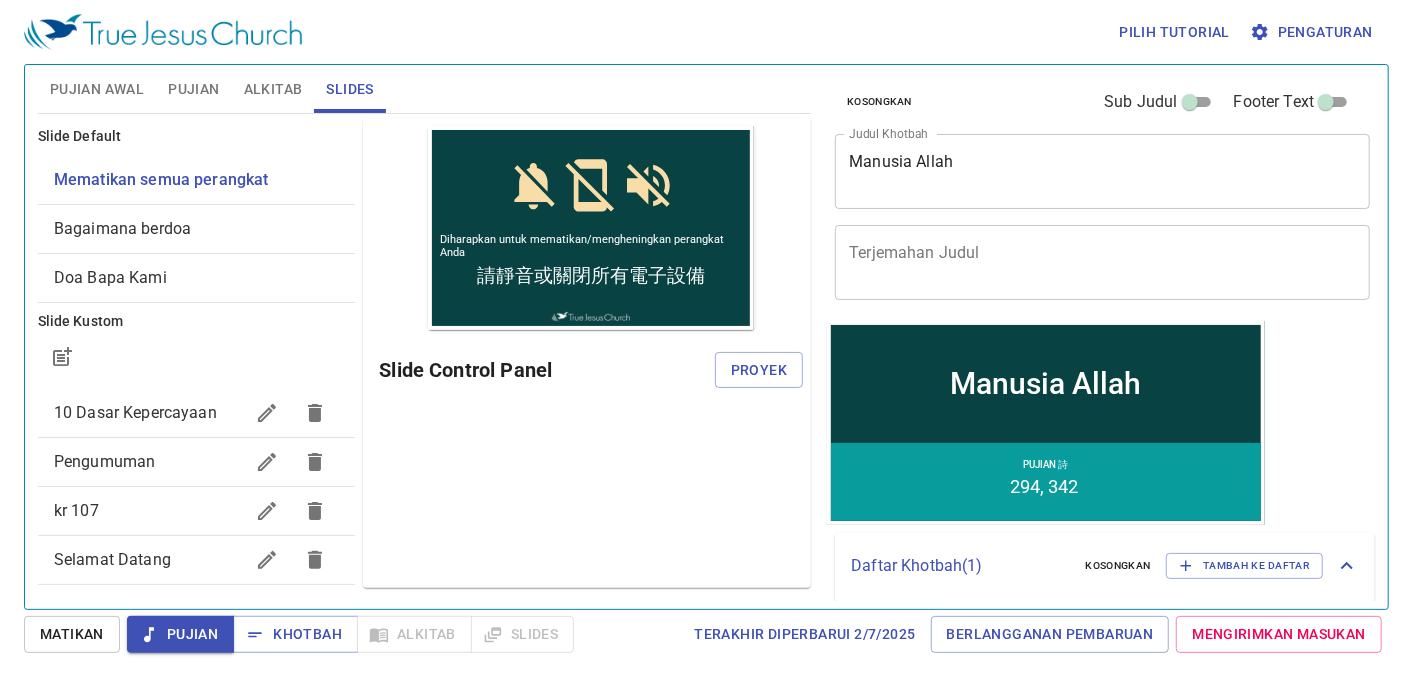 click on "10 Dasar Kepercayaan" at bounding box center (135, 412) 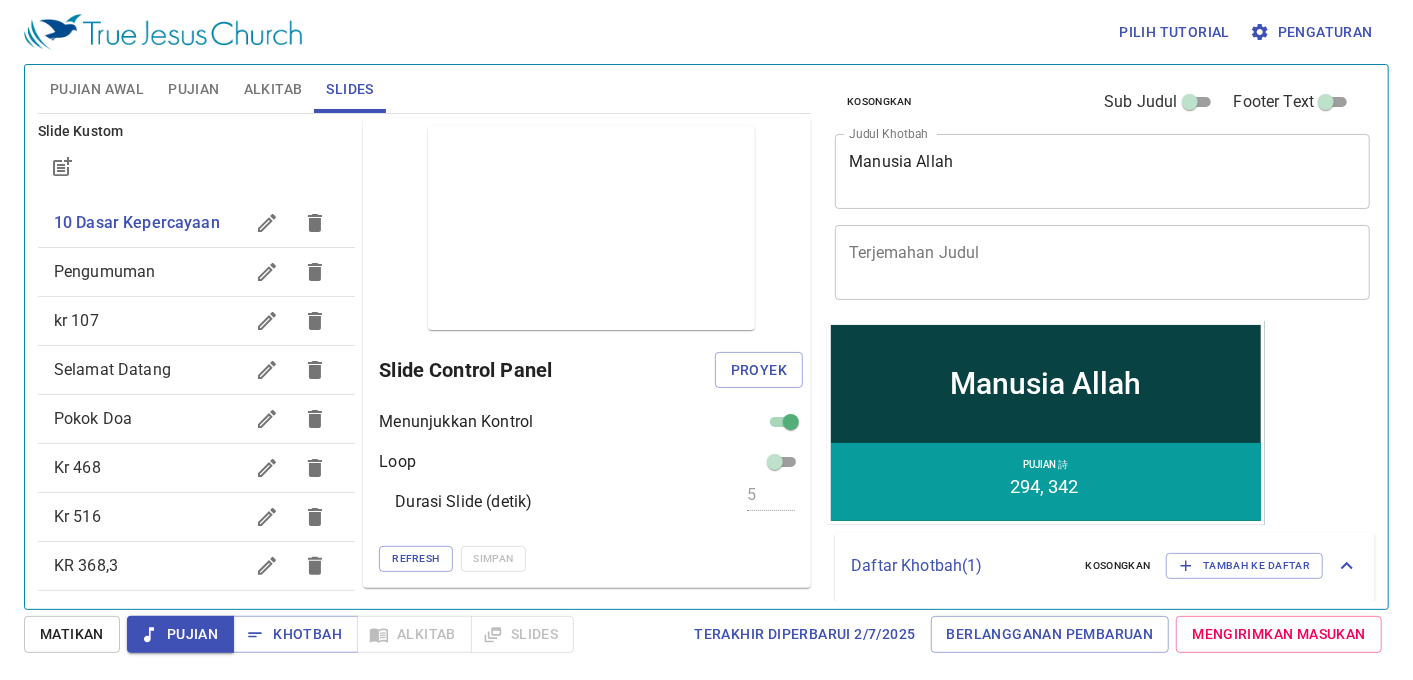 scroll, scrollTop: 427, scrollLeft: 0, axis: vertical 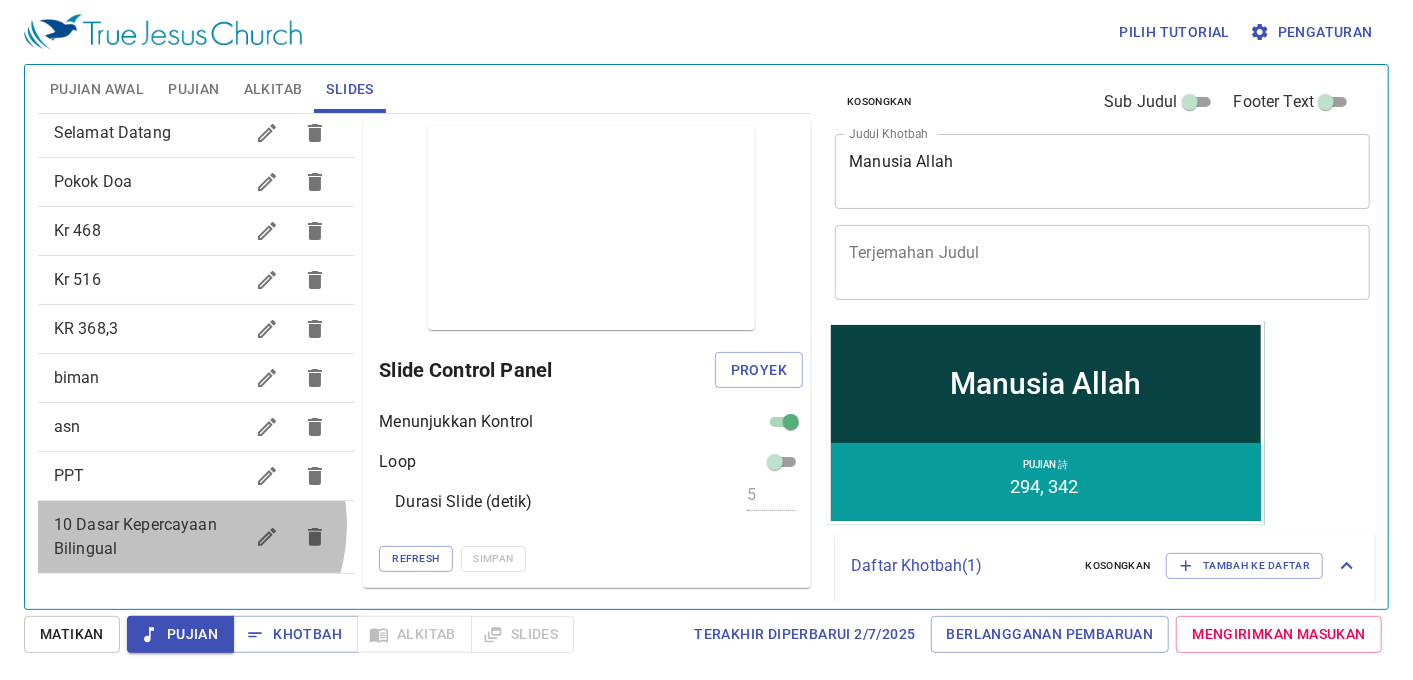 click on "10 Dasar Kepercayaan Bilingual" at bounding box center [135, 536] 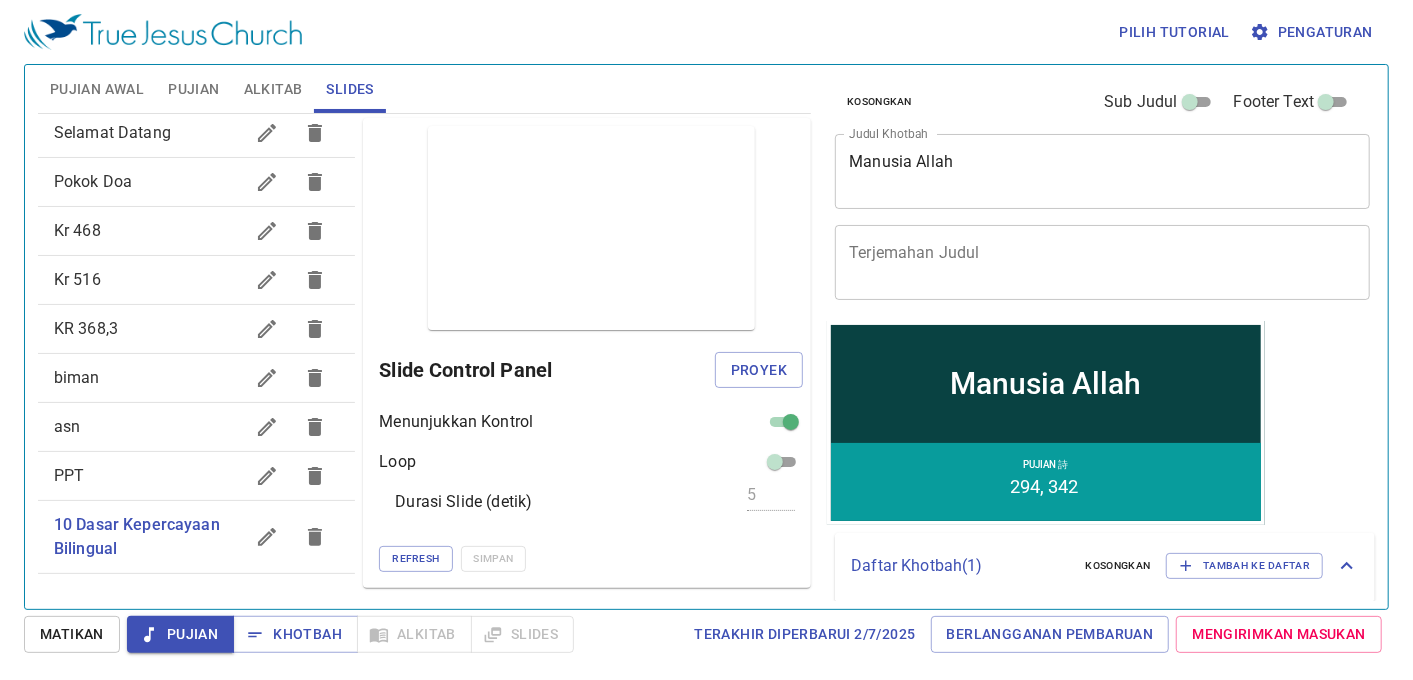drag, startPoint x: 171, startPoint y: 528, endPoint x: 172, endPoint y: 268, distance: 260.00192 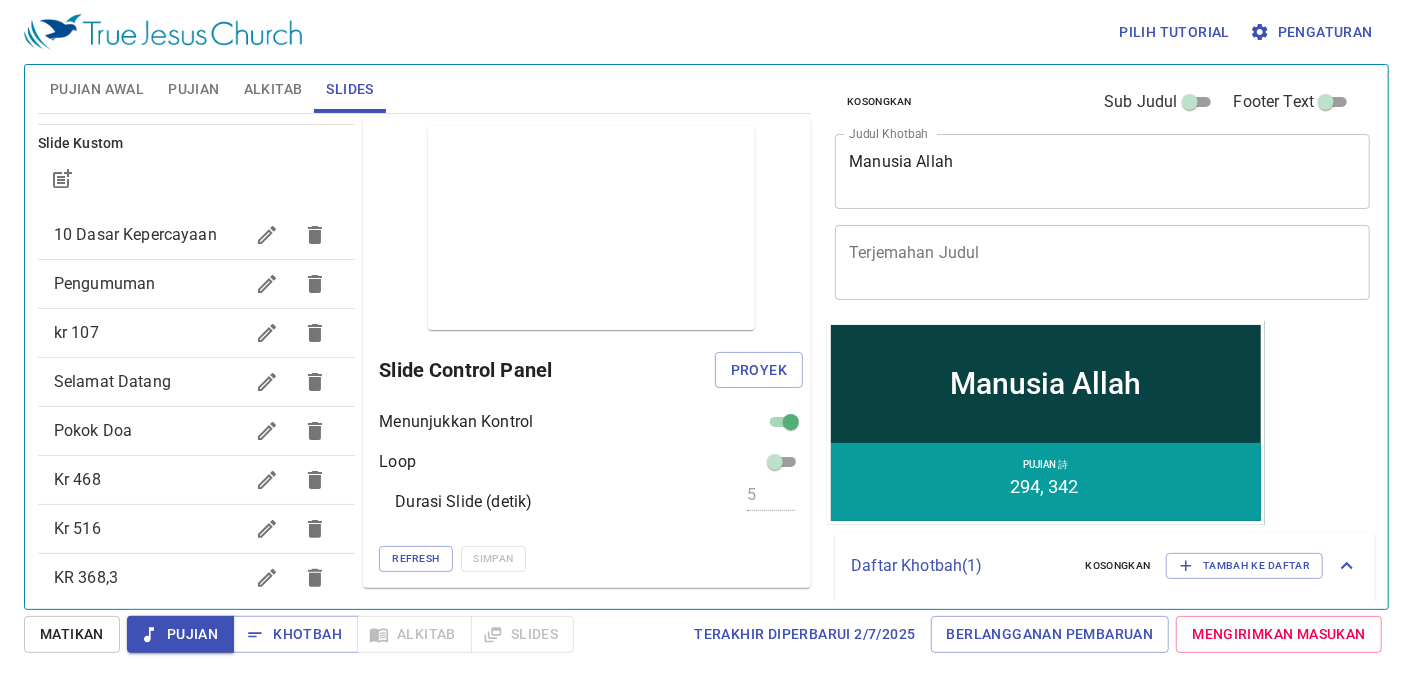 scroll, scrollTop: 0, scrollLeft: 0, axis: both 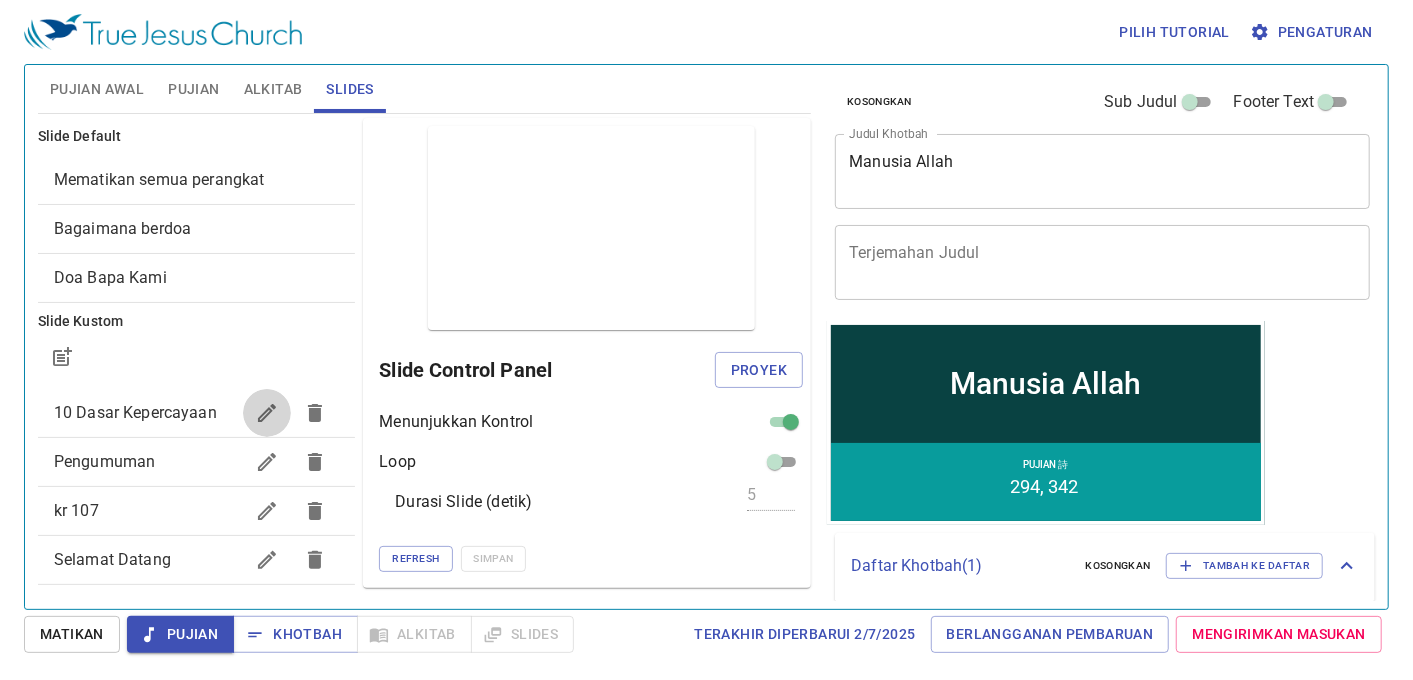 click 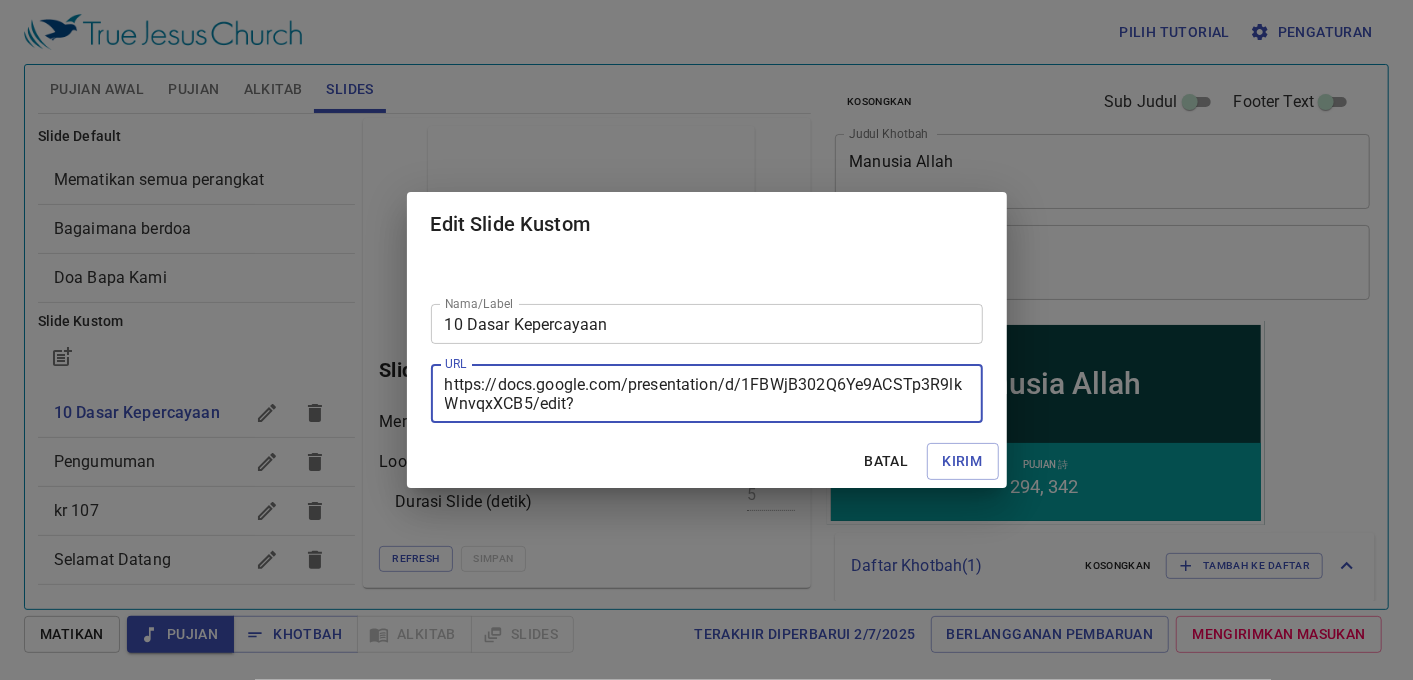 click on "https://docs.google.com/presentation/d/1FBWjB302Q6Ye9ACSTp3R9lkWnvqxXCB5/edit?usp=sharing&ouid=102633609815535700253&rtpof=true&sd=true" at bounding box center (707, 394) 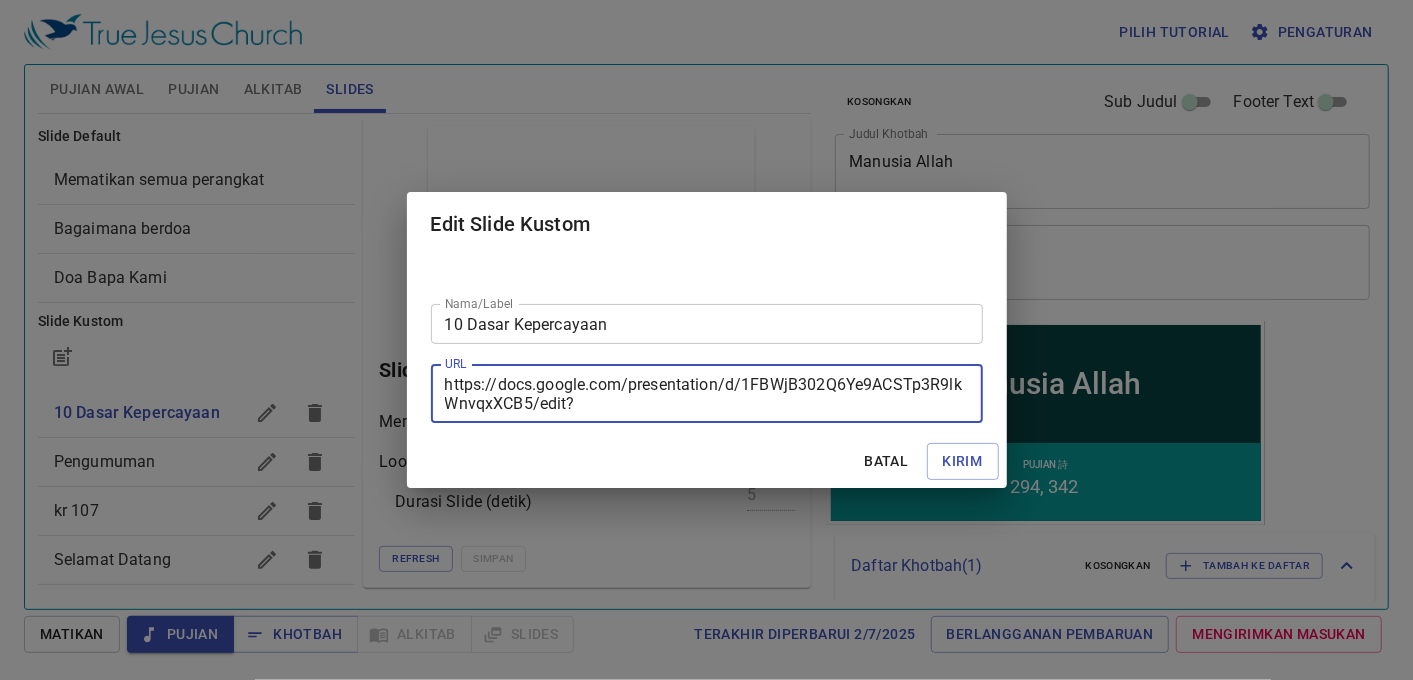 click on "Batal" at bounding box center [887, 461] 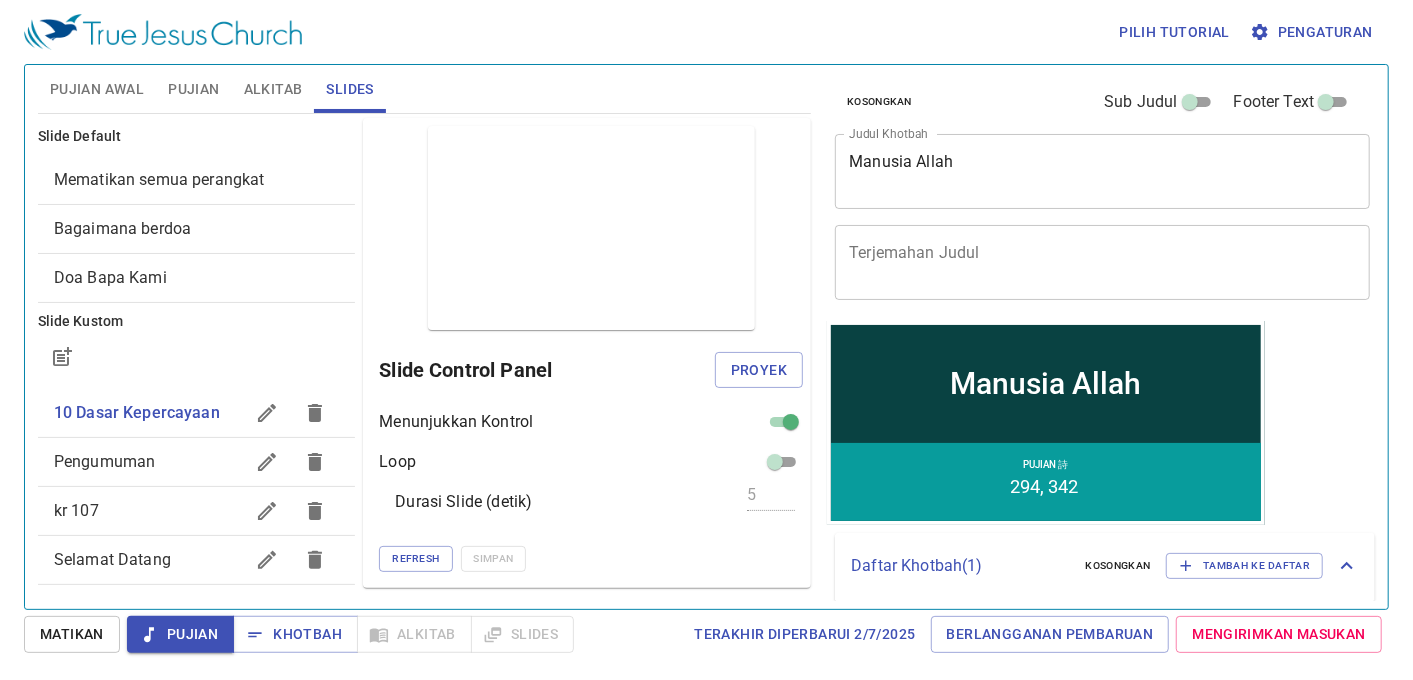 click 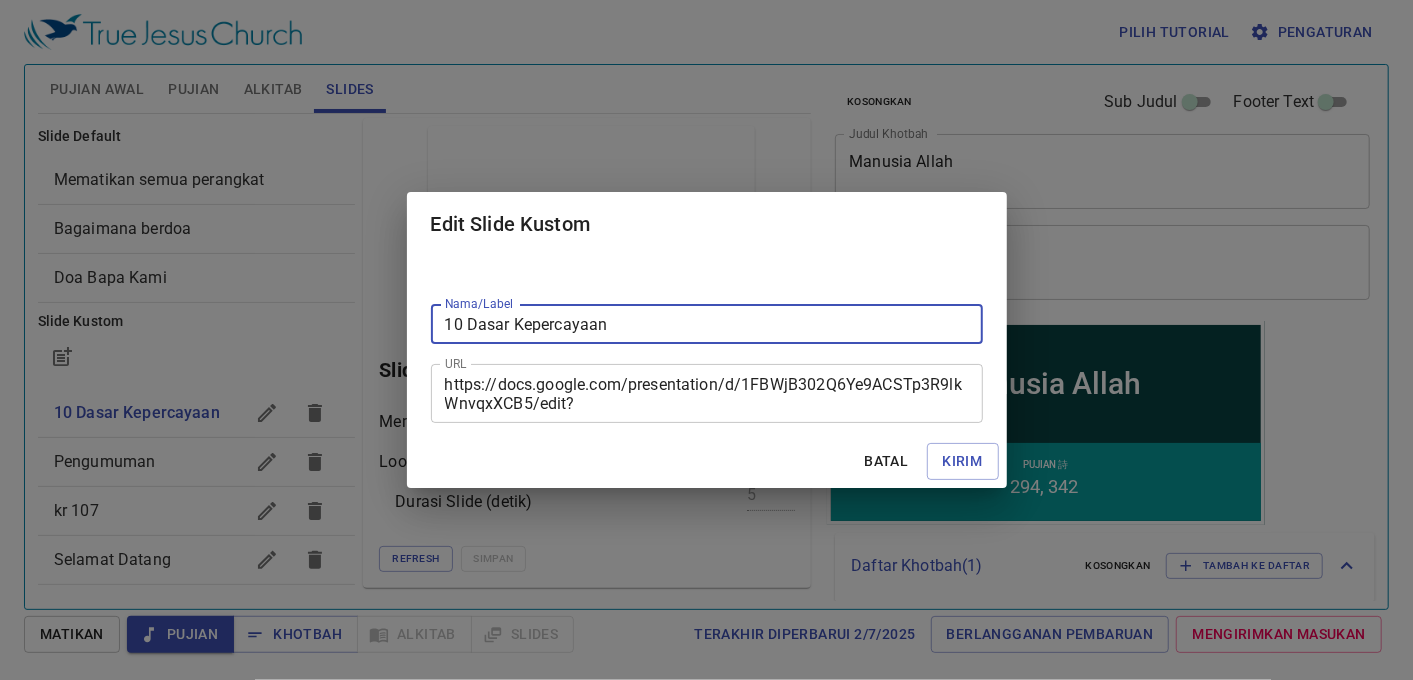 click on "https://docs.google.com/presentation/d/1FBWjB302Q6Ye9ACSTp3R9lkWnvqxXCB5/edit?usp=sharing&ouid=102633609815535700253&rtpof=true&sd=true" at bounding box center (707, 394) 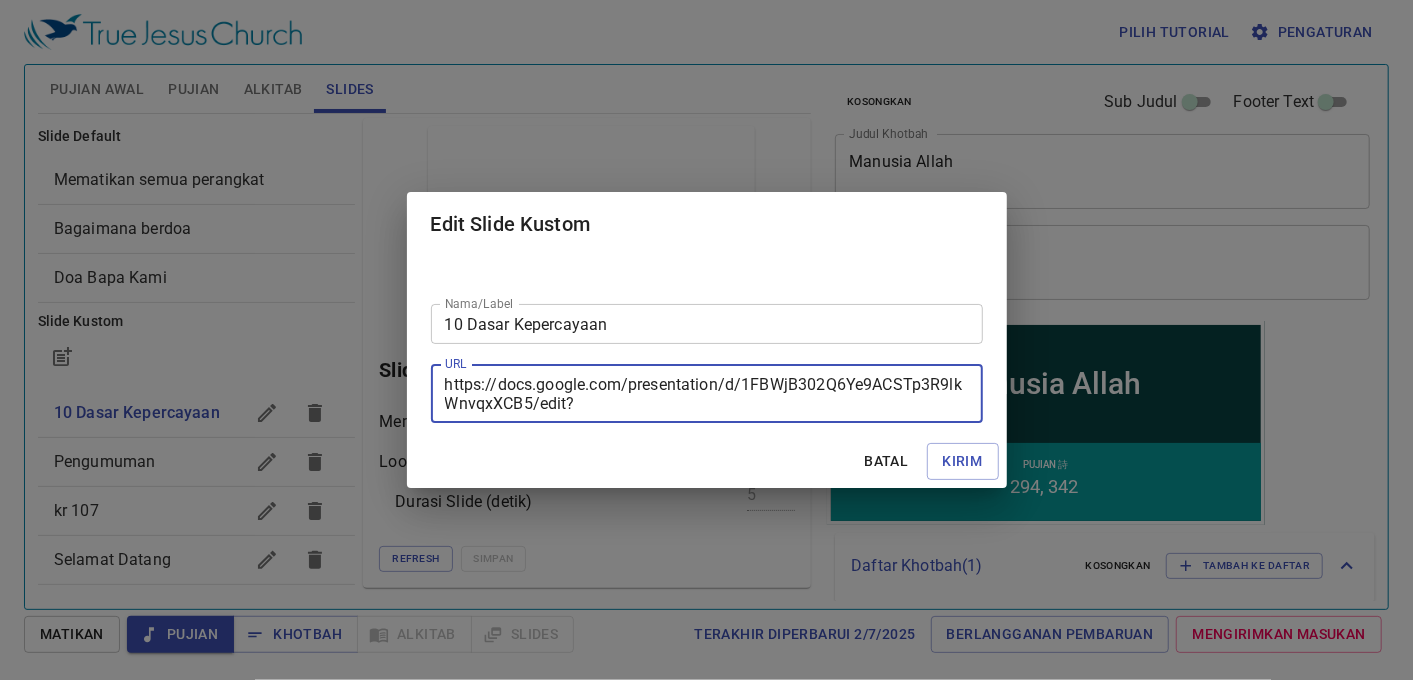 click on "https://docs.google.com/presentation/d/1FBWjB302Q6Ye9ACSTp3R9lkWnvqxXCB5/edit?usp=sharing&ouid=102633609815535700253&rtpof=true&sd=true" at bounding box center [707, 394] 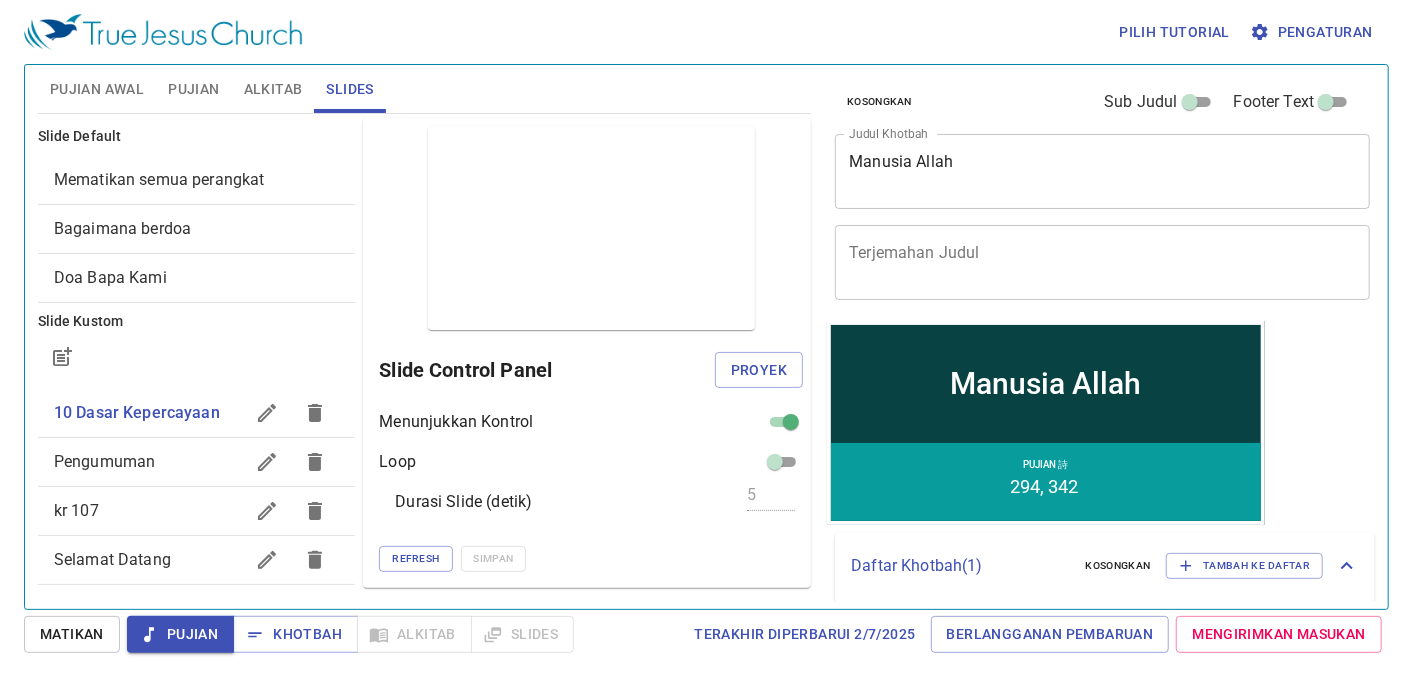 click at bounding box center [315, 413] 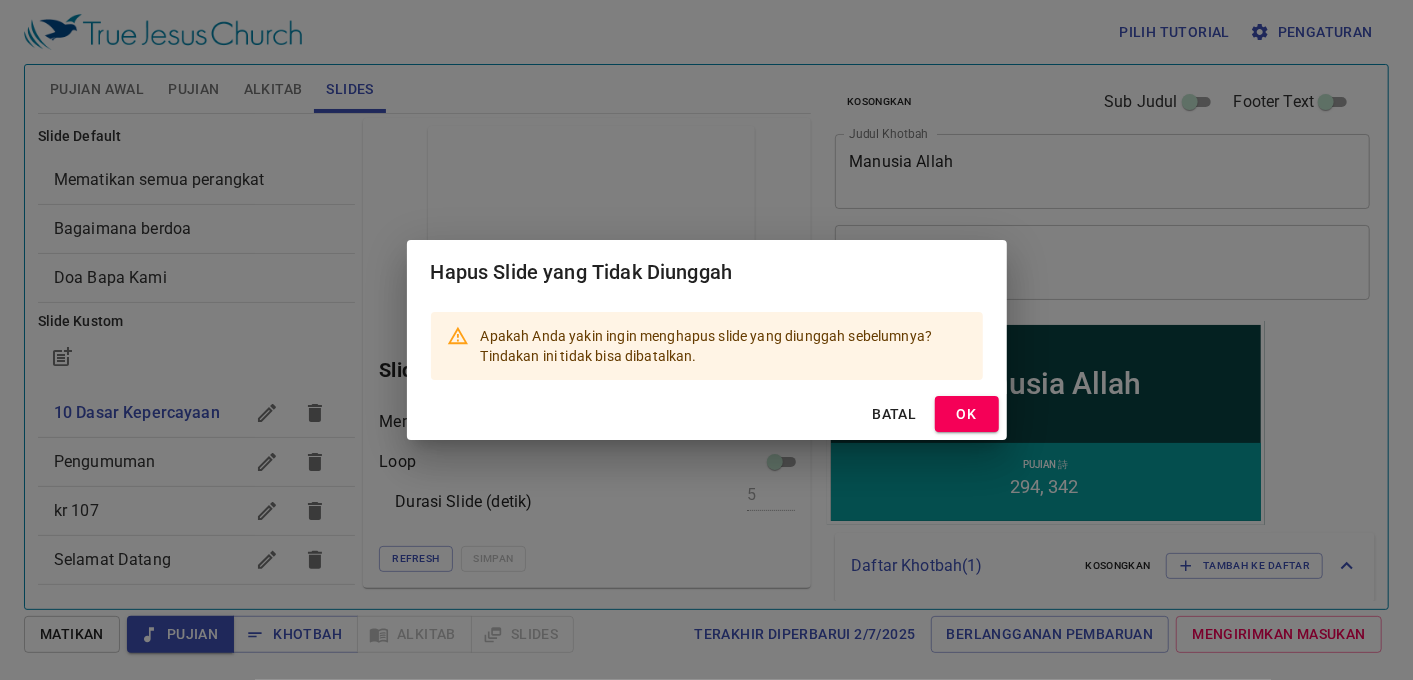click on "OK" at bounding box center (967, 414) 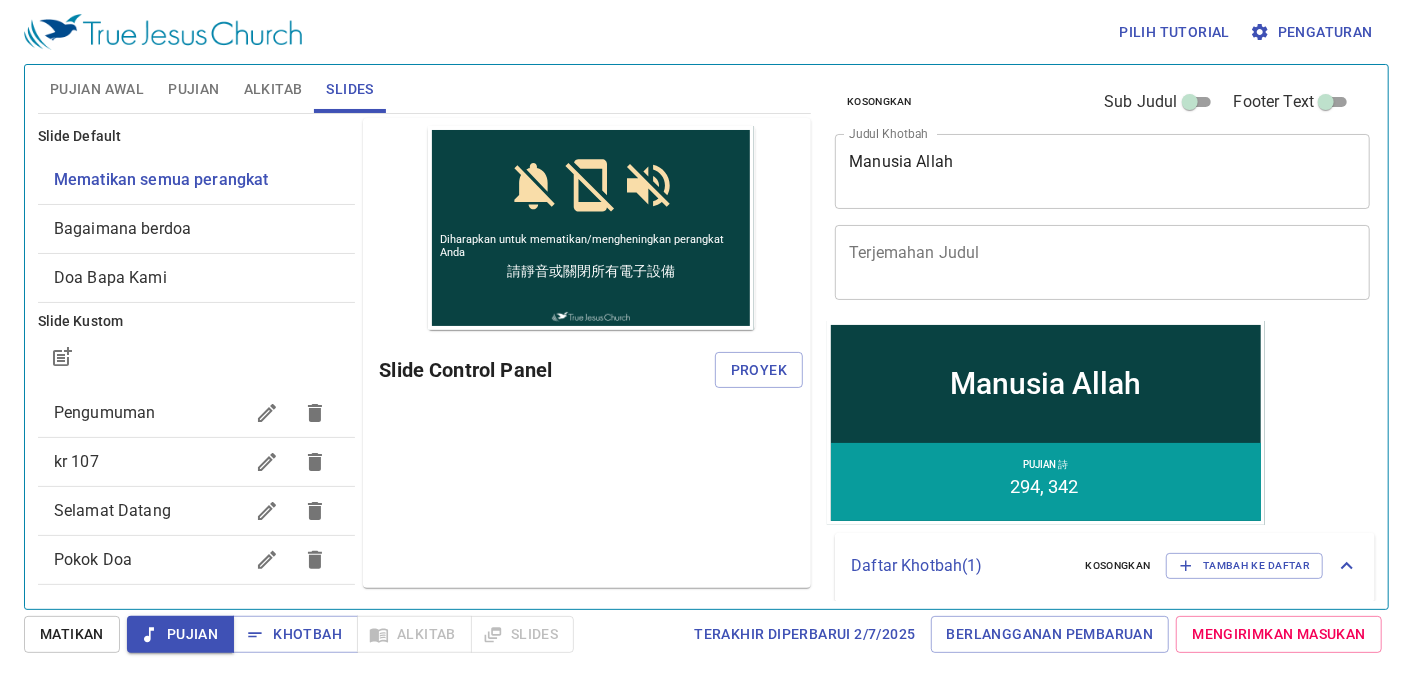 scroll, scrollTop: 0, scrollLeft: 0, axis: both 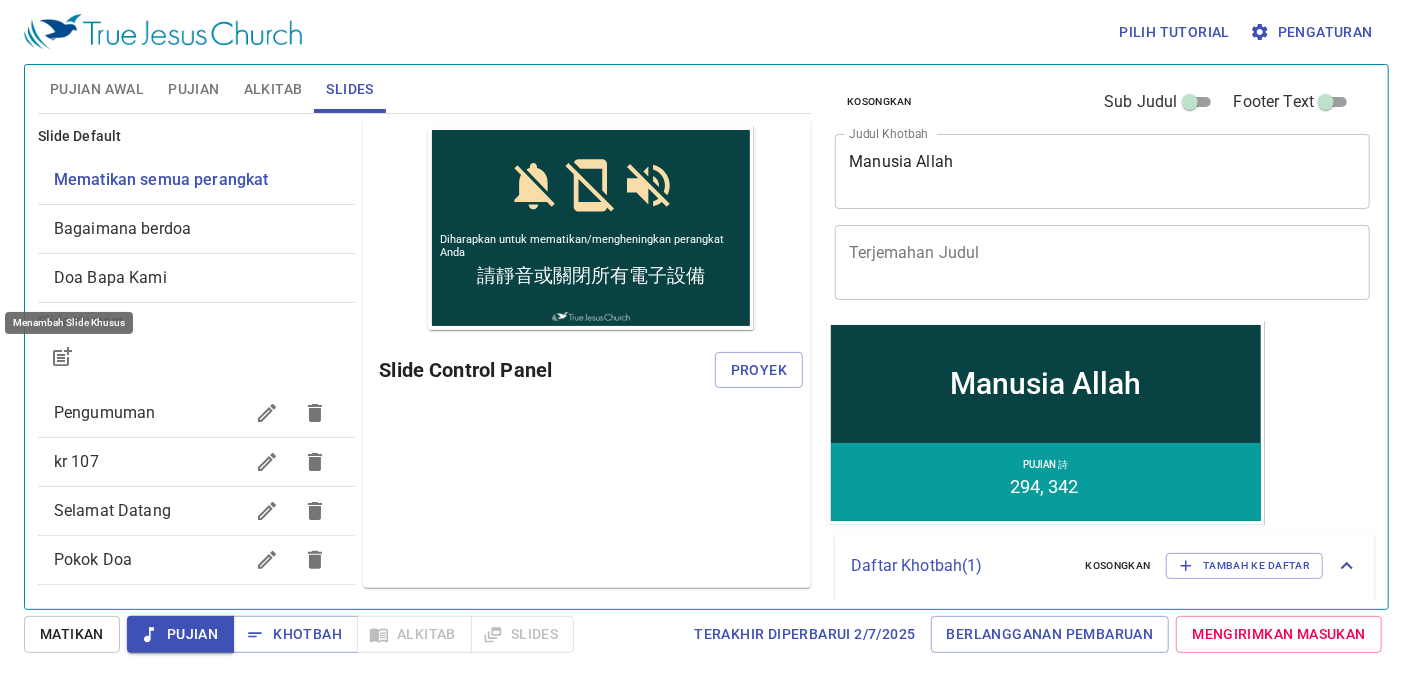 click 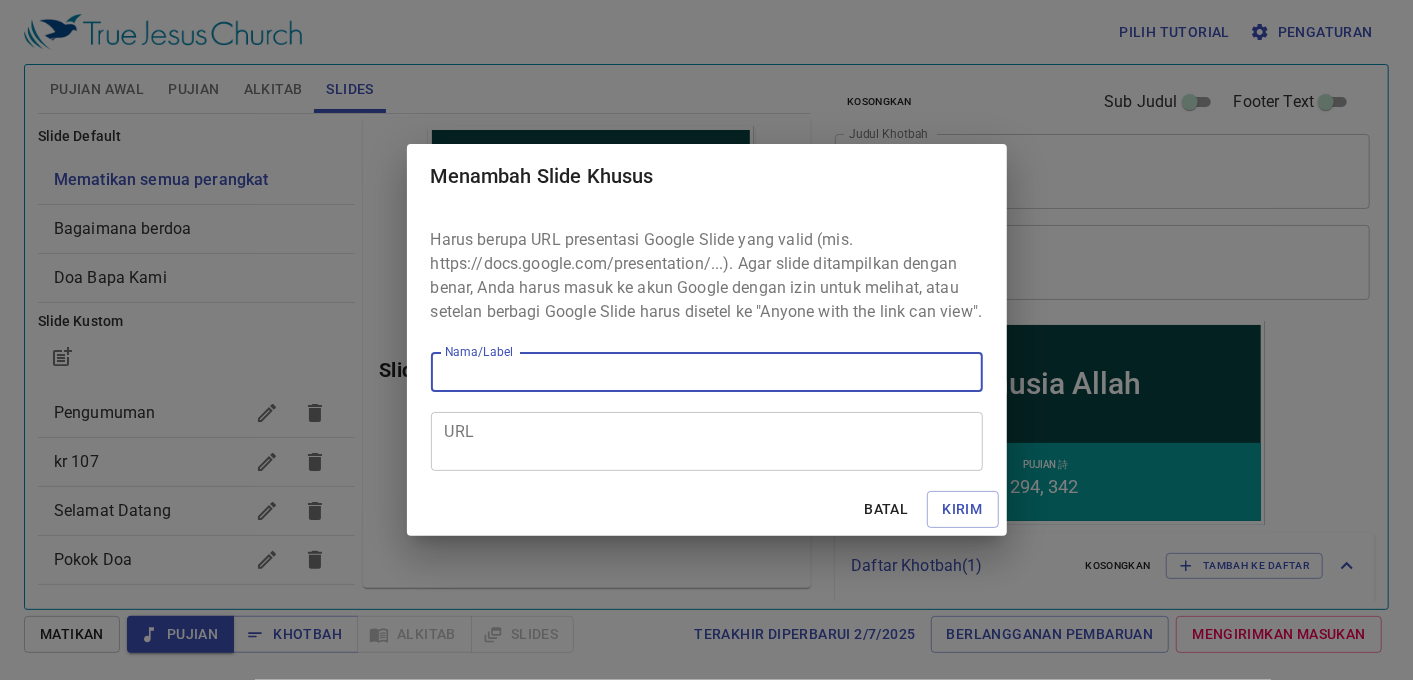 click on "URL" at bounding box center (707, 442) 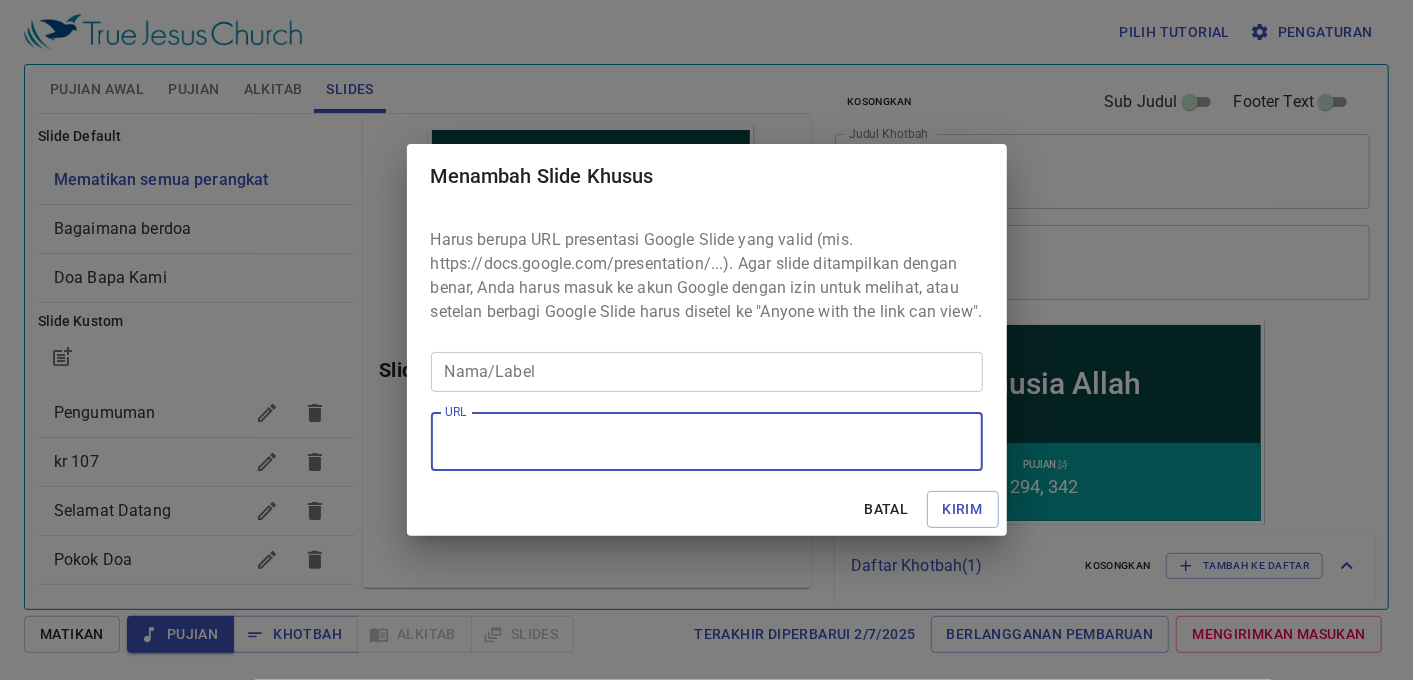 paste on "https://docs.google.com/presentation/d/1FBWjB302Q6Ye9ACSTp3R9lkWnvqxXCB5/edit?usp=sharing&ouid=102633609815535700253&rtpof=true&sd=true" 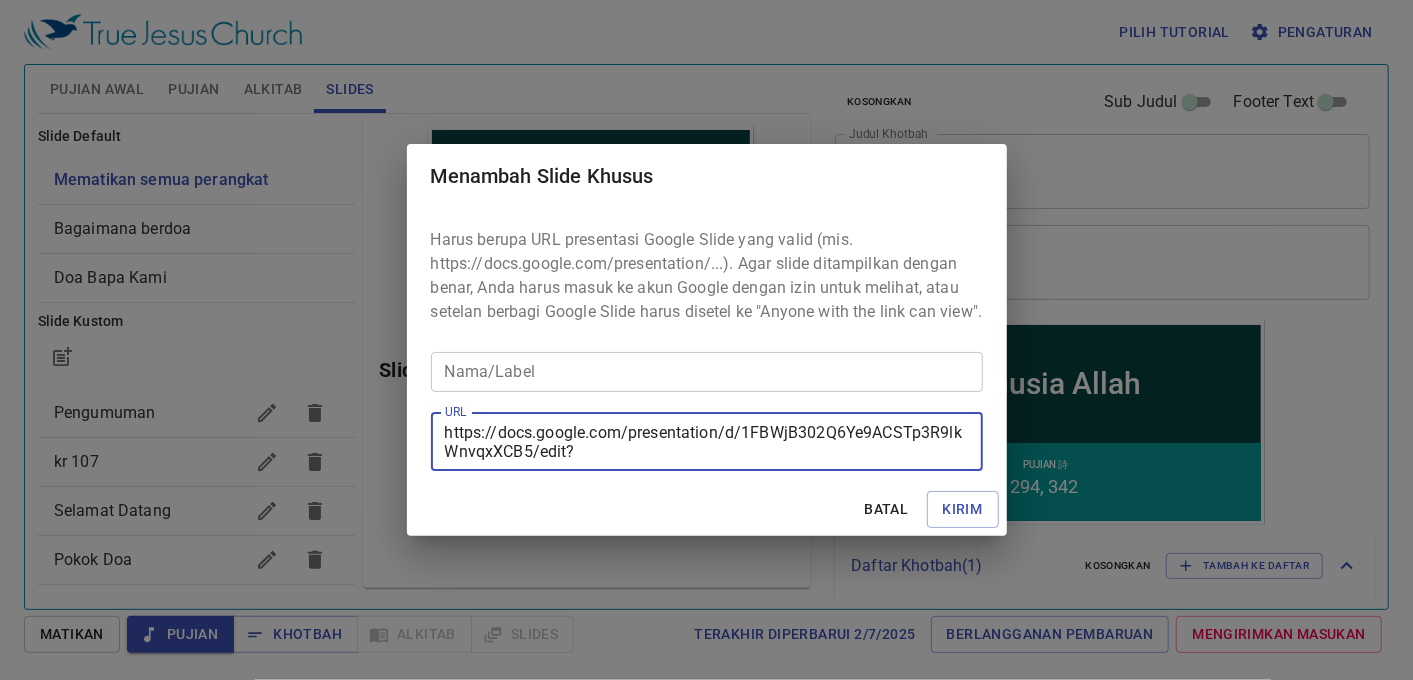 scroll, scrollTop: 18, scrollLeft: 0, axis: vertical 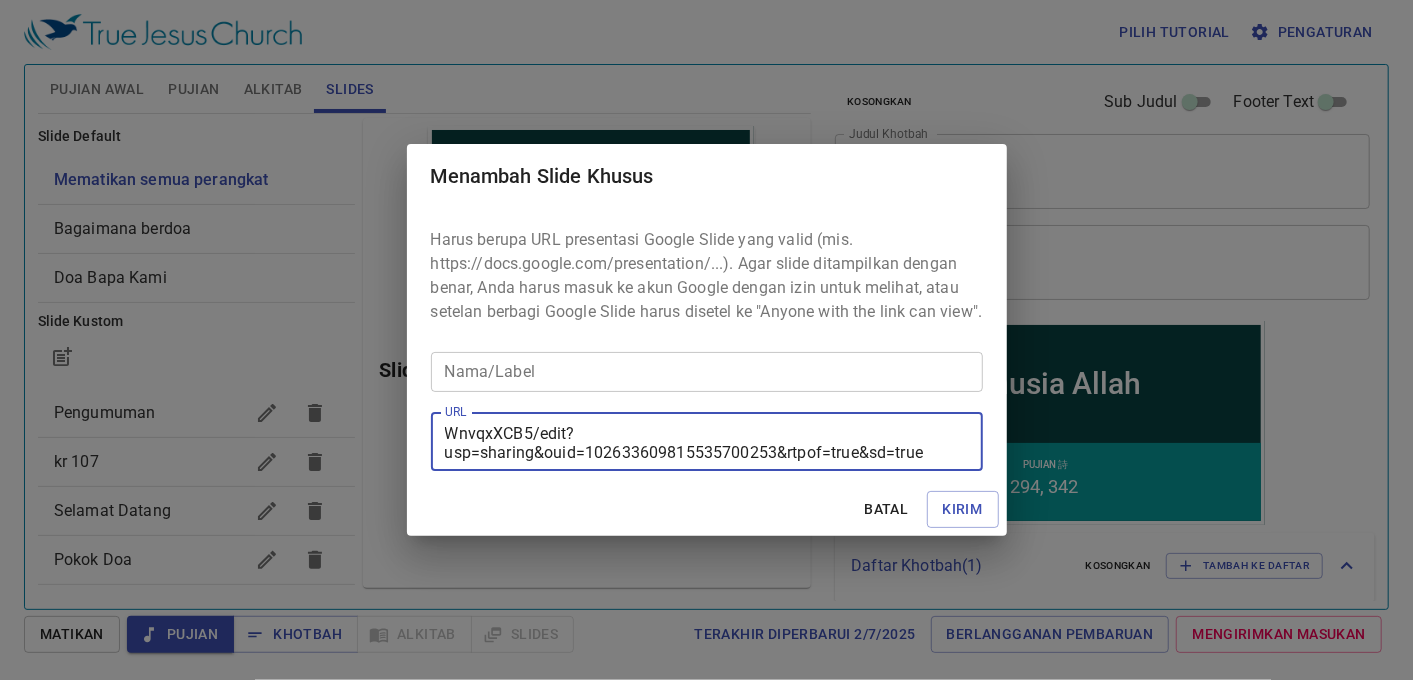 type on "https://docs.google.com/presentation/d/1FBWjB302Q6Ye9ACSTp3R9lkWnvqxXCB5/edit?usp=sharing&ouid=102633609815535700253&rtpof=true&sd=true" 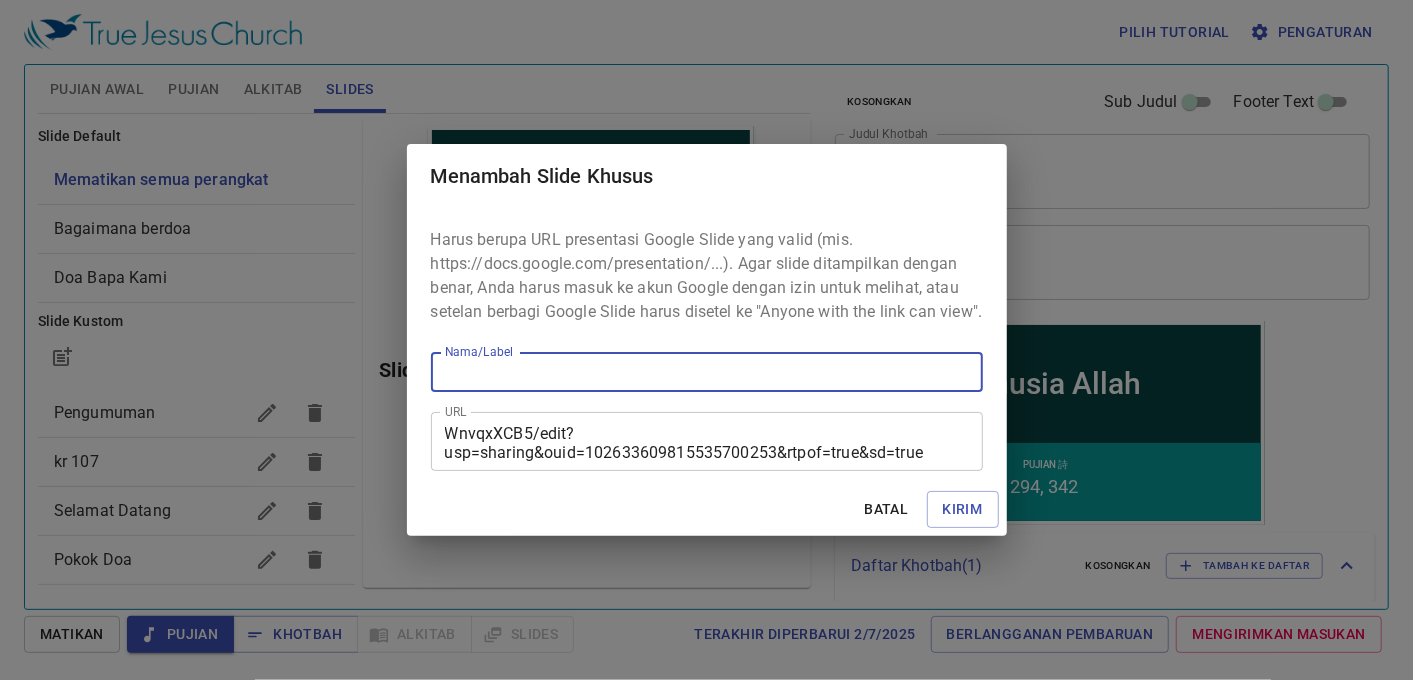 click on "Nama/Label" at bounding box center [707, 372] 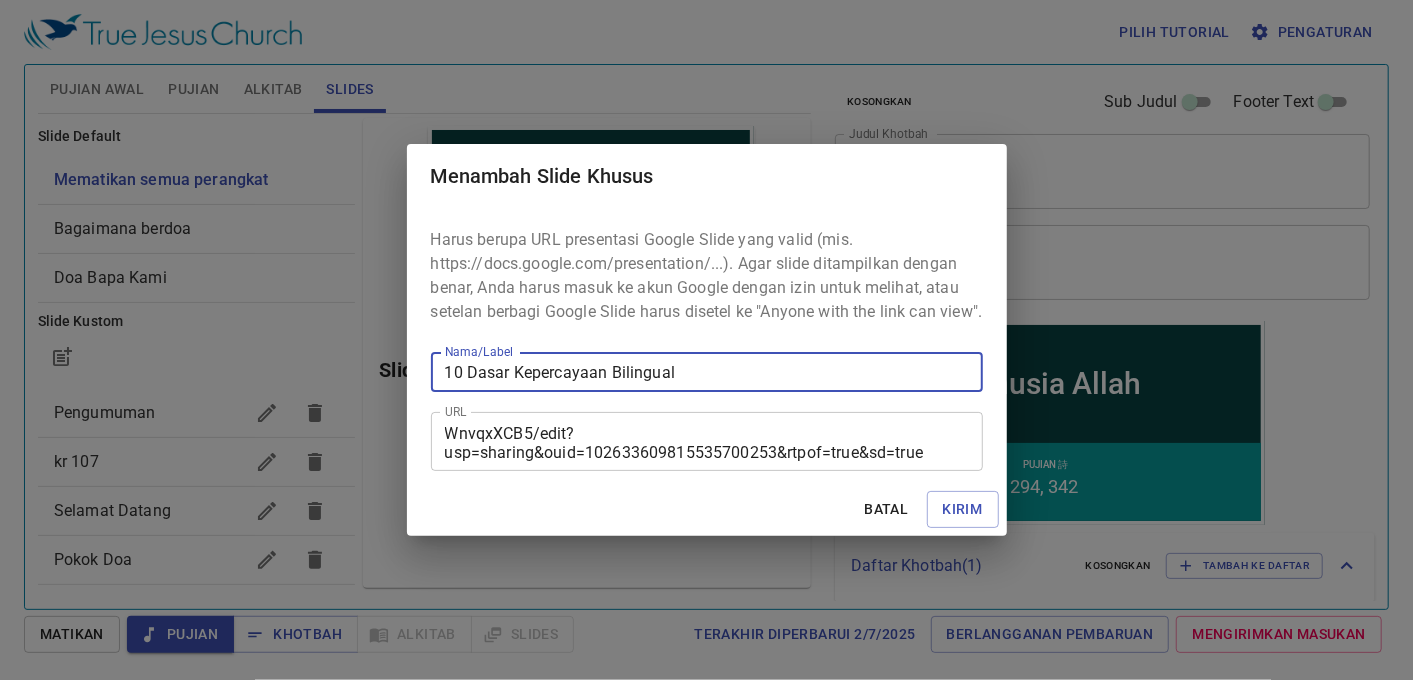 drag, startPoint x: 675, startPoint y: 377, endPoint x: 685, endPoint y: 385, distance: 12.806249 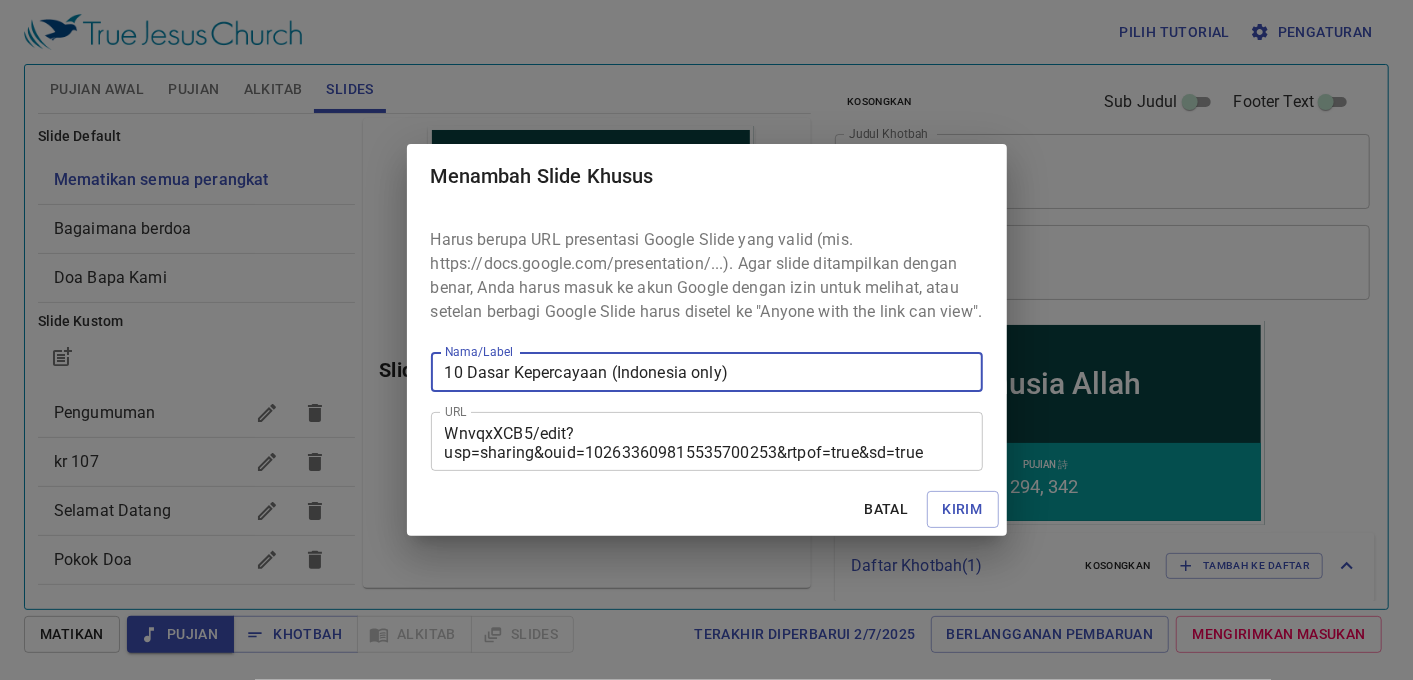 type on "10 Dasar Kepercayaan (Indonesia only)" 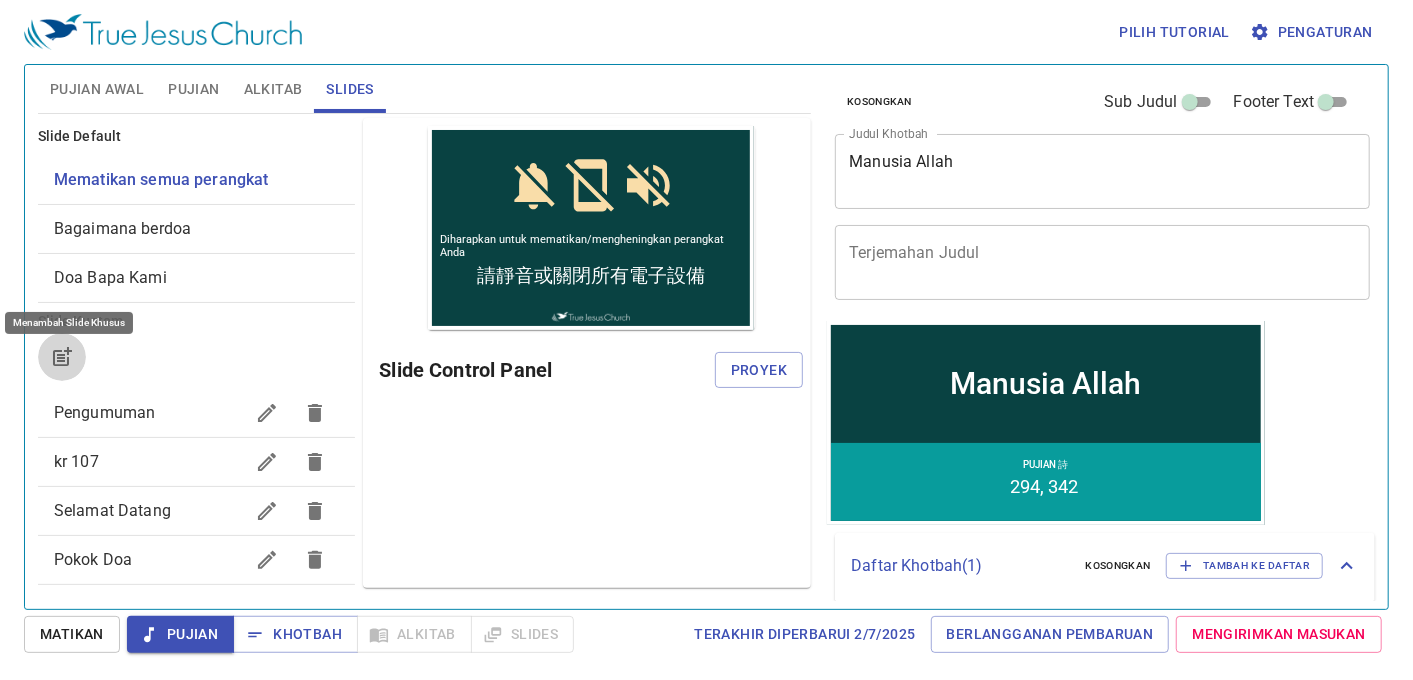 scroll, scrollTop: 0, scrollLeft: 0, axis: both 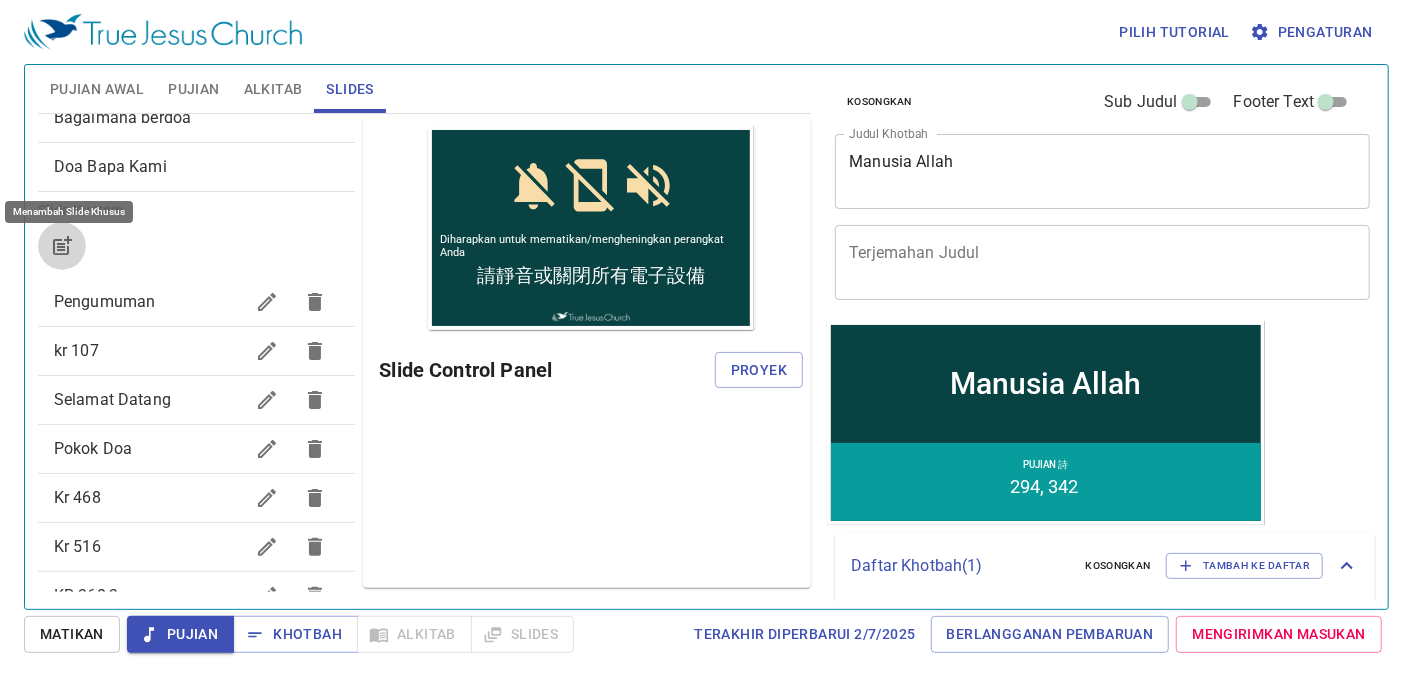 click on "Pengumuman" at bounding box center [197, 302] 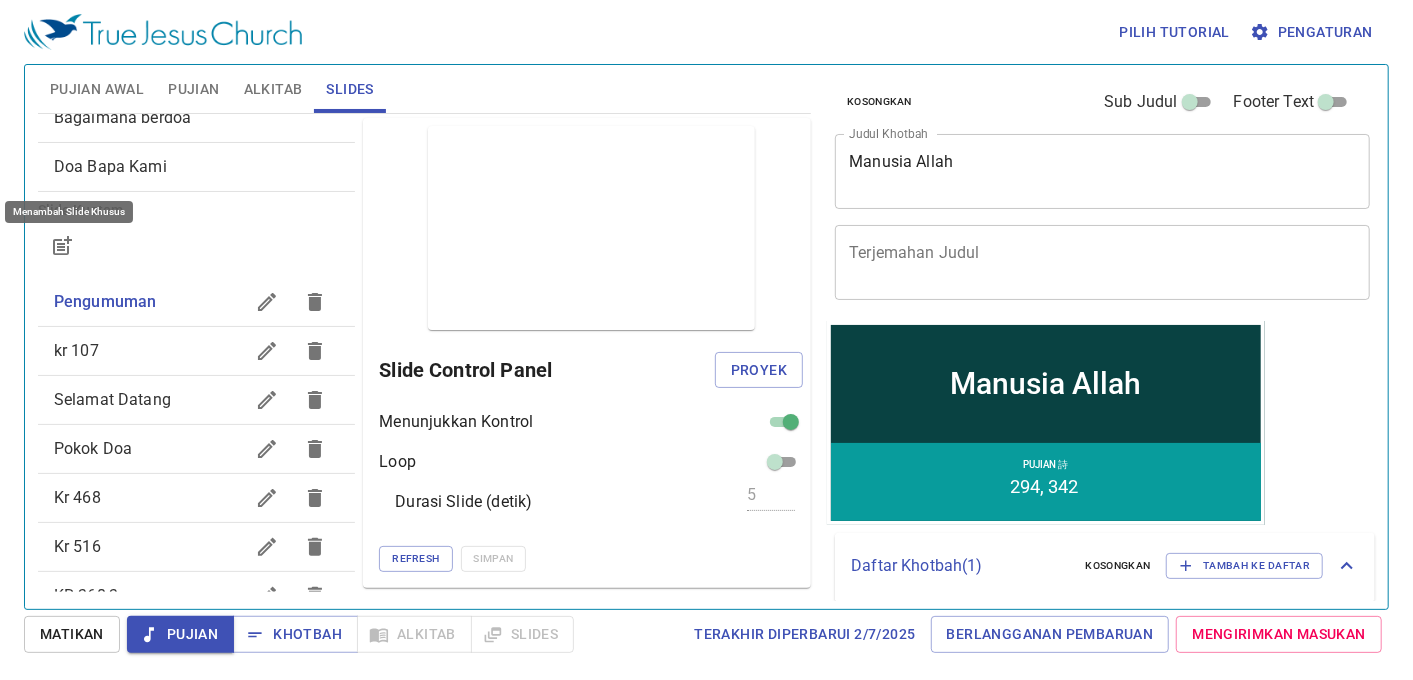click 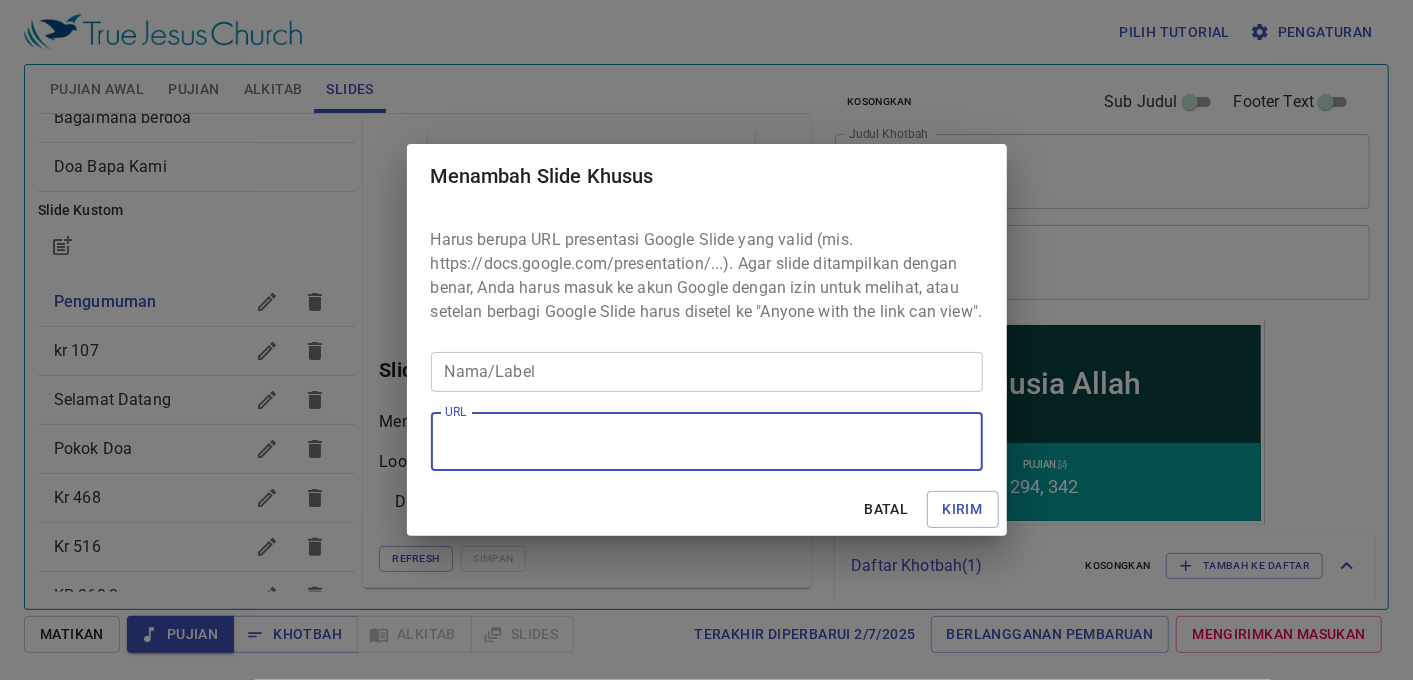 click on "URL" at bounding box center [707, 442] 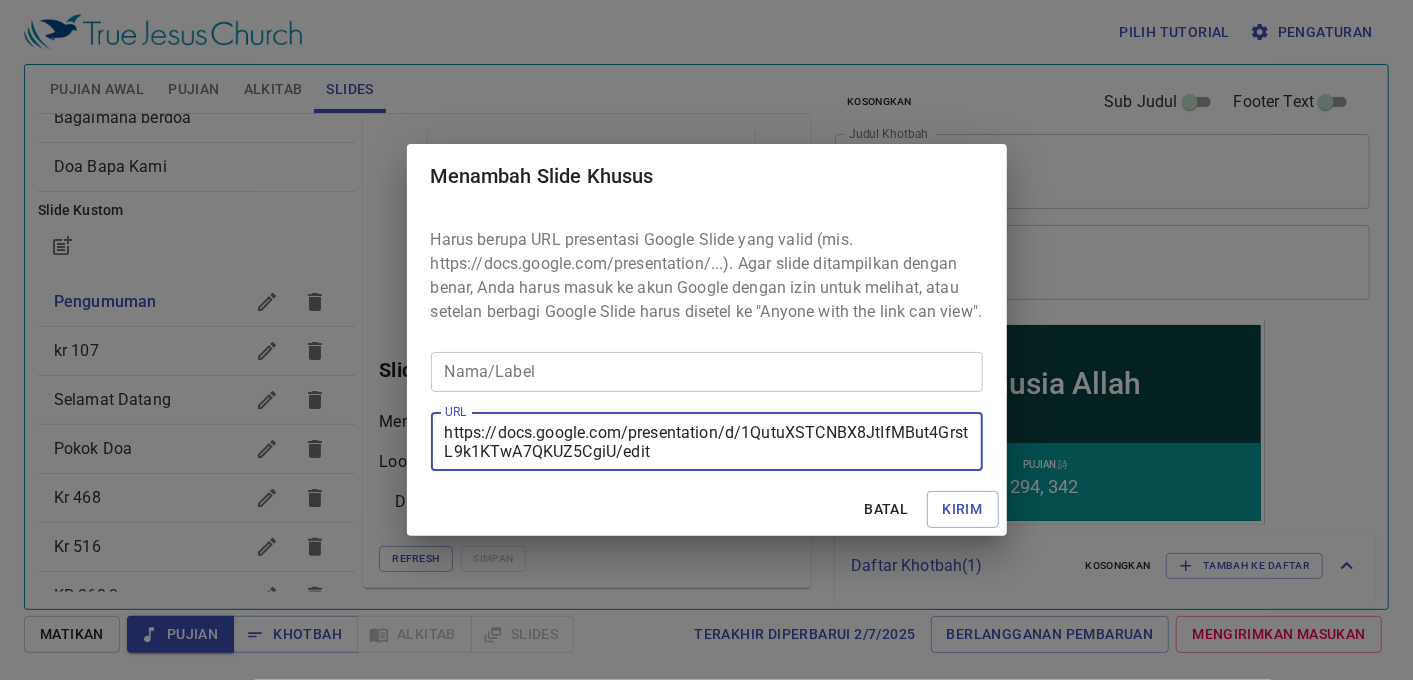 type on "https://docs.google.com/presentation/d/1QutuXSTCNBX8JtIfMBut4GrstL9k1KTwA7QKUZ5CgiU/edit" 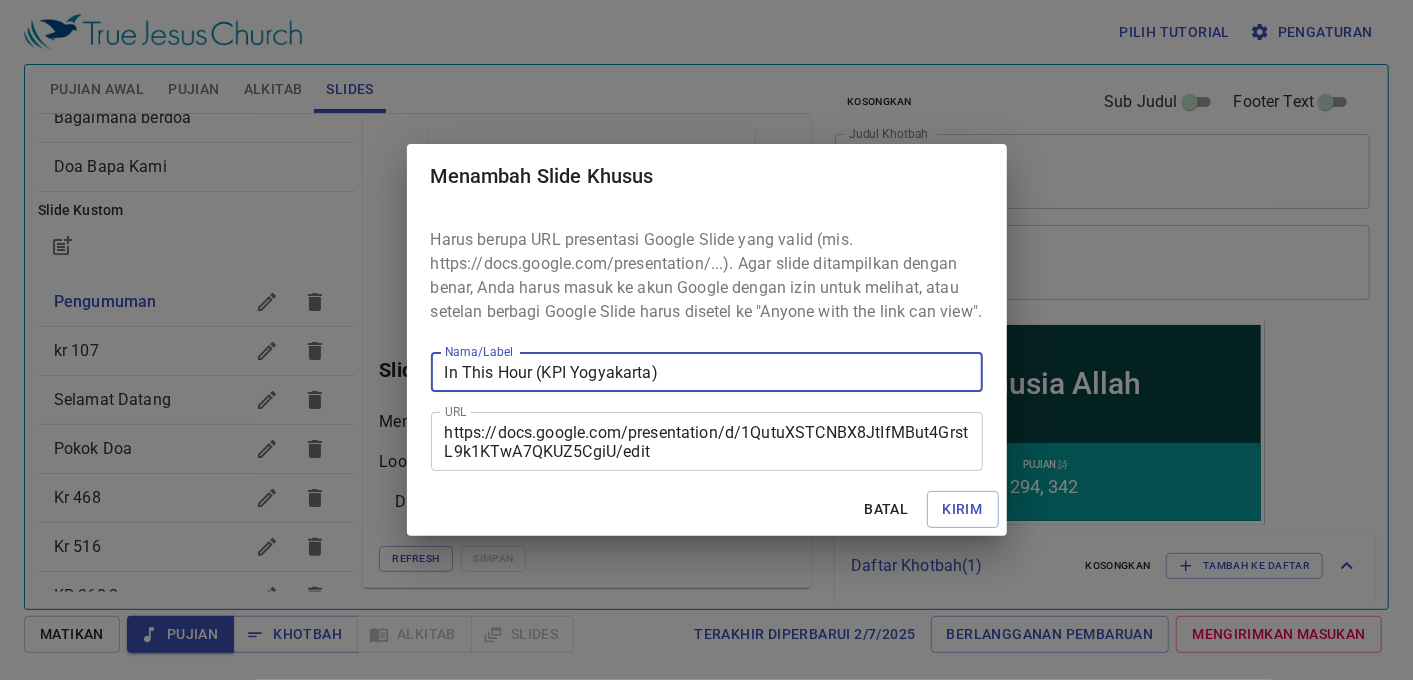 type on "In This Hour (KPI Yogyakarta)" 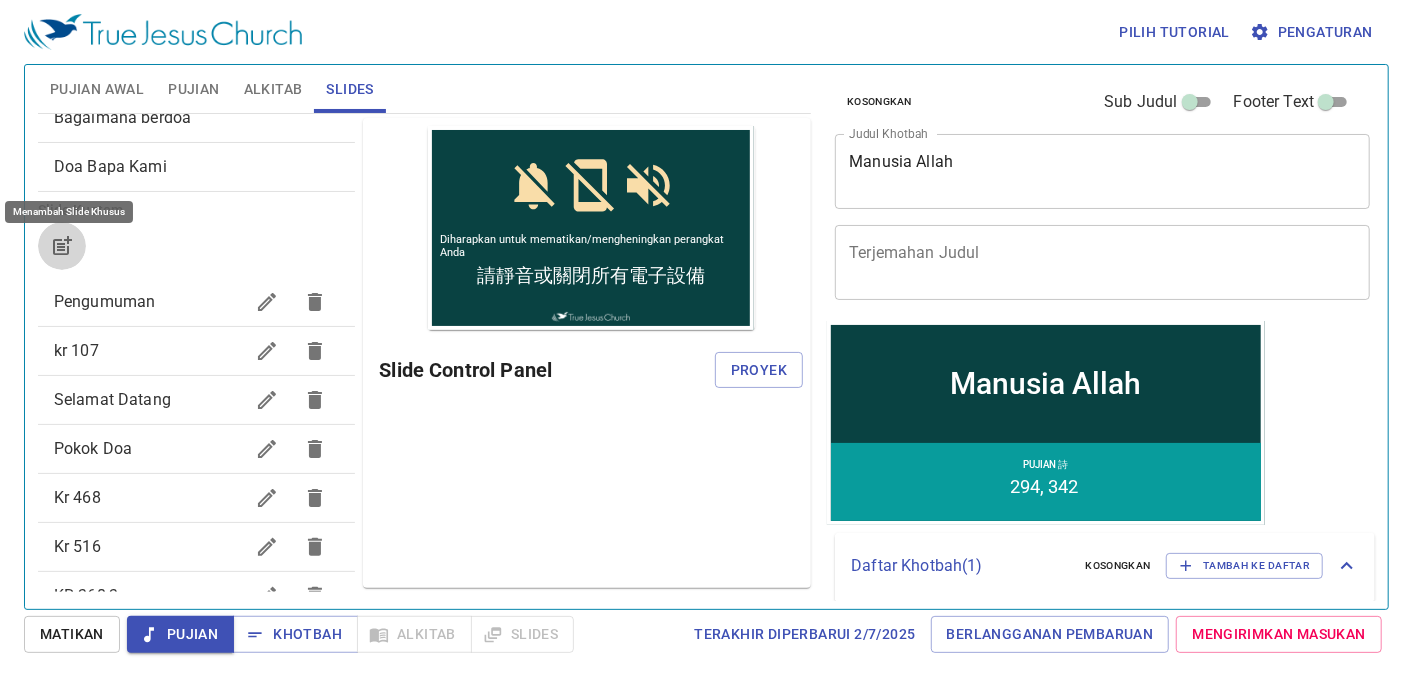 scroll, scrollTop: 0, scrollLeft: 0, axis: both 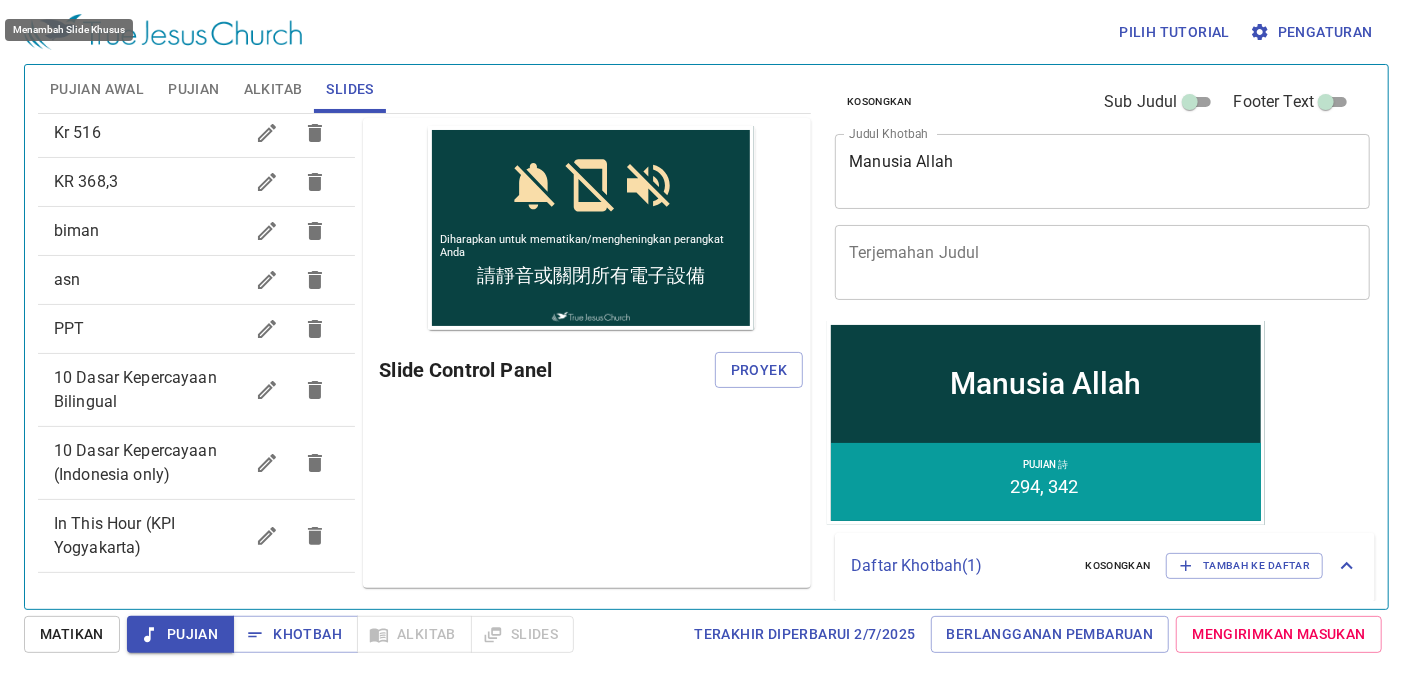 click on "In This Hour (KPI Yogyakarta)" at bounding box center [197, 536] 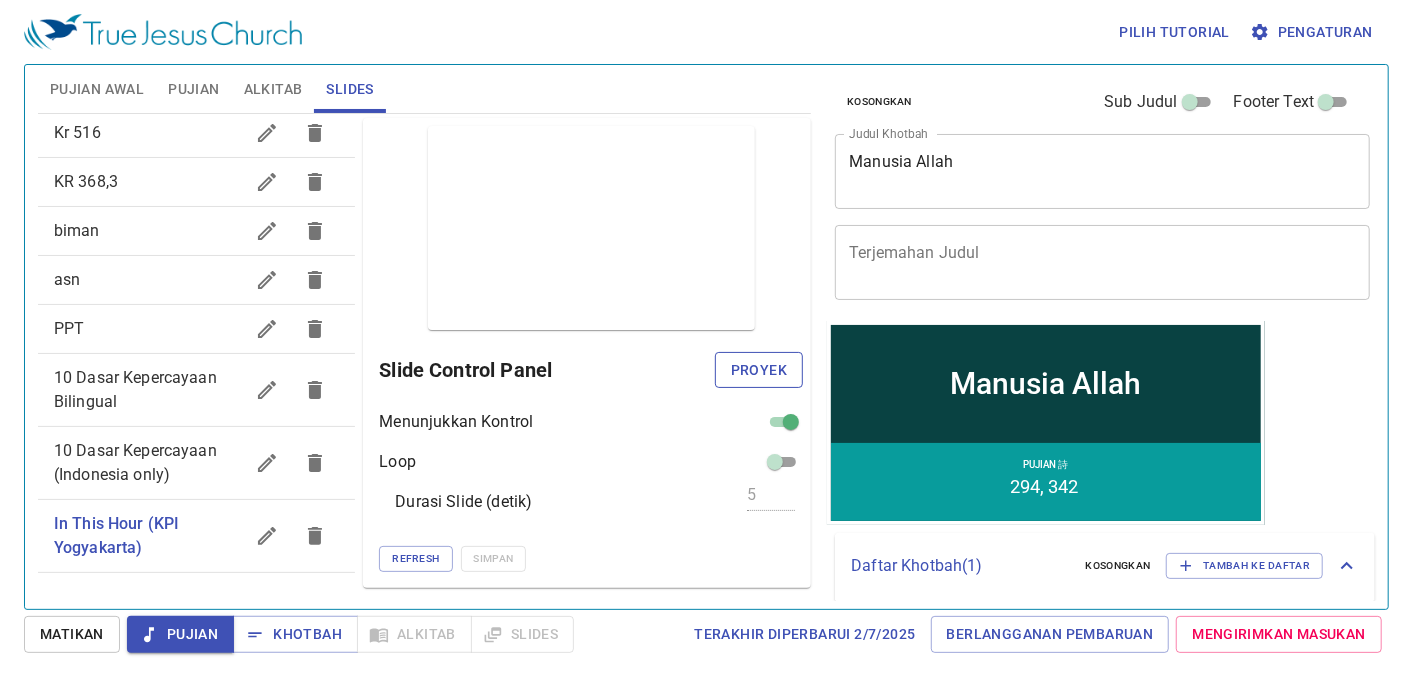 click on "Proyek" at bounding box center [759, 370] 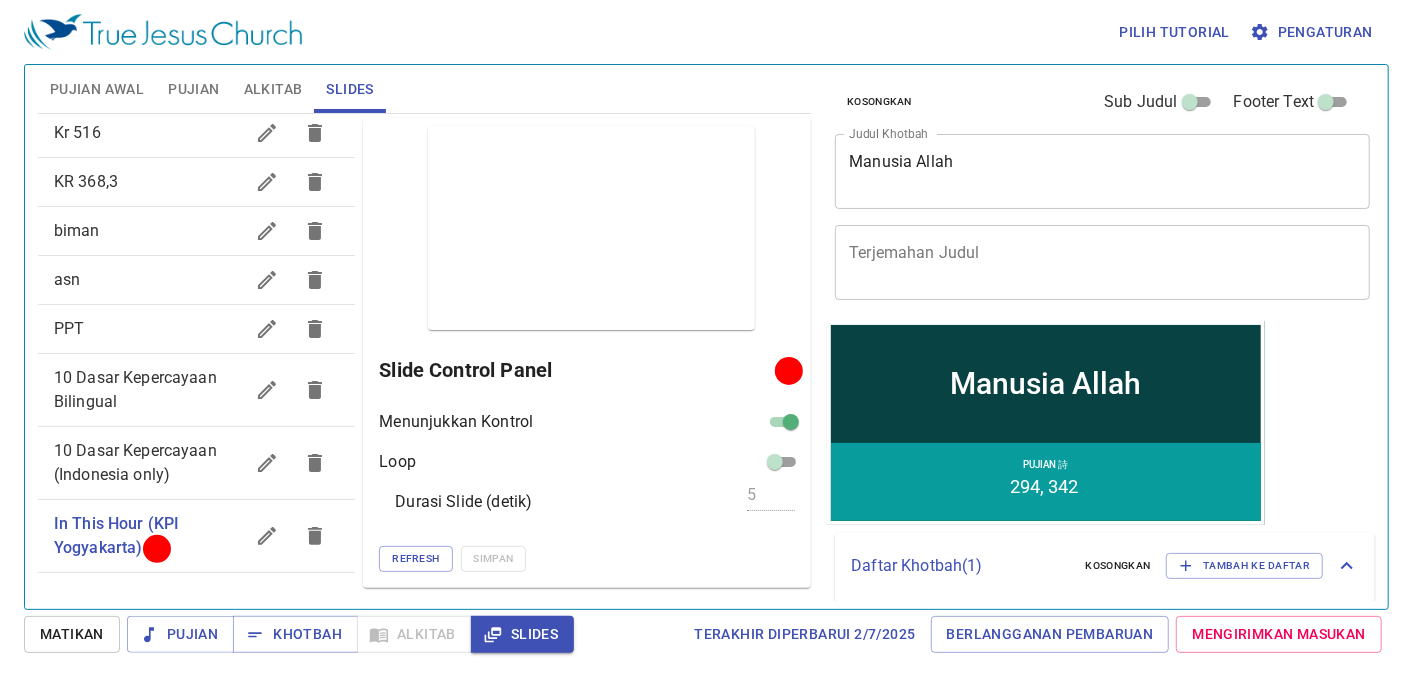 click on "10 Dasar Kepercayaan (Indonesia only)" at bounding box center [135, 462] 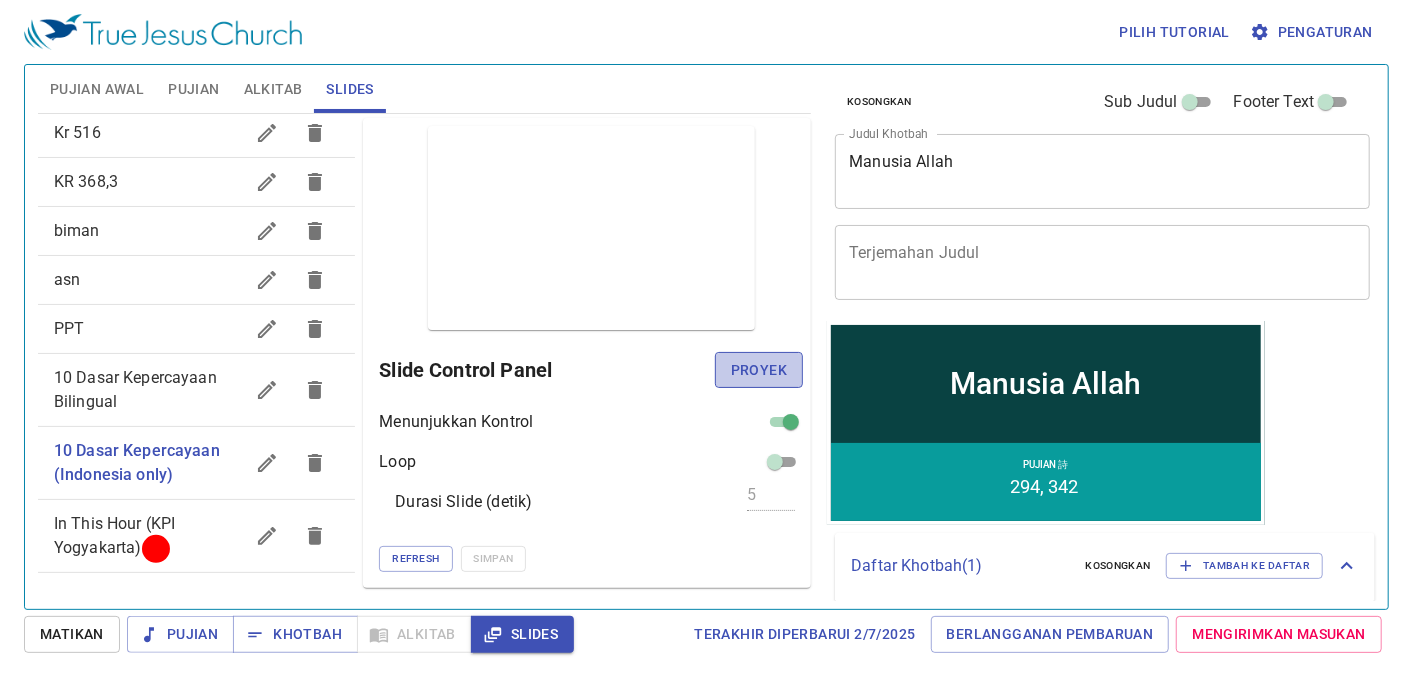 click on "Proyek" at bounding box center (759, 370) 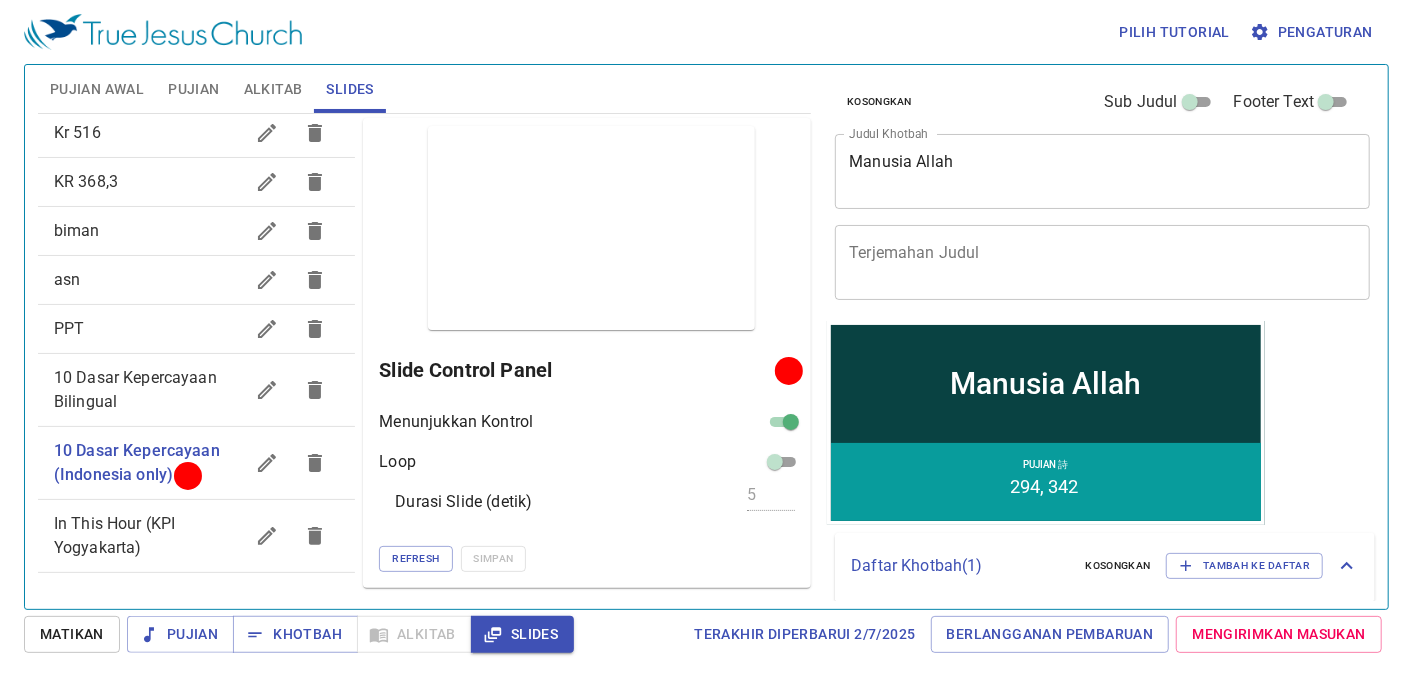 click on "10 Dasar Kepercayaan Bilingual" at bounding box center (135, 389) 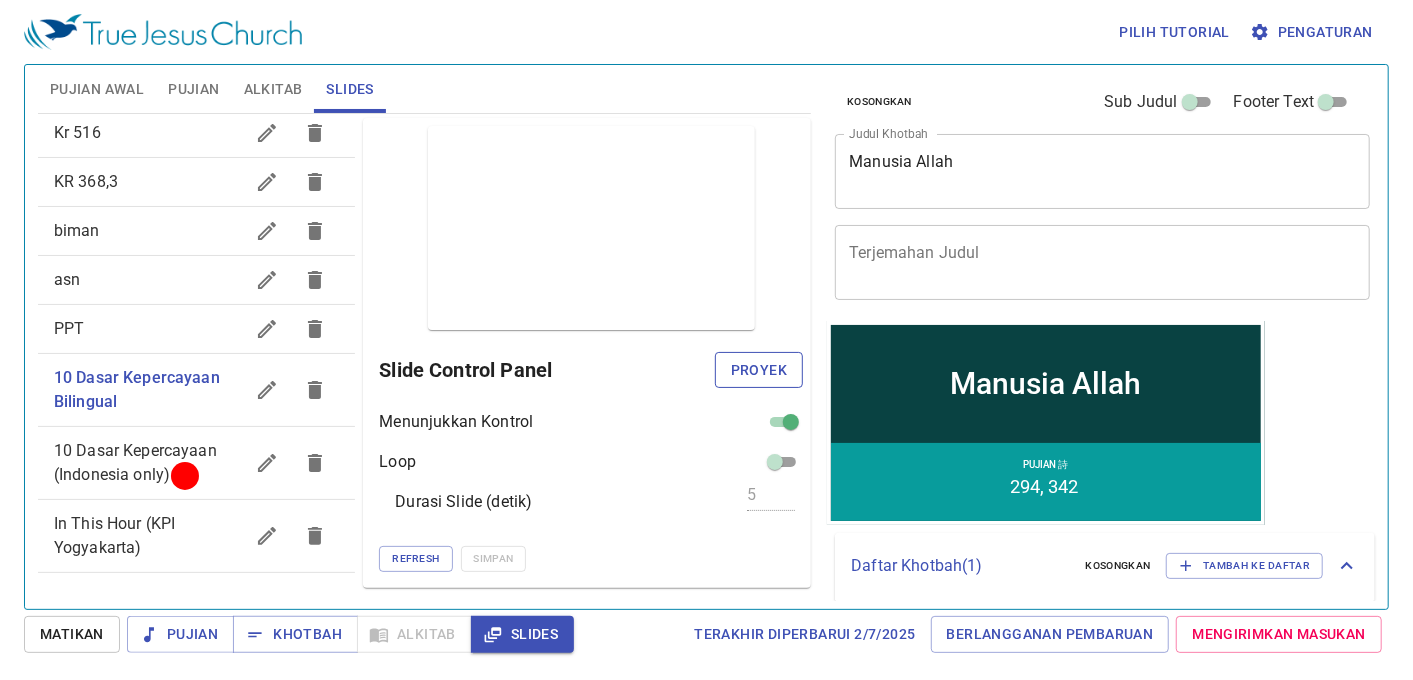 click on "Proyek" at bounding box center [759, 370] 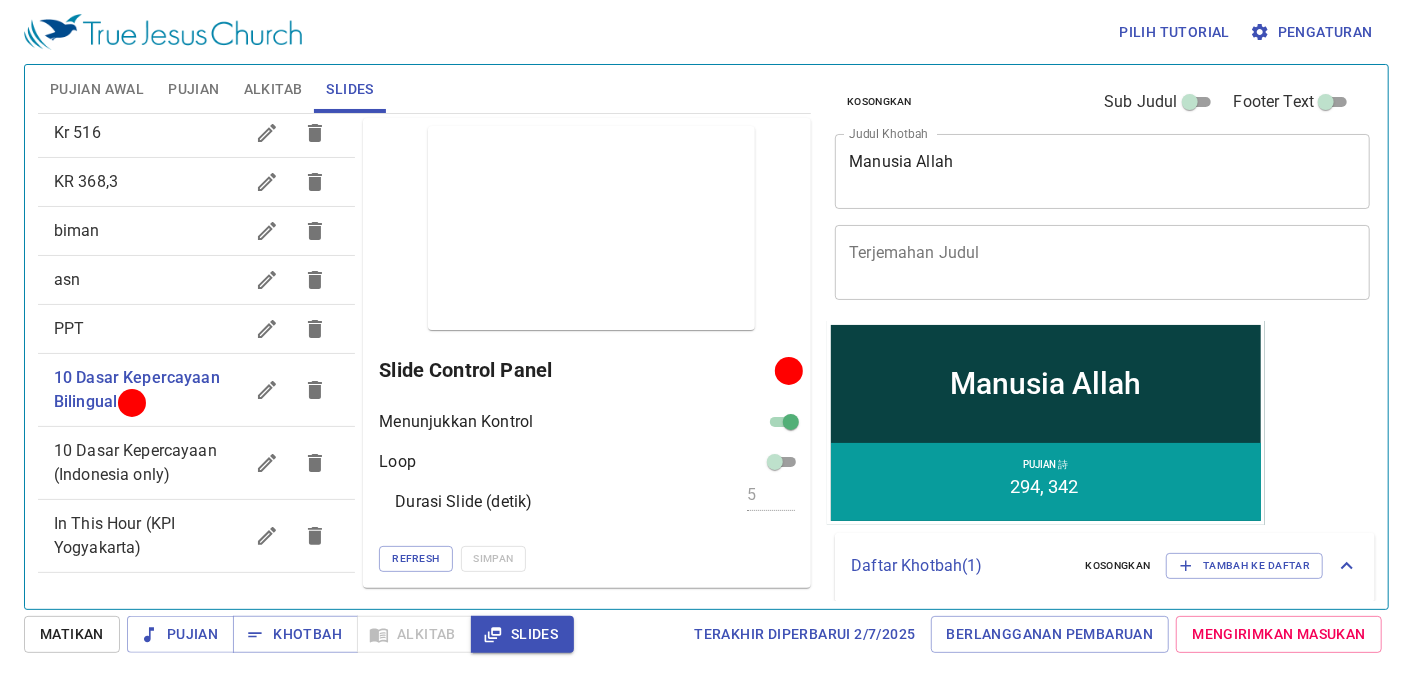 scroll, scrollTop: 0, scrollLeft: 0, axis: both 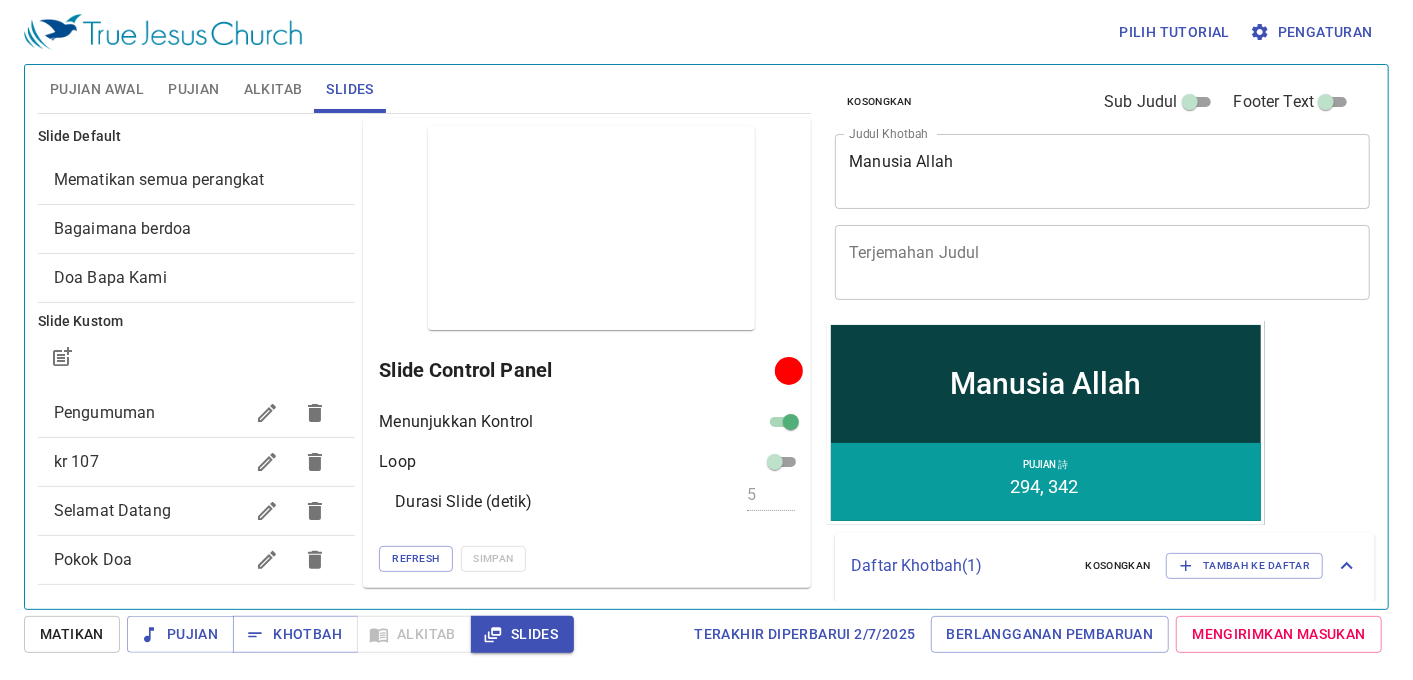 click on "Bagaimana berdoa" at bounding box center (197, 229) 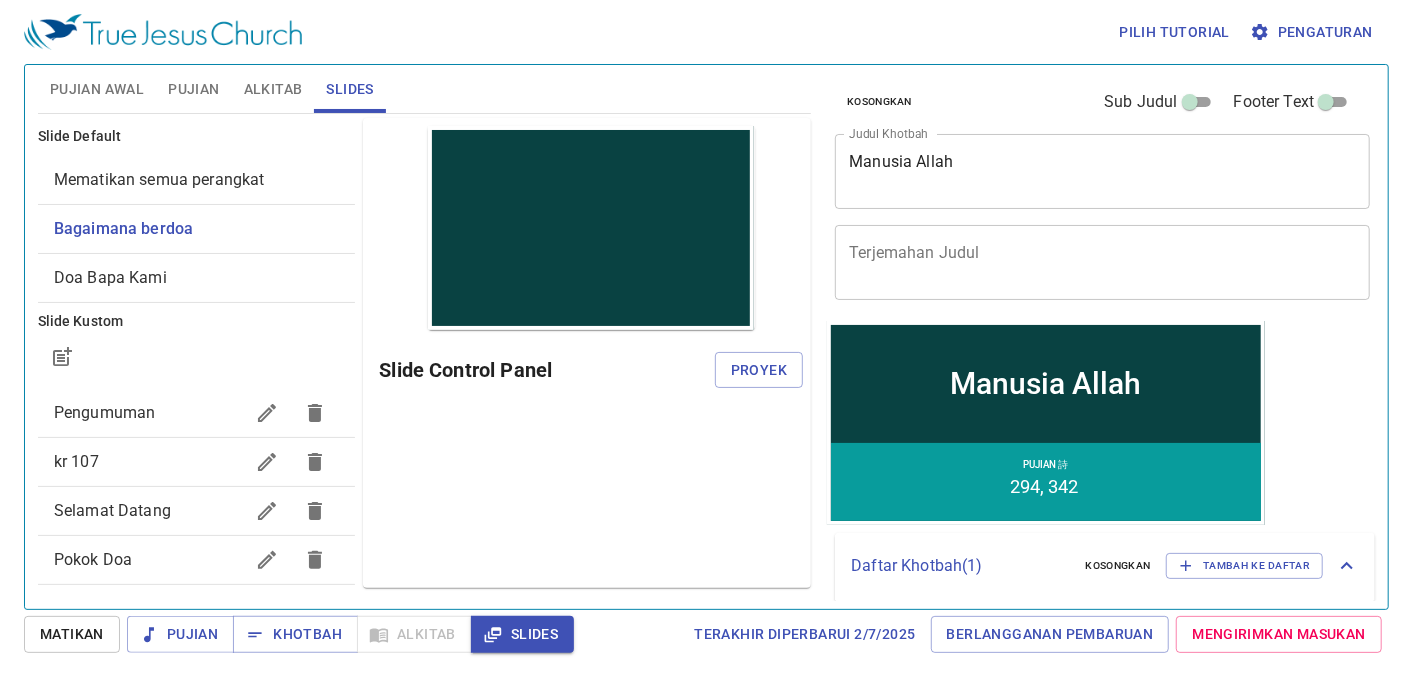 scroll, scrollTop: 0, scrollLeft: 0, axis: both 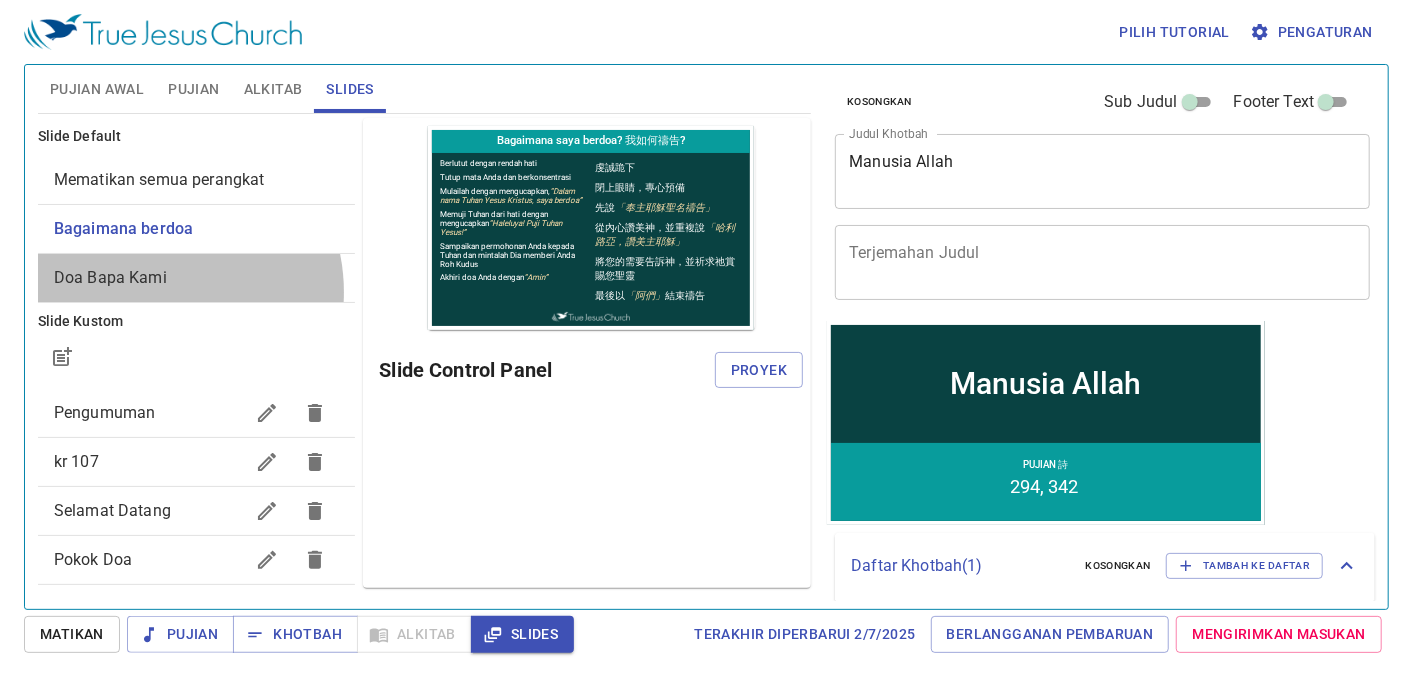 click on "Doa Bapa Kami" at bounding box center [197, 278] 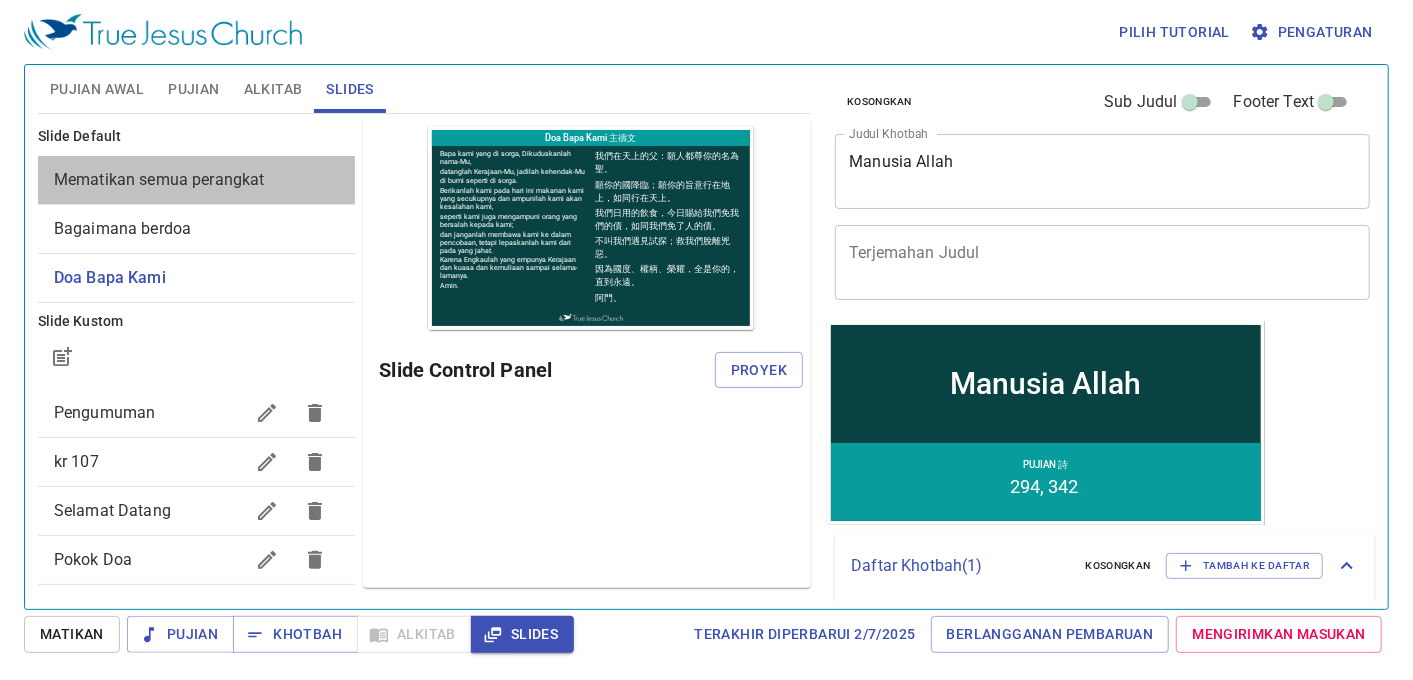 click on "Mematikan semua perangkat" at bounding box center (159, 179) 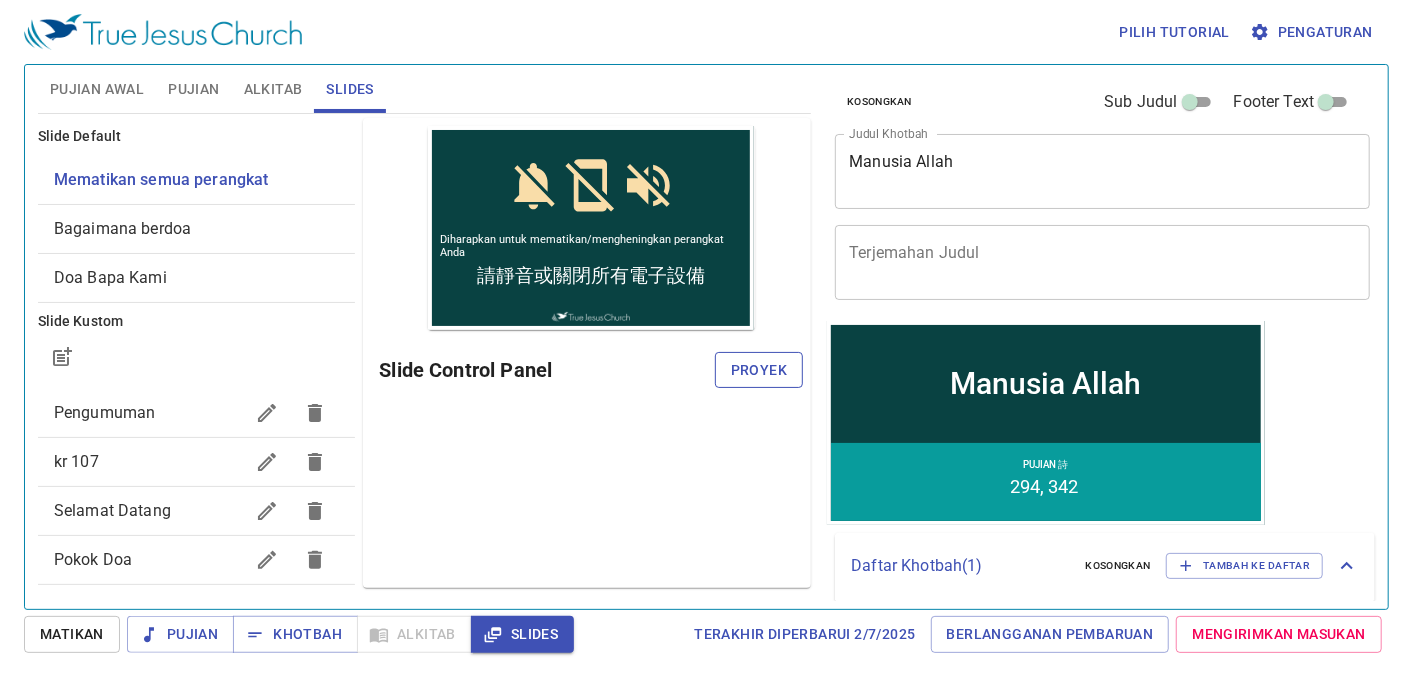 click on "Proyek" at bounding box center [759, 370] 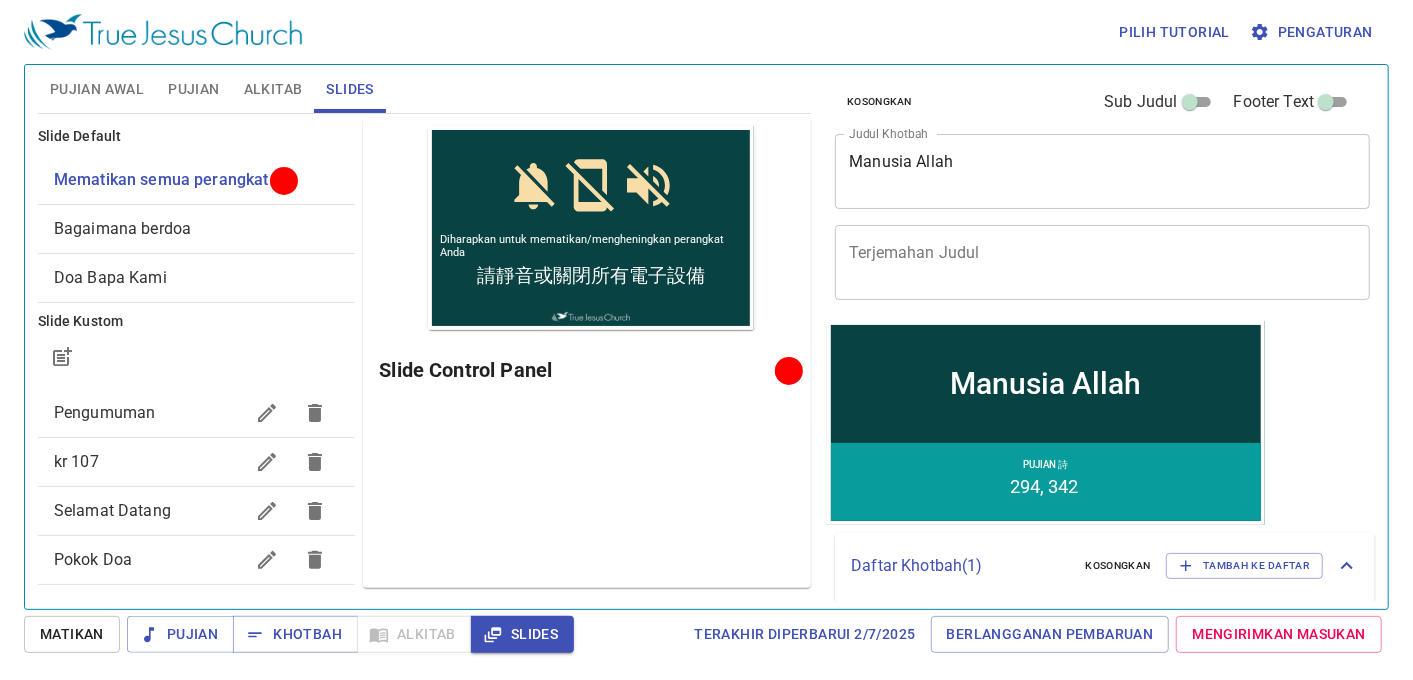 click on "Pujian" at bounding box center (193, 89) 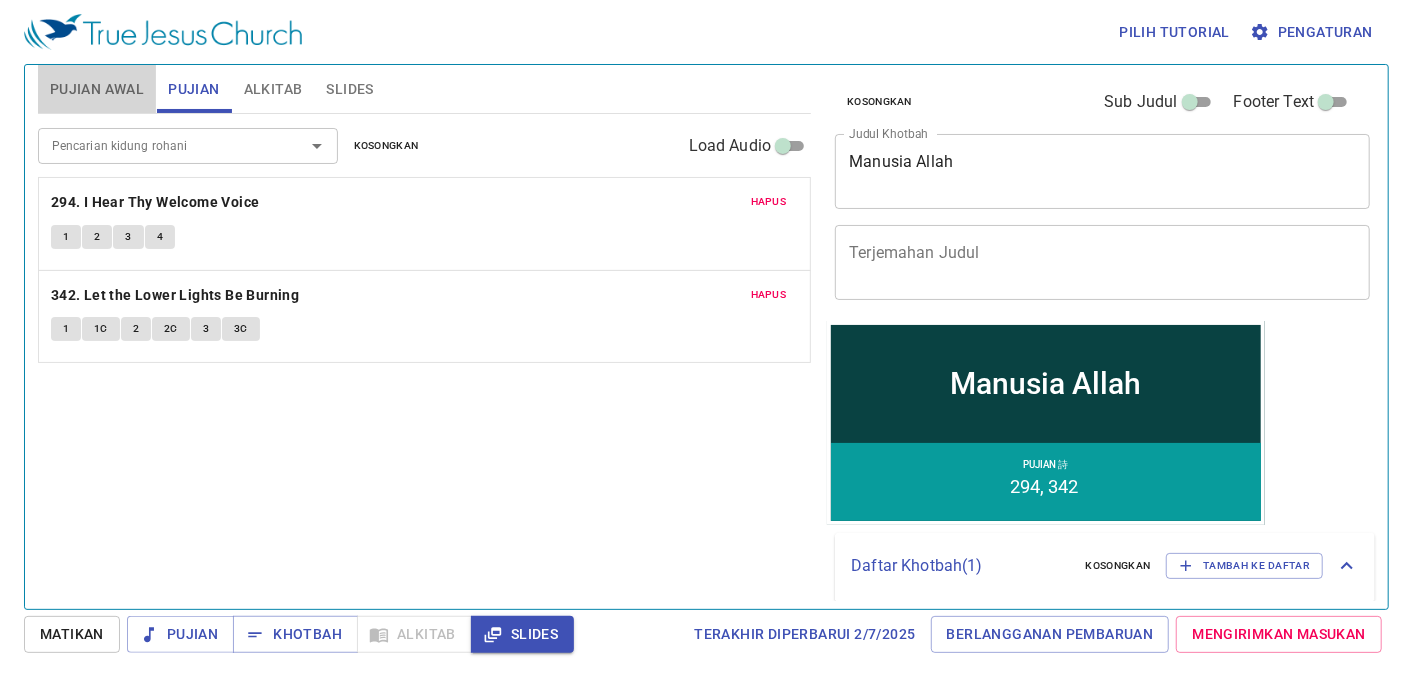 click on "Pujian Awal" at bounding box center (97, 89) 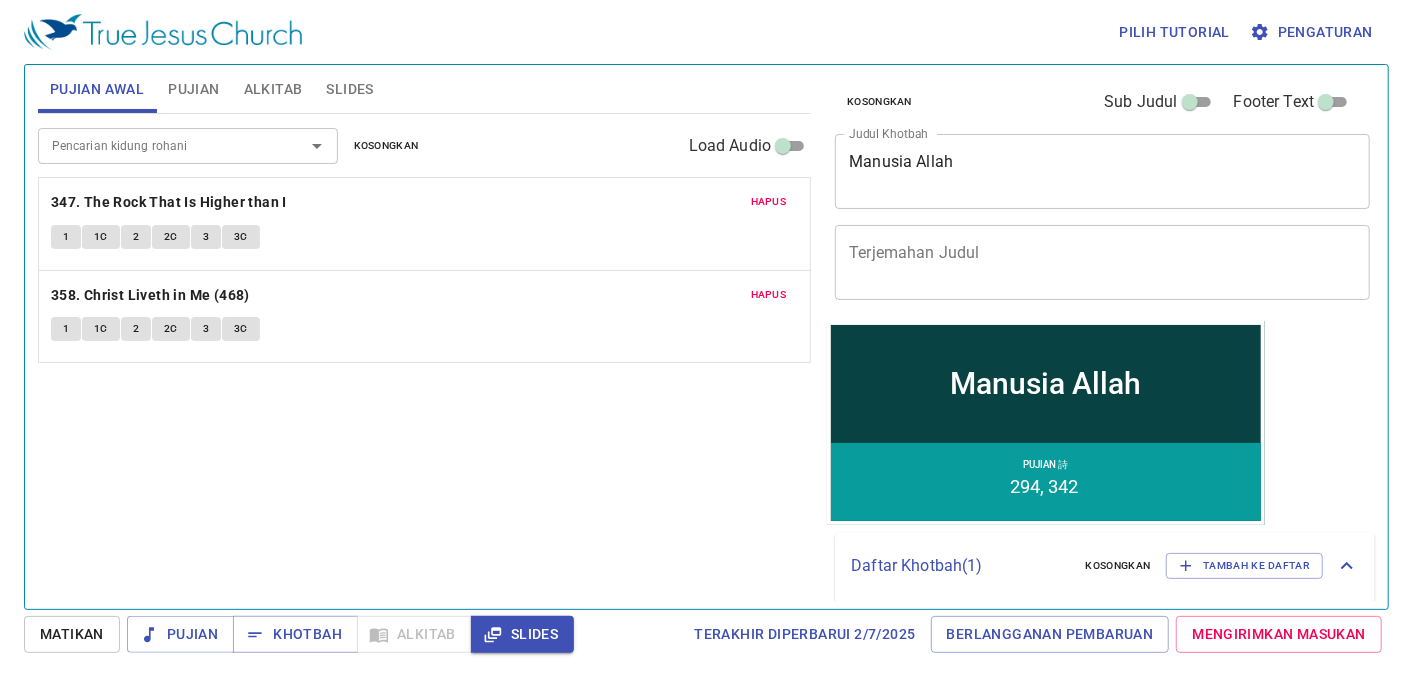 click on "Pujian" at bounding box center (193, 89) 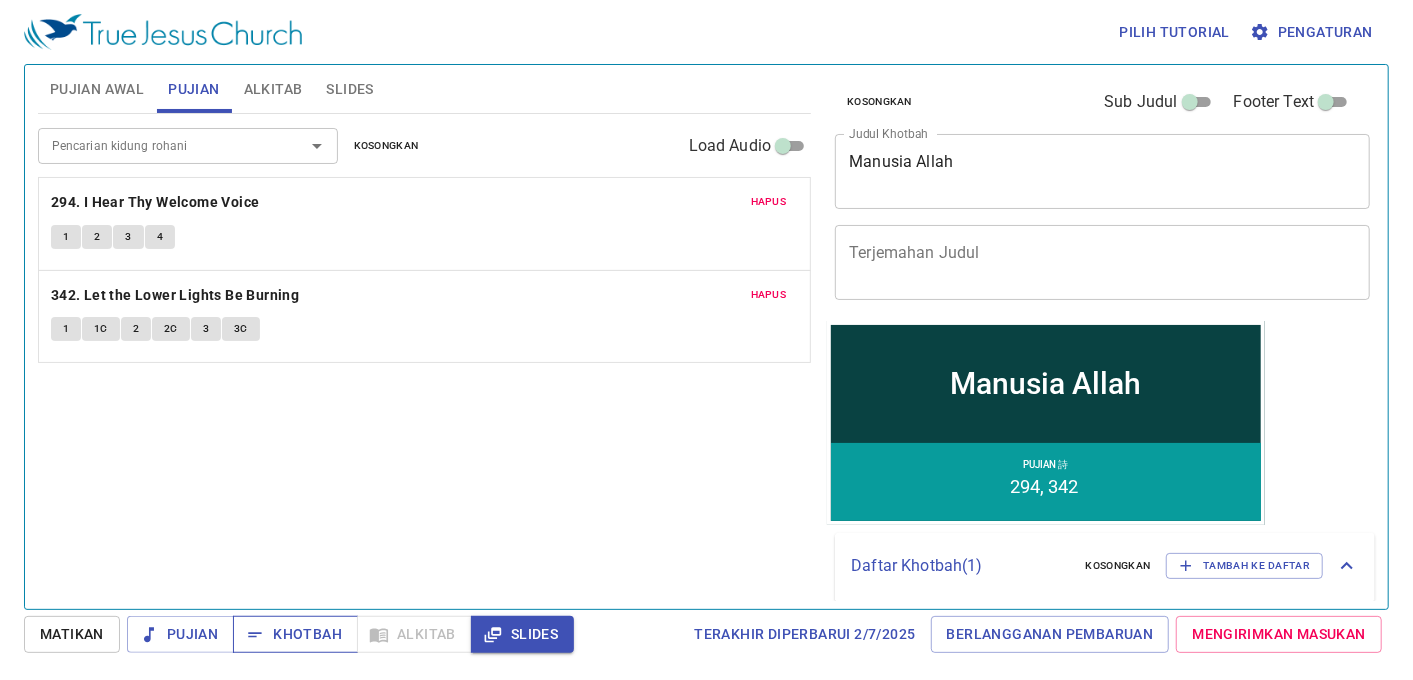 click on "Khotbah" at bounding box center (295, 634) 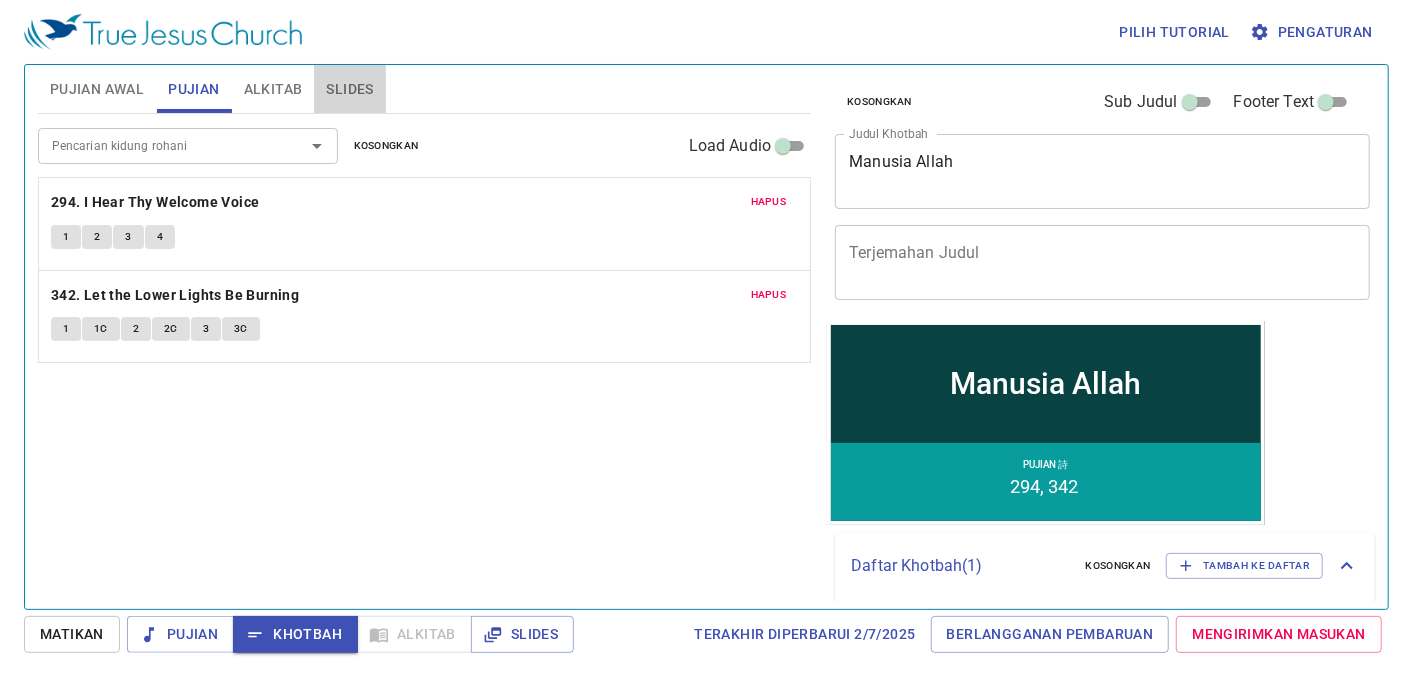 click on "Slides" at bounding box center [349, 89] 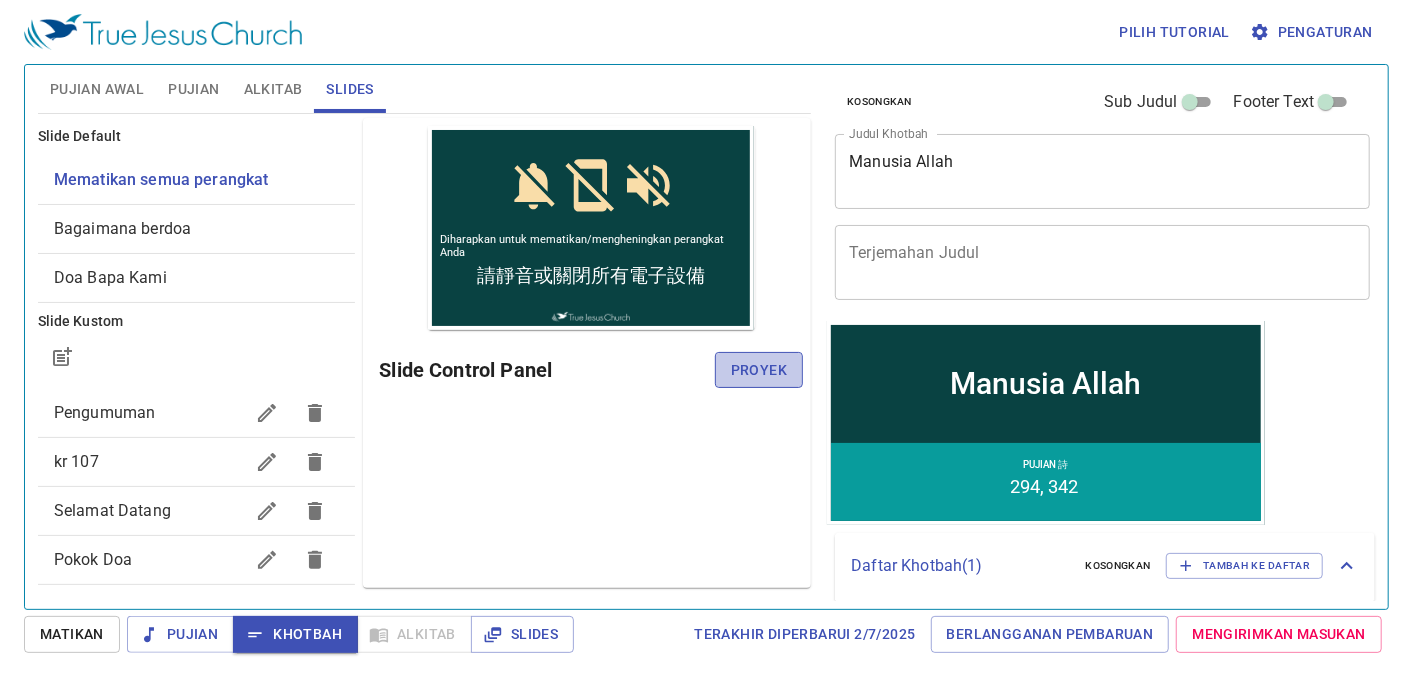 click on "Proyek" at bounding box center [759, 370] 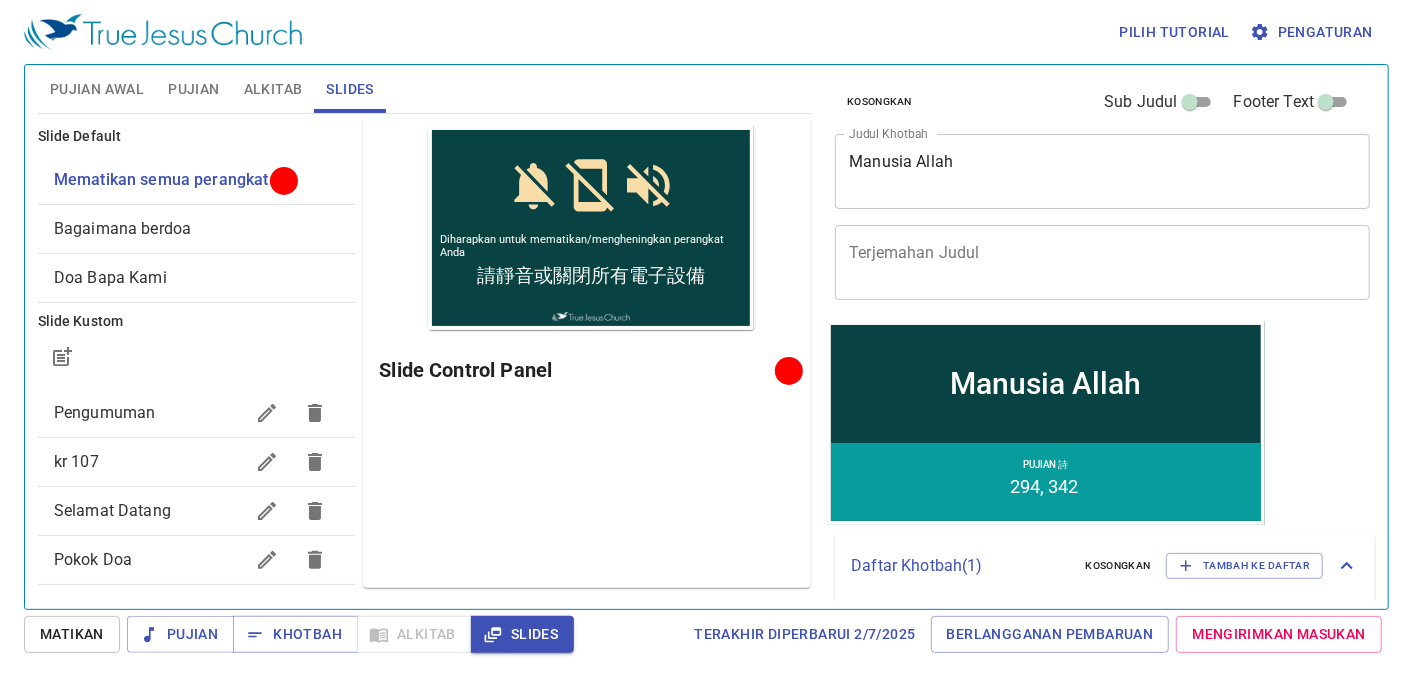 click 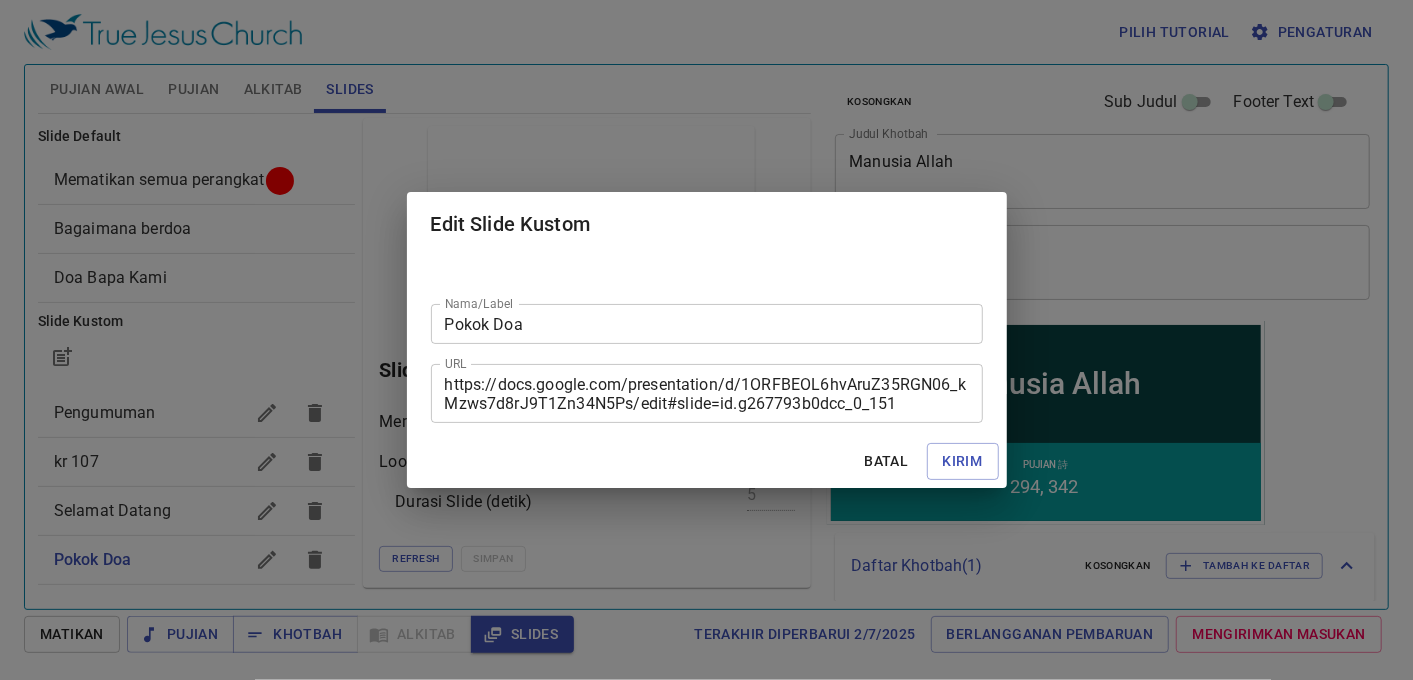 click on "https://docs.google.com/presentation/d/1ORFBEOL6hvAruZ35RGN06_kMzws7d8rJ9T1Zn34N5Ps/edit#slide=id.g267793b0dcc_0_151 URL" at bounding box center (707, 393) 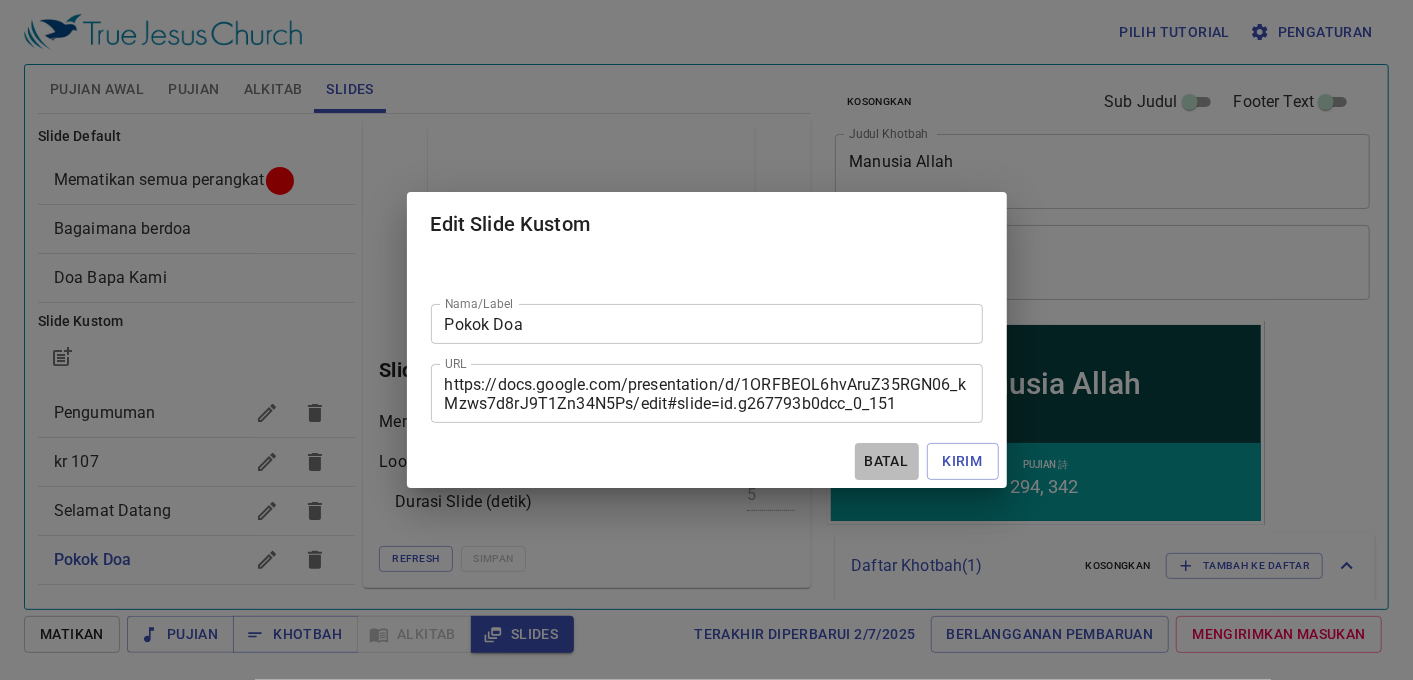 click on "Batal" at bounding box center (887, 461) 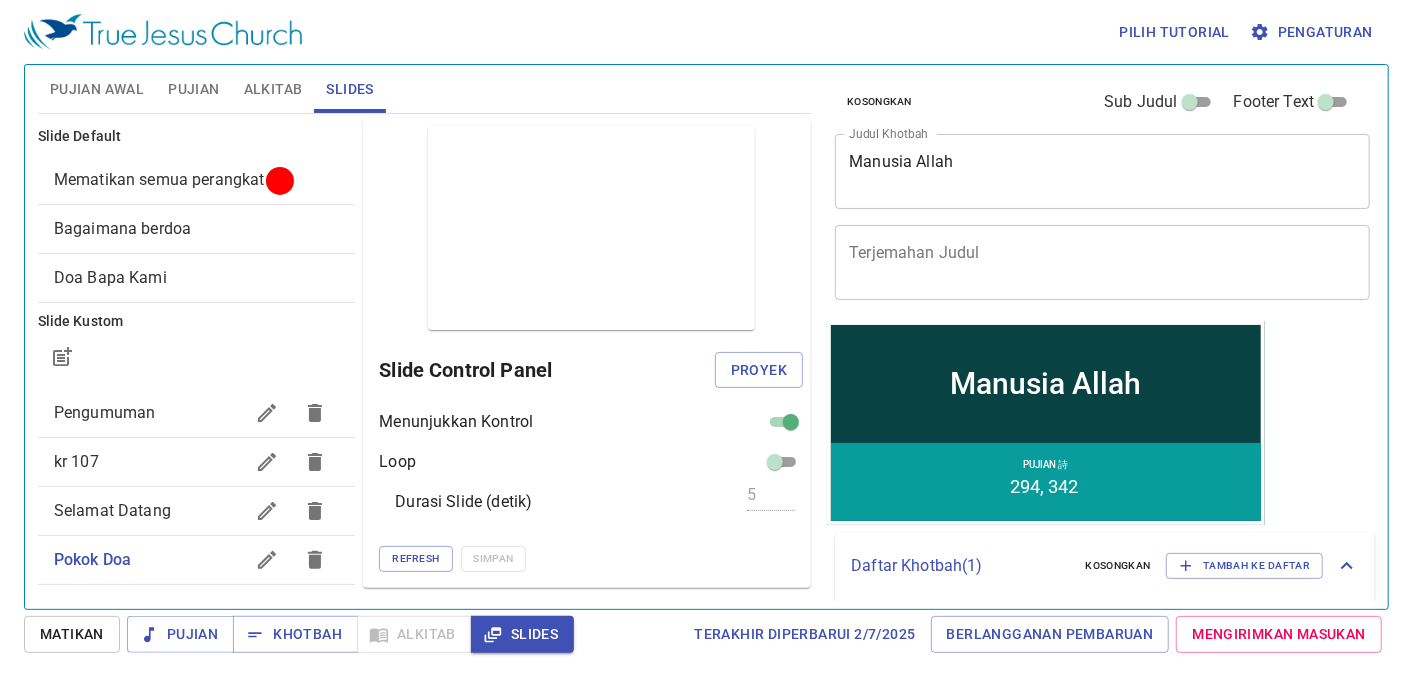 click on "Selamat Datang" at bounding box center [149, 511] 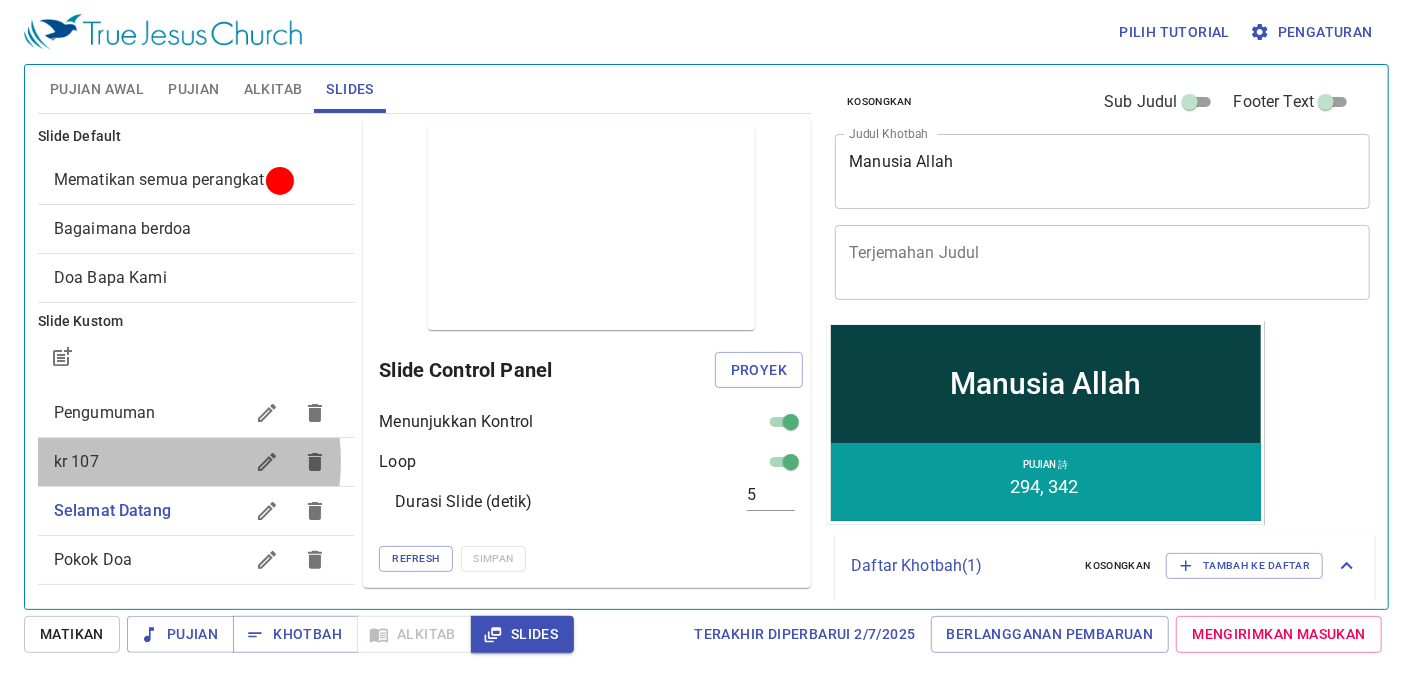 click on "kr 107" at bounding box center (149, 462) 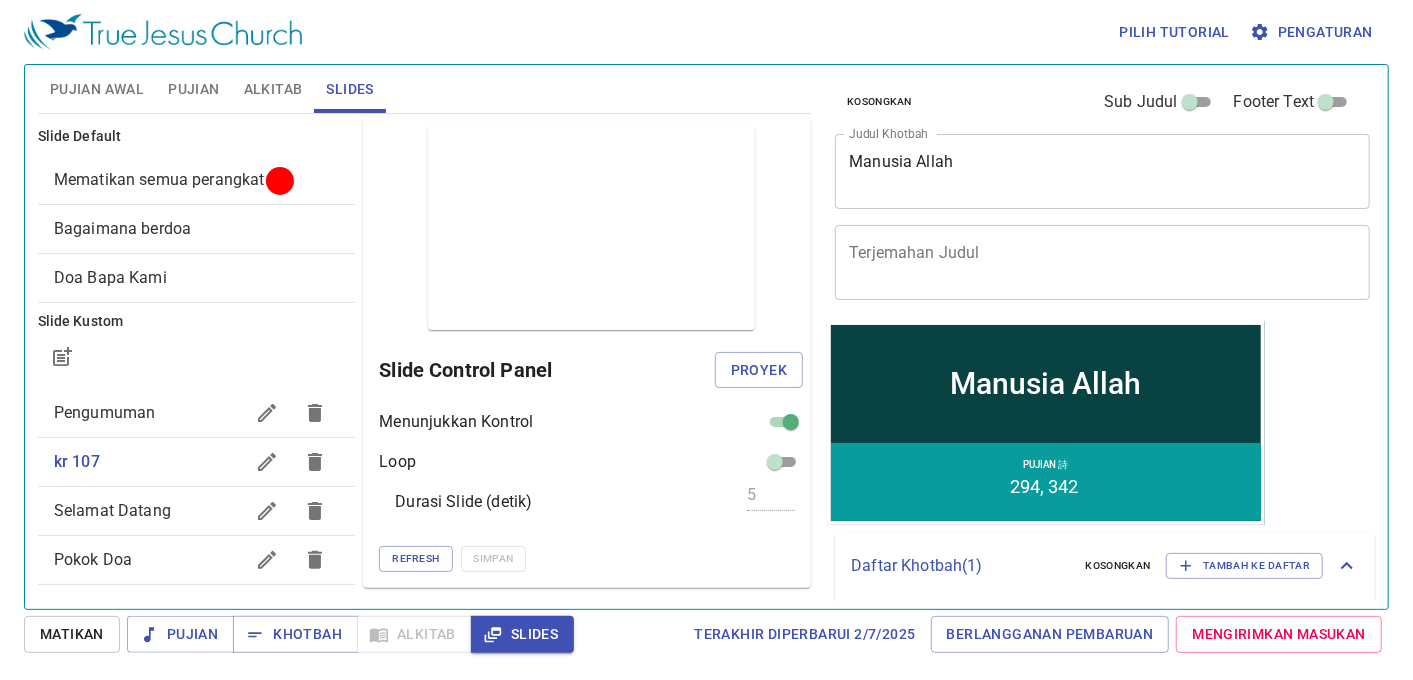 click on "Pengumuman" at bounding box center [197, 413] 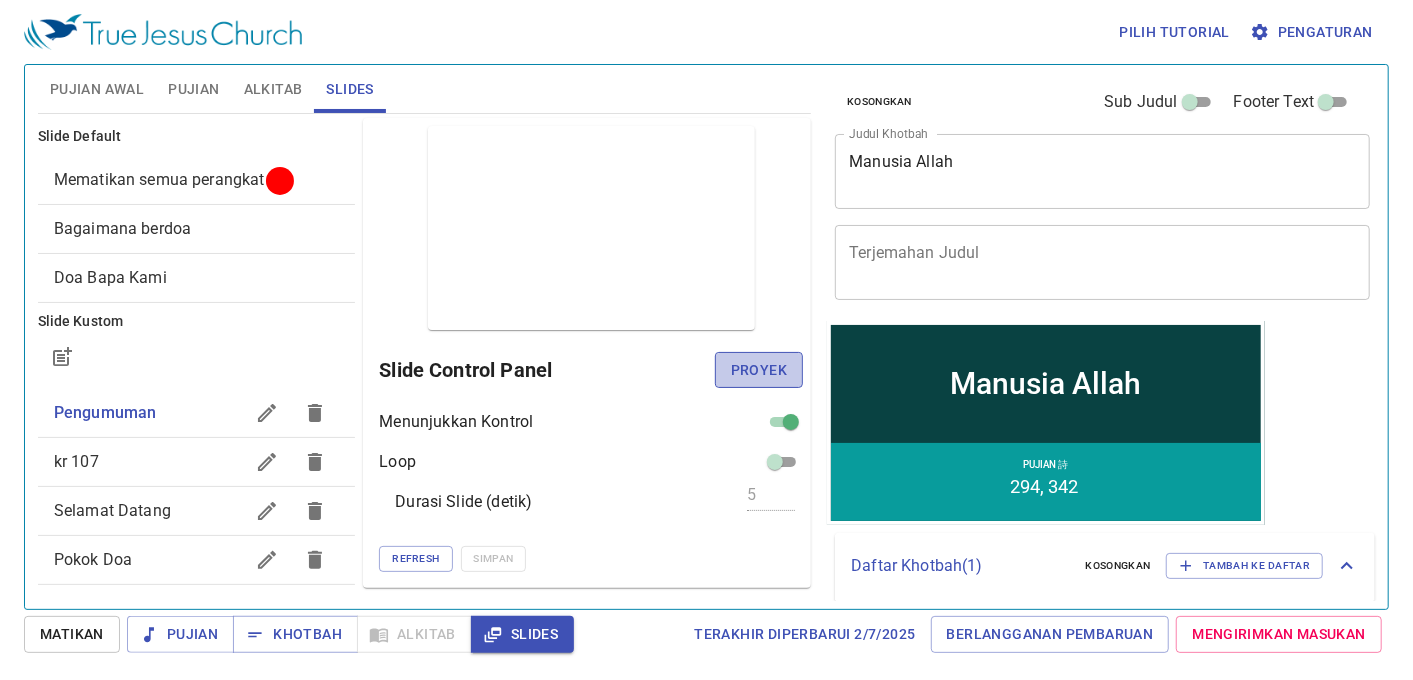 click on "Proyek" at bounding box center [759, 370] 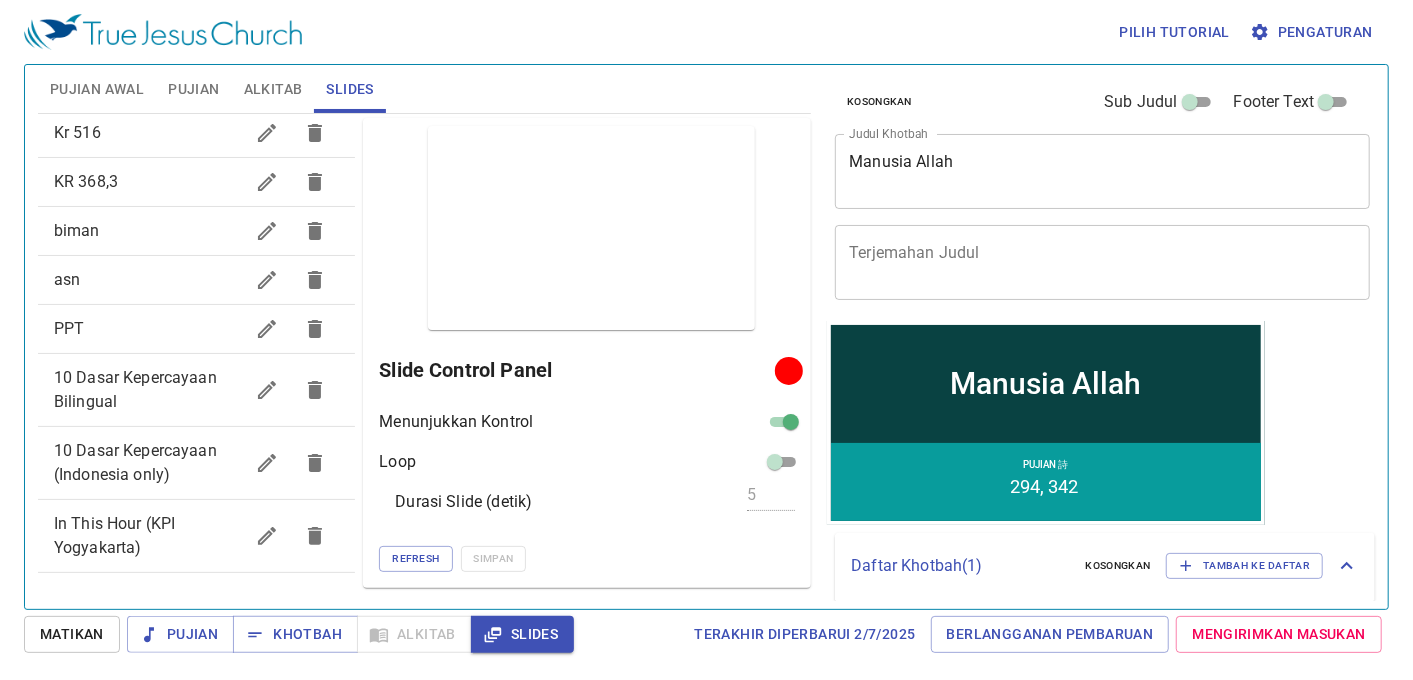 scroll, scrollTop: 0, scrollLeft: 0, axis: both 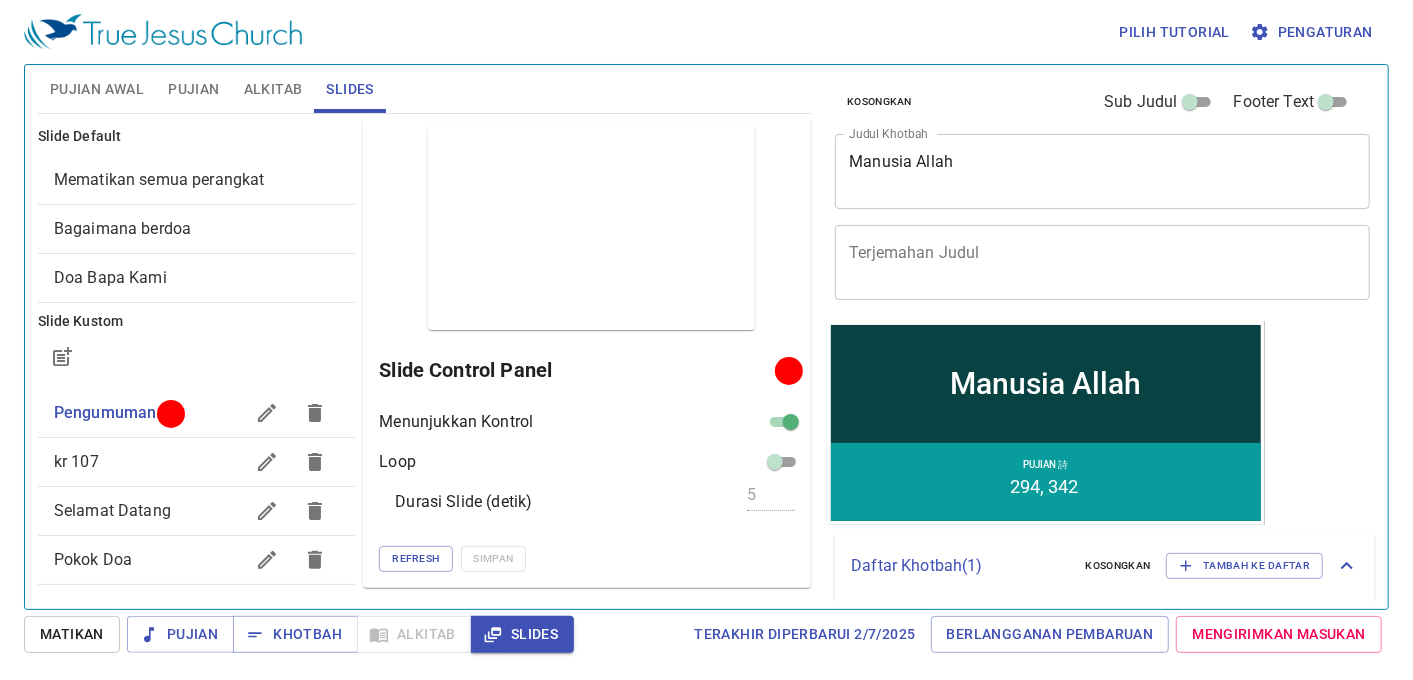 click on "Mematikan semua perangkat" at bounding box center (159, 179) 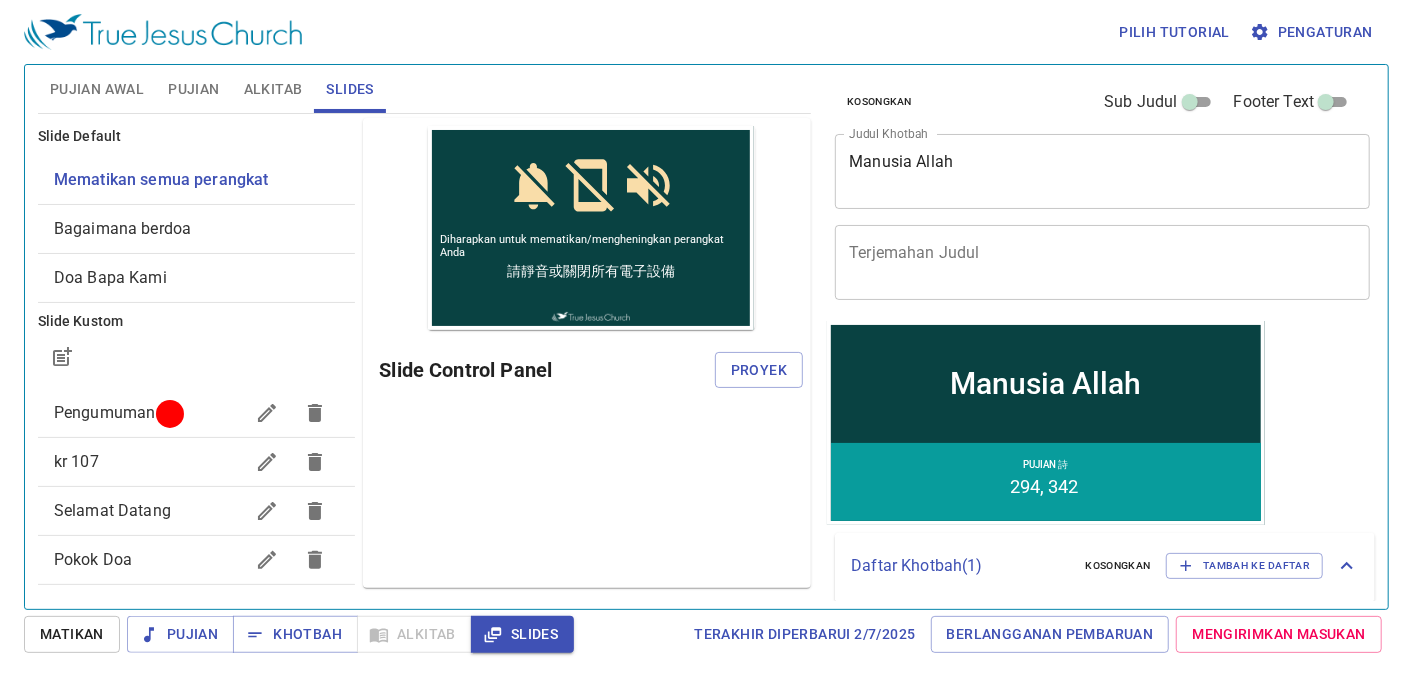 scroll, scrollTop: 0, scrollLeft: 0, axis: both 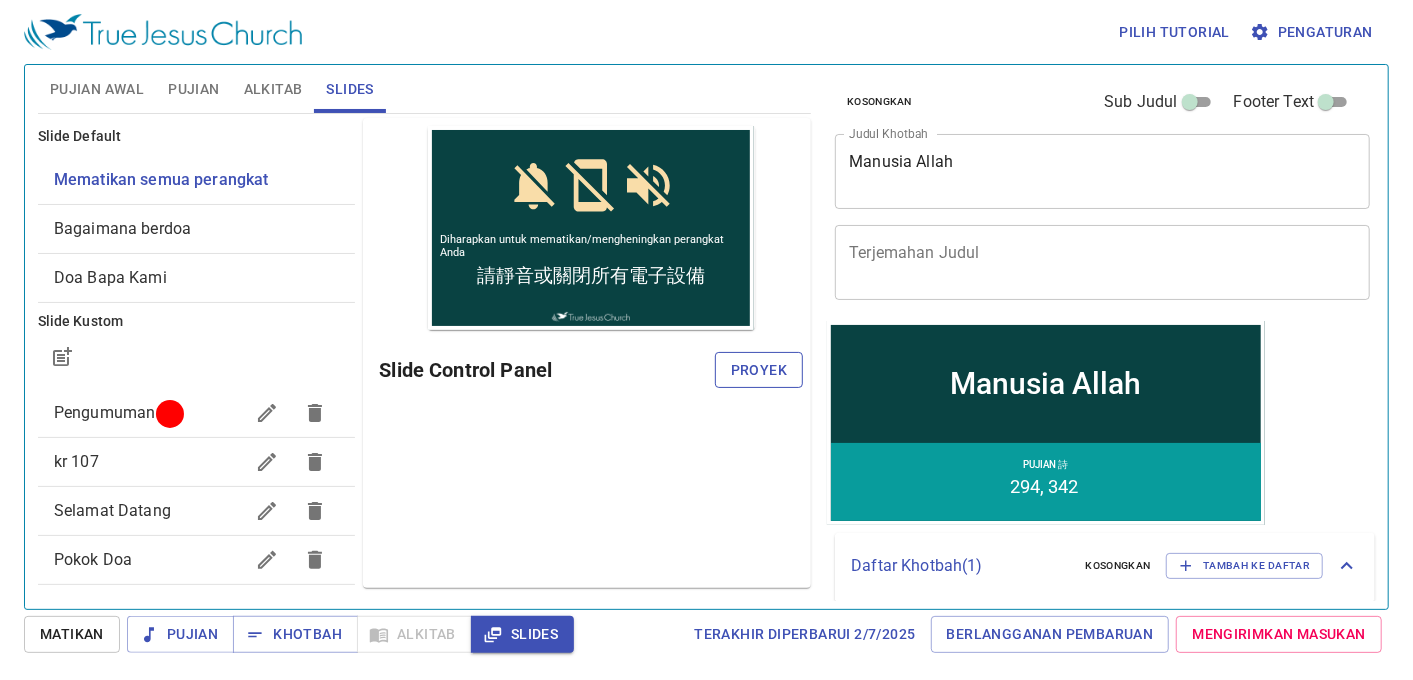 click on "Proyek" at bounding box center [759, 370] 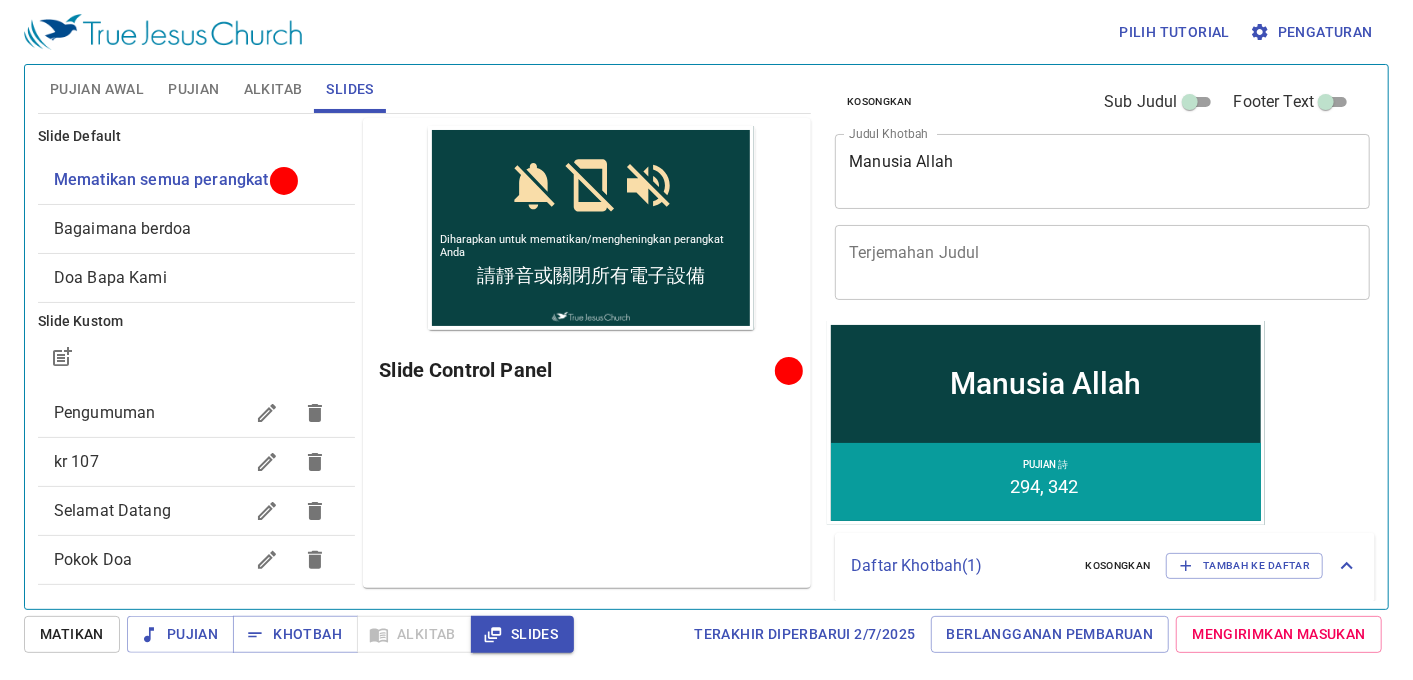 click on "Pujian Awal" at bounding box center [97, 89] 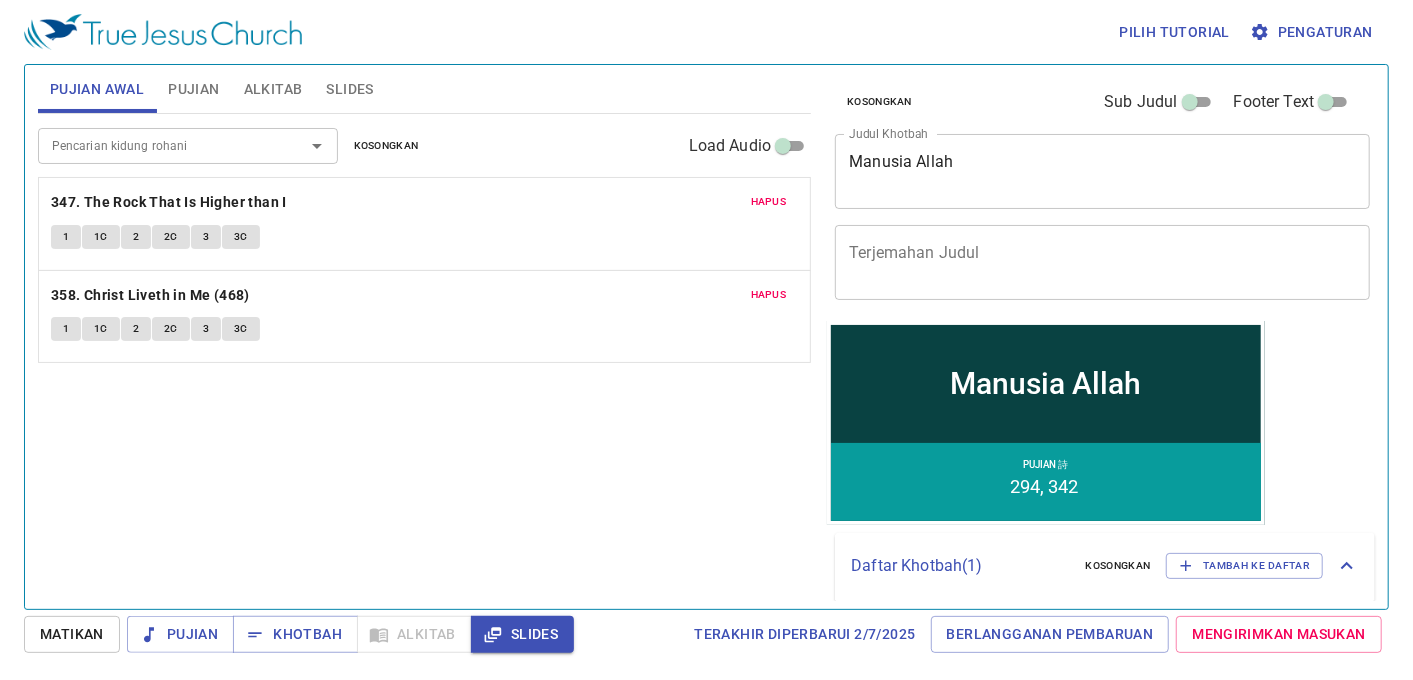 click on "Pengaturan" at bounding box center [1313, 32] 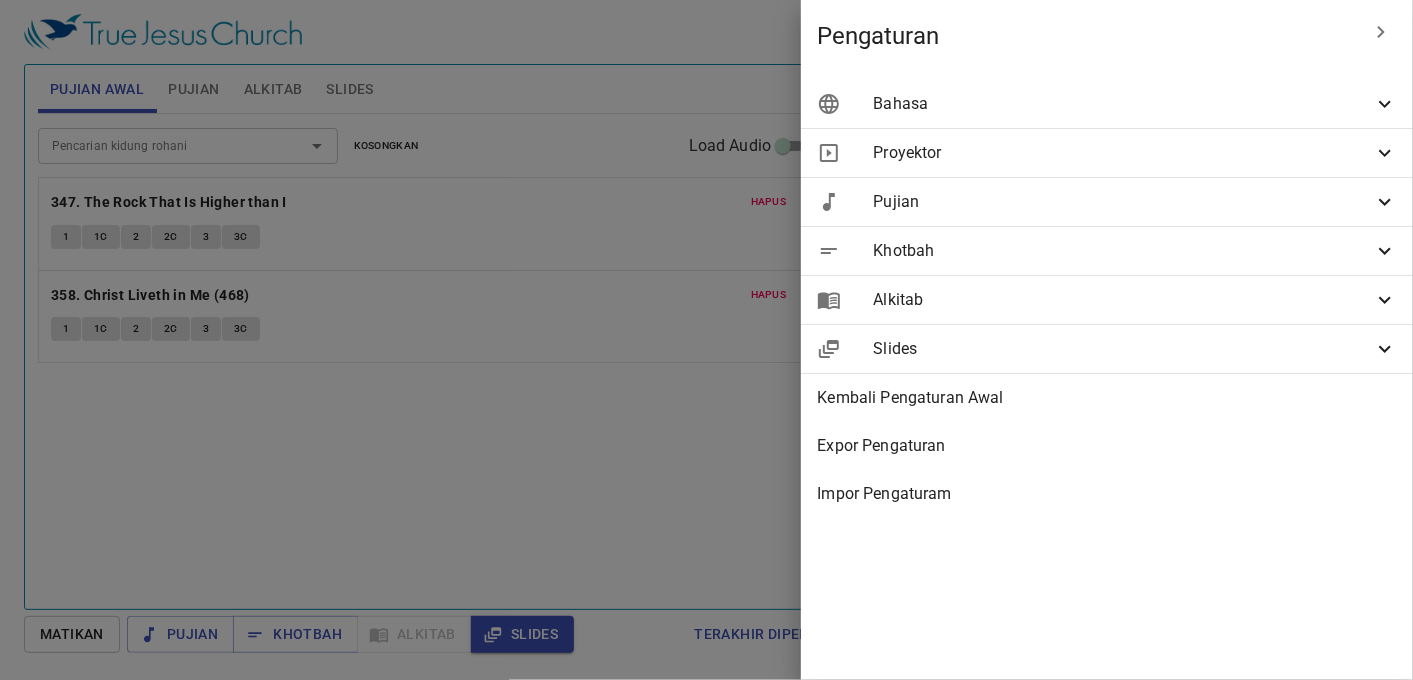 click on "Khotbah" at bounding box center [1123, 251] 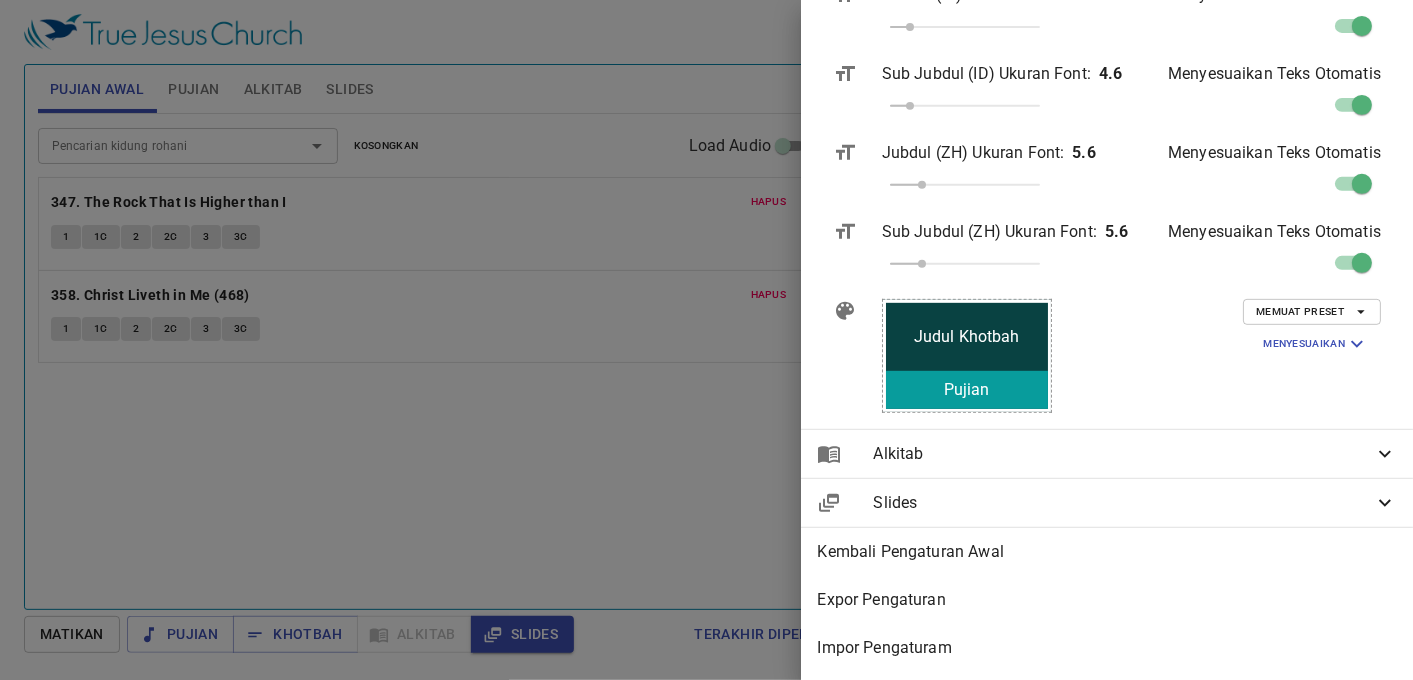 scroll, scrollTop: 450, scrollLeft: 0, axis: vertical 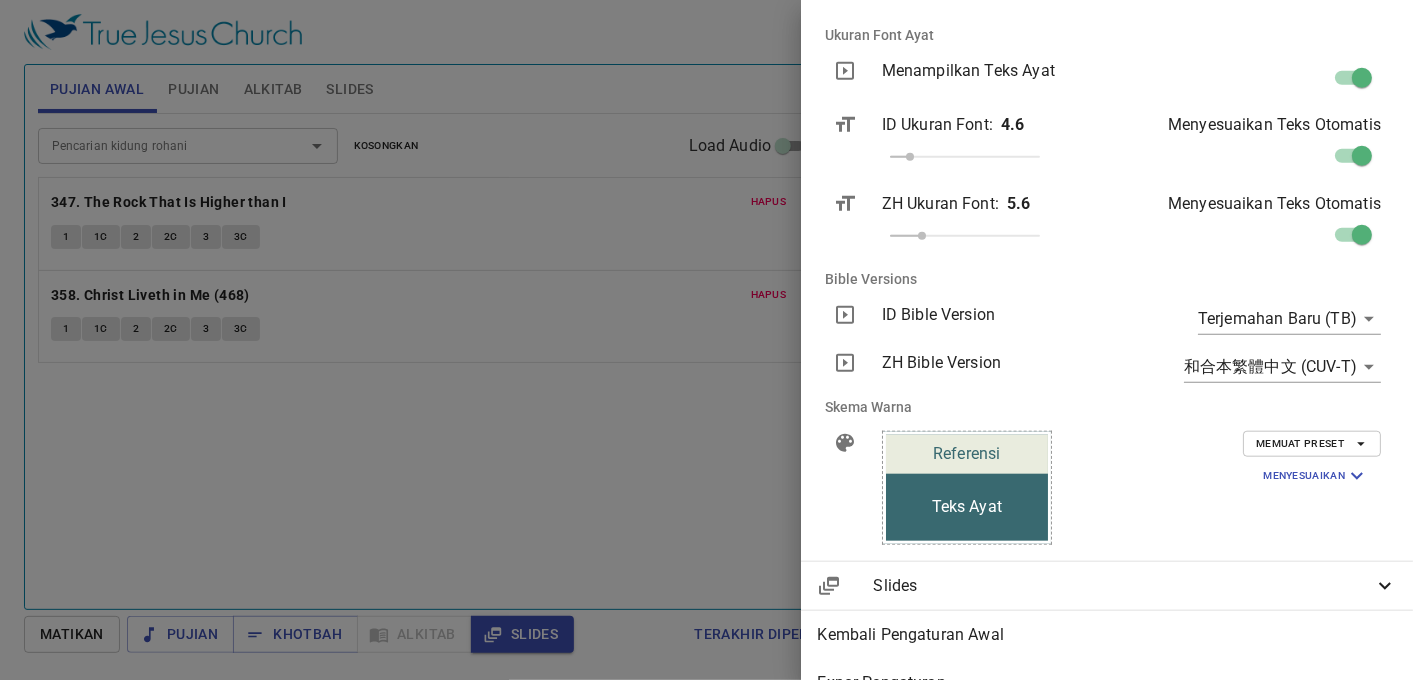 click on "Memuat Preset Menyesuaikan Latar Belakang #396970 Warna Text (Pertama) #ffffff Latar Belakang Penekanan #e9ecde Warna Penekanan #396970 Warna Batas #ffffff" at bounding box center (1276, 488) 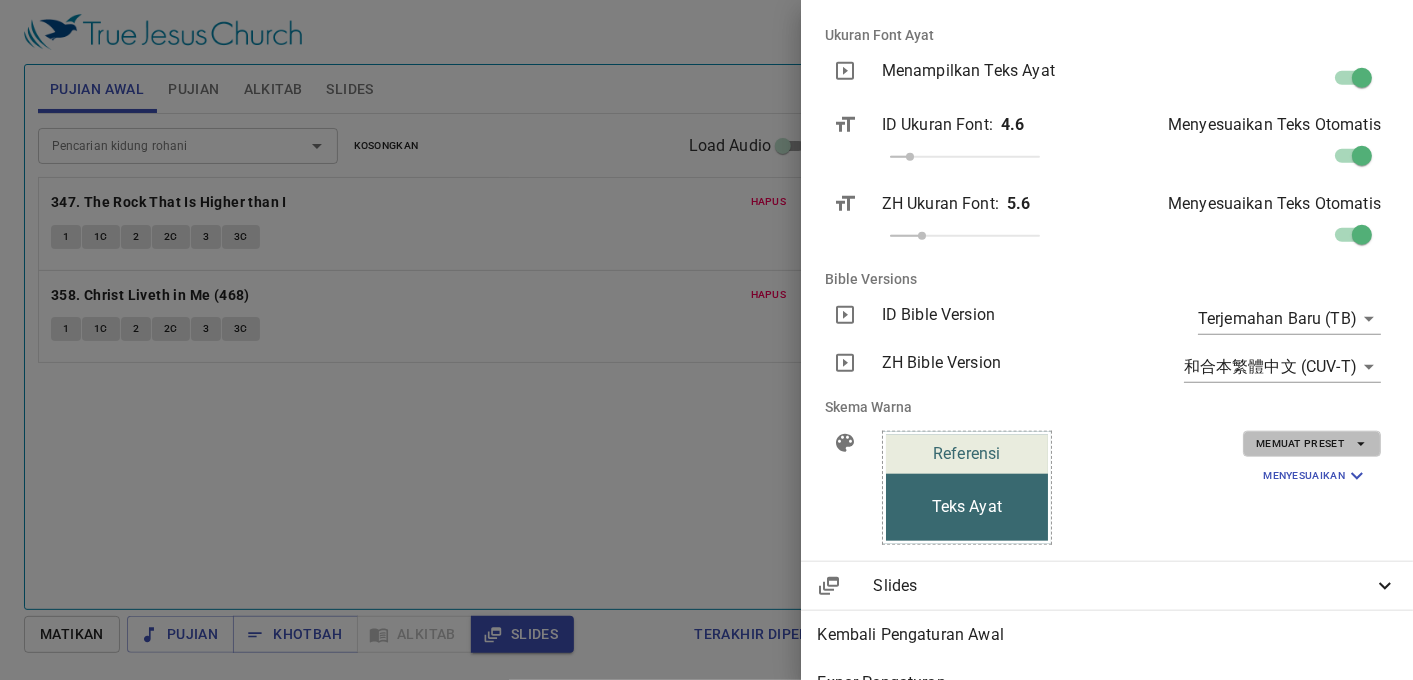click on "Memuat Preset" at bounding box center [1312, 444] 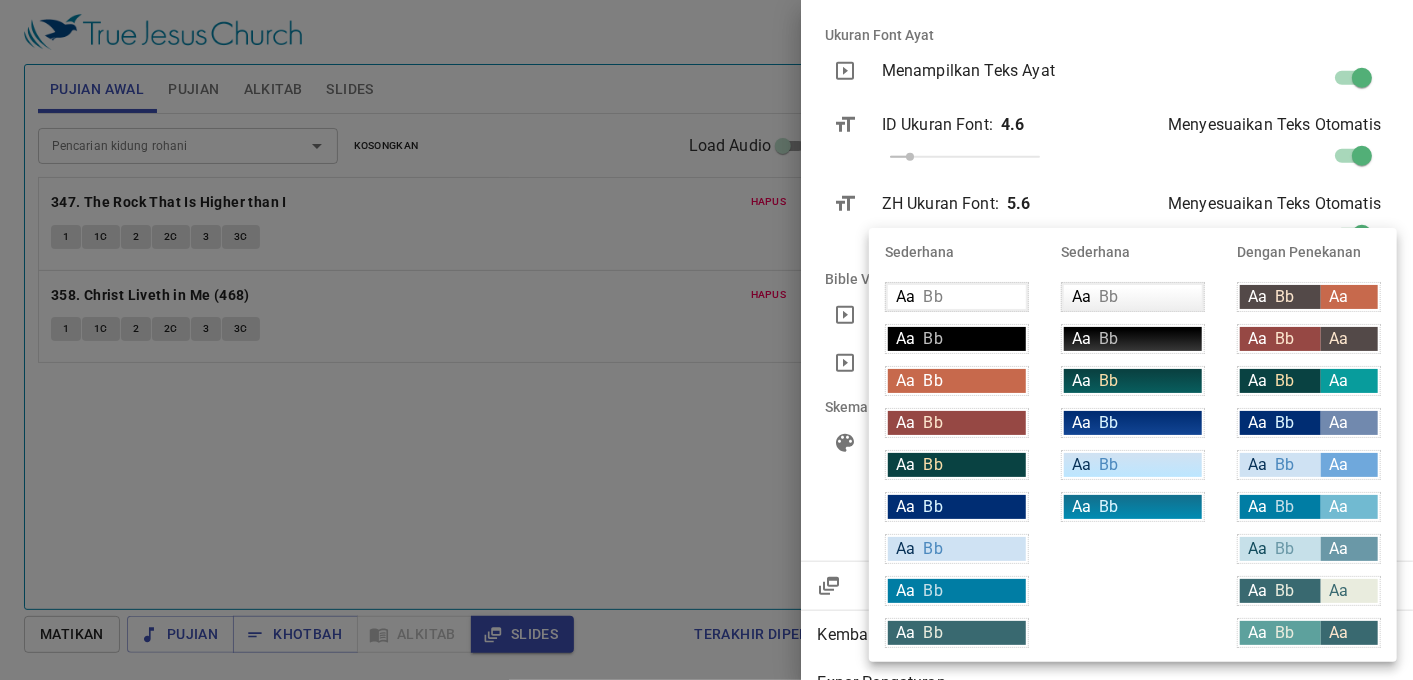 click on "Aa" at bounding box center [1338, 380] 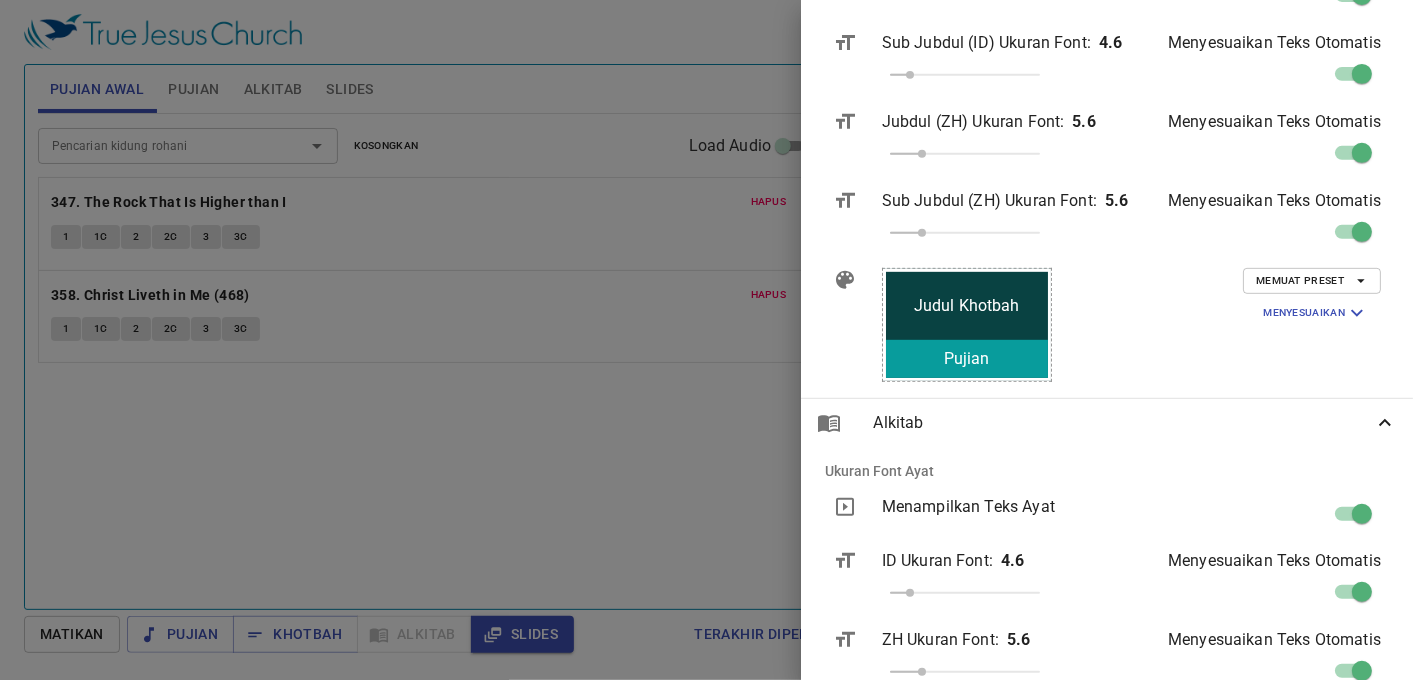 scroll, scrollTop: 450, scrollLeft: 0, axis: vertical 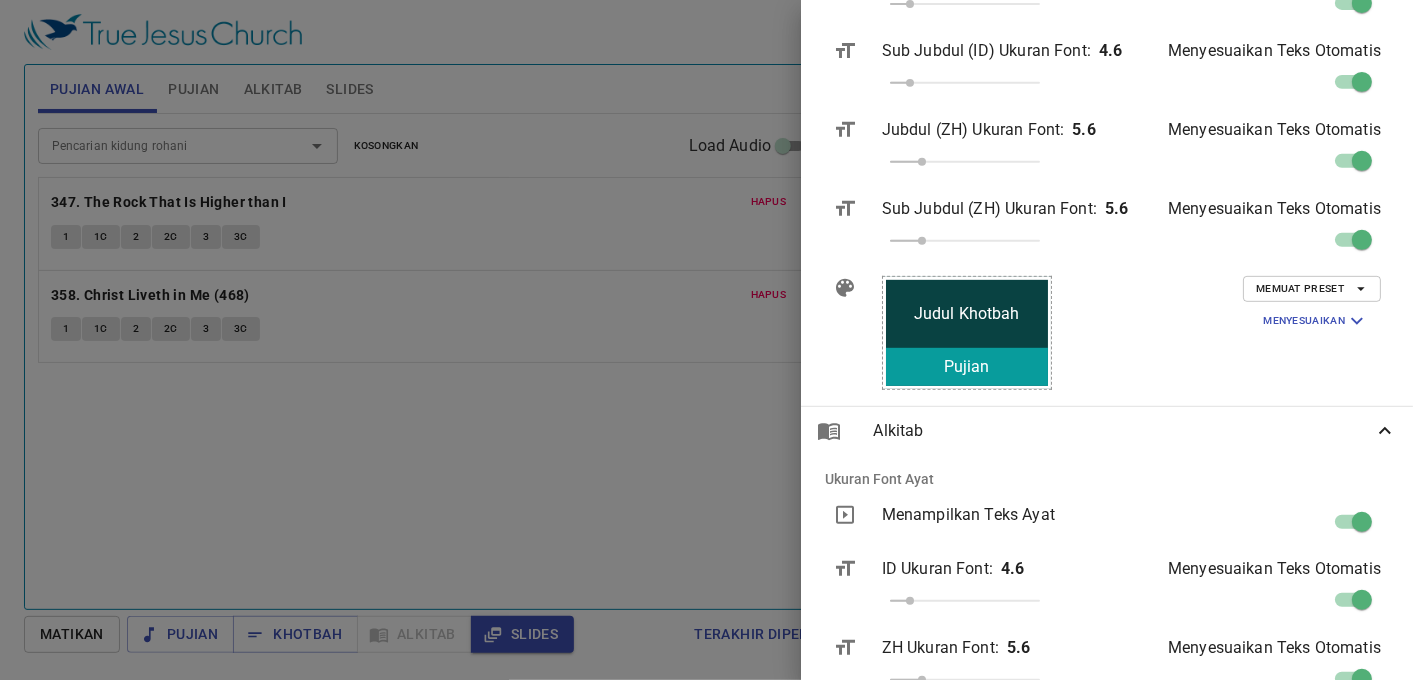 click on "Judul Khotbah Secondary" at bounding box center [967, 314] 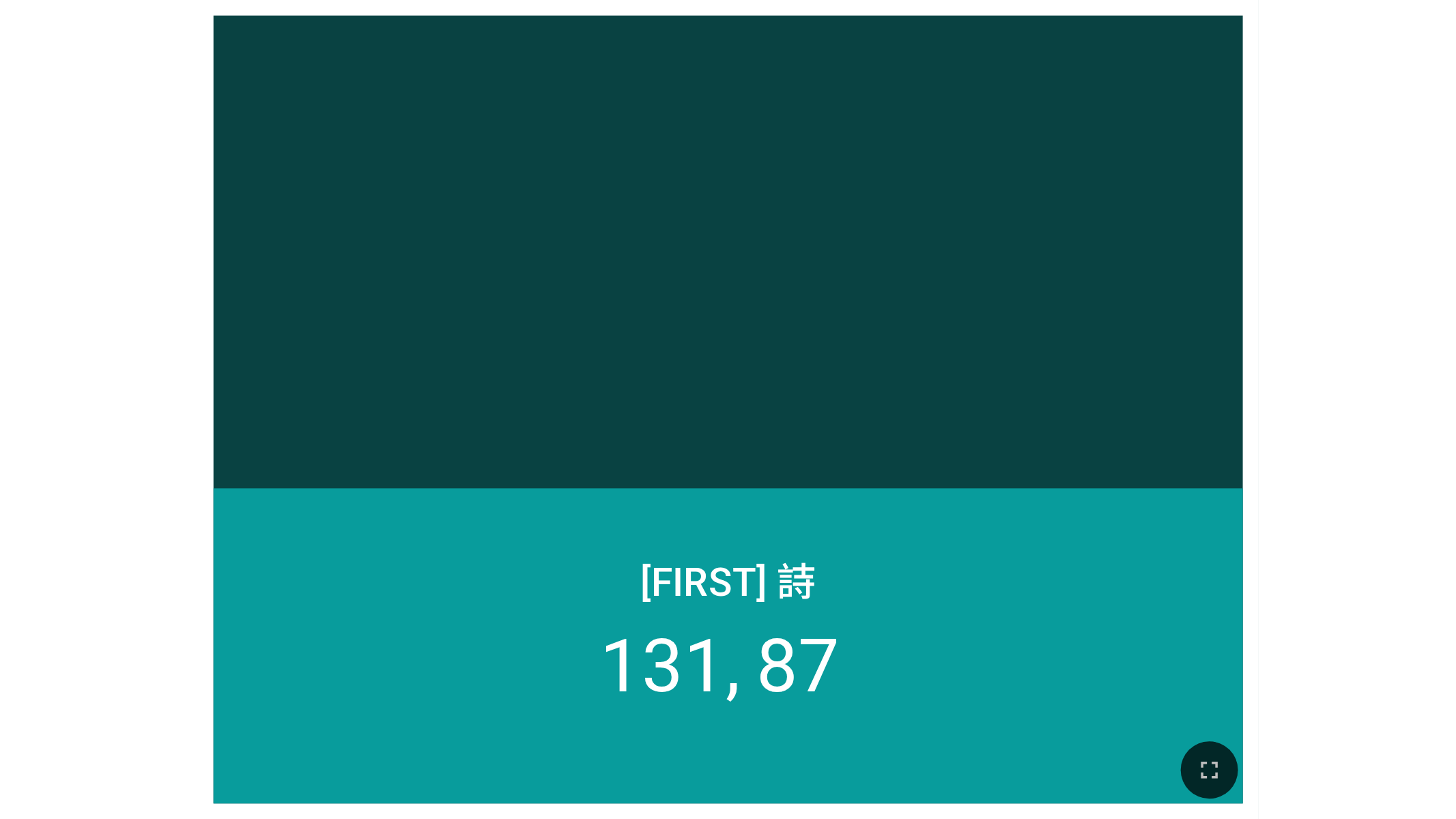 scroll, scrollTop: 0, scrollLeft: 0, axis: both 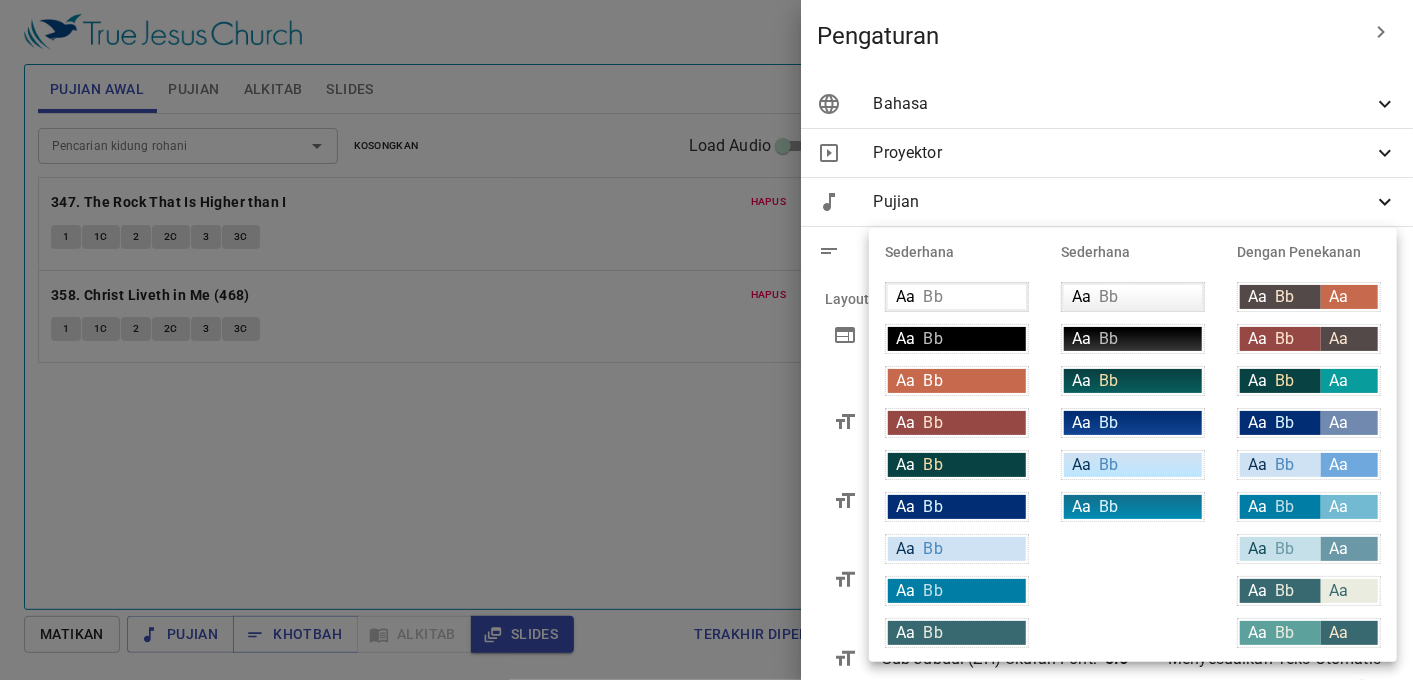 click on "Aa    Bb" at bounding box center (1280, 381) 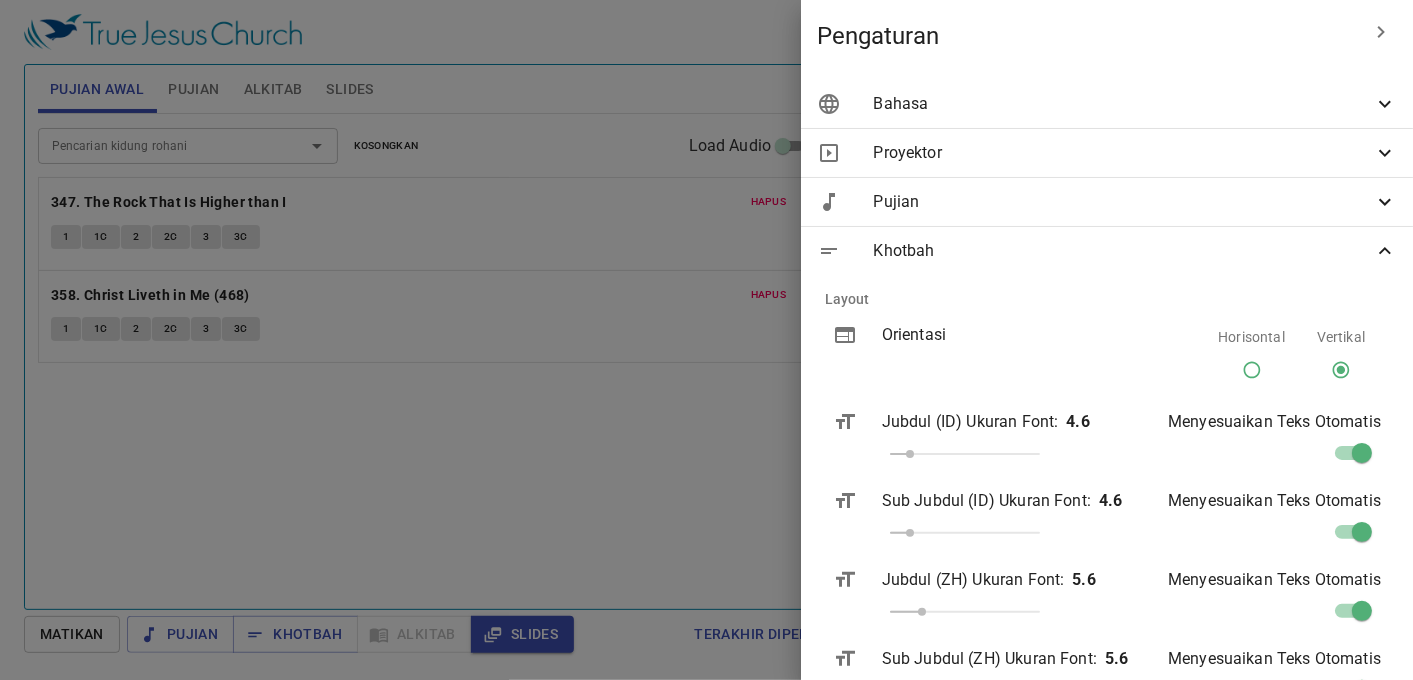 scroll, scrollTop: 450, scrollLeft: 0, axis: vertical 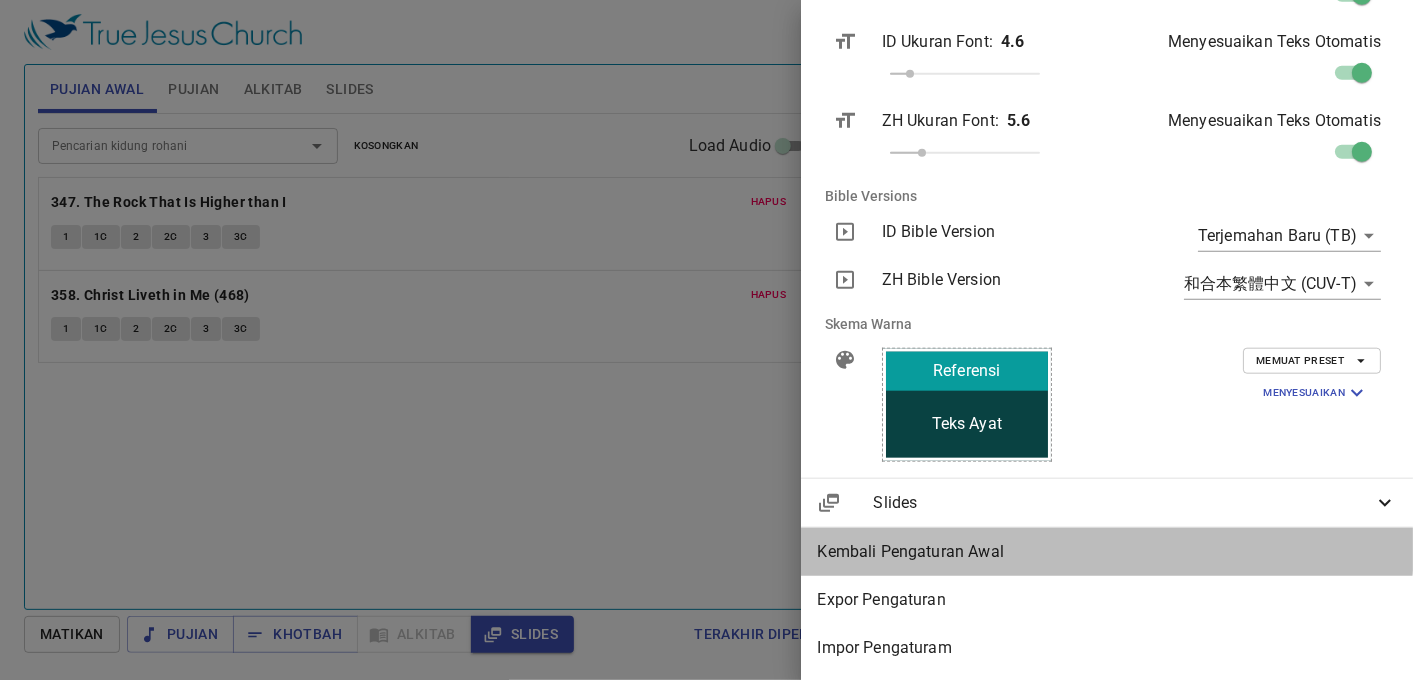 click on "Kembali Pengaturan Awal" at bounding box center (1107, 552) 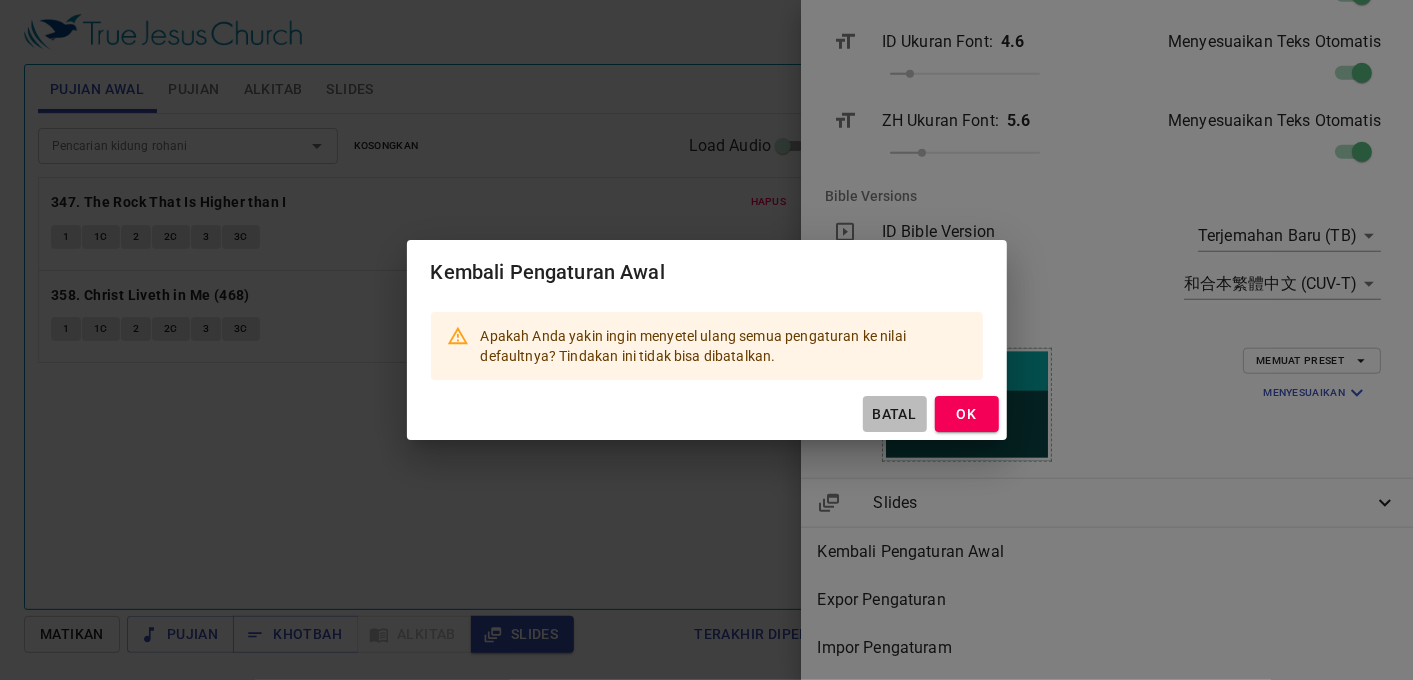 click on "Batal" at bounding box center (895, 414) 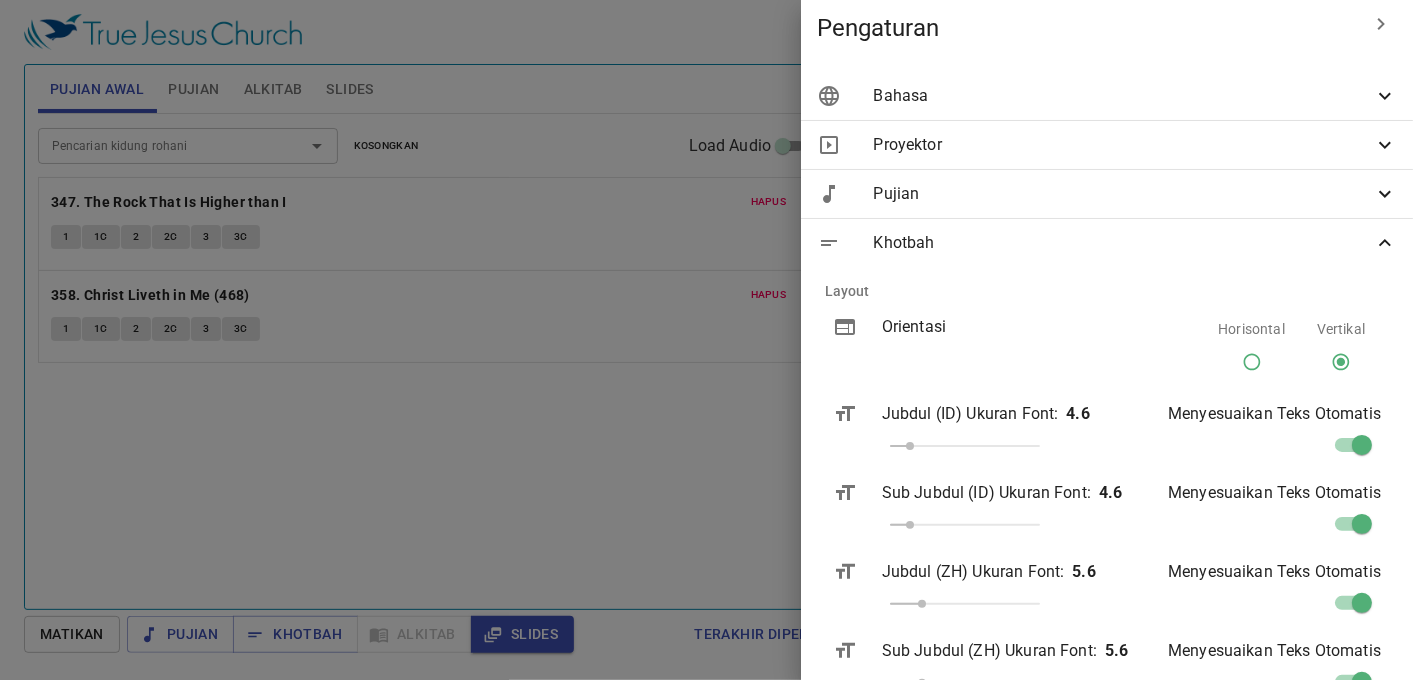scroll, scrollTop: 0, scrollLeft: 0, axis: both 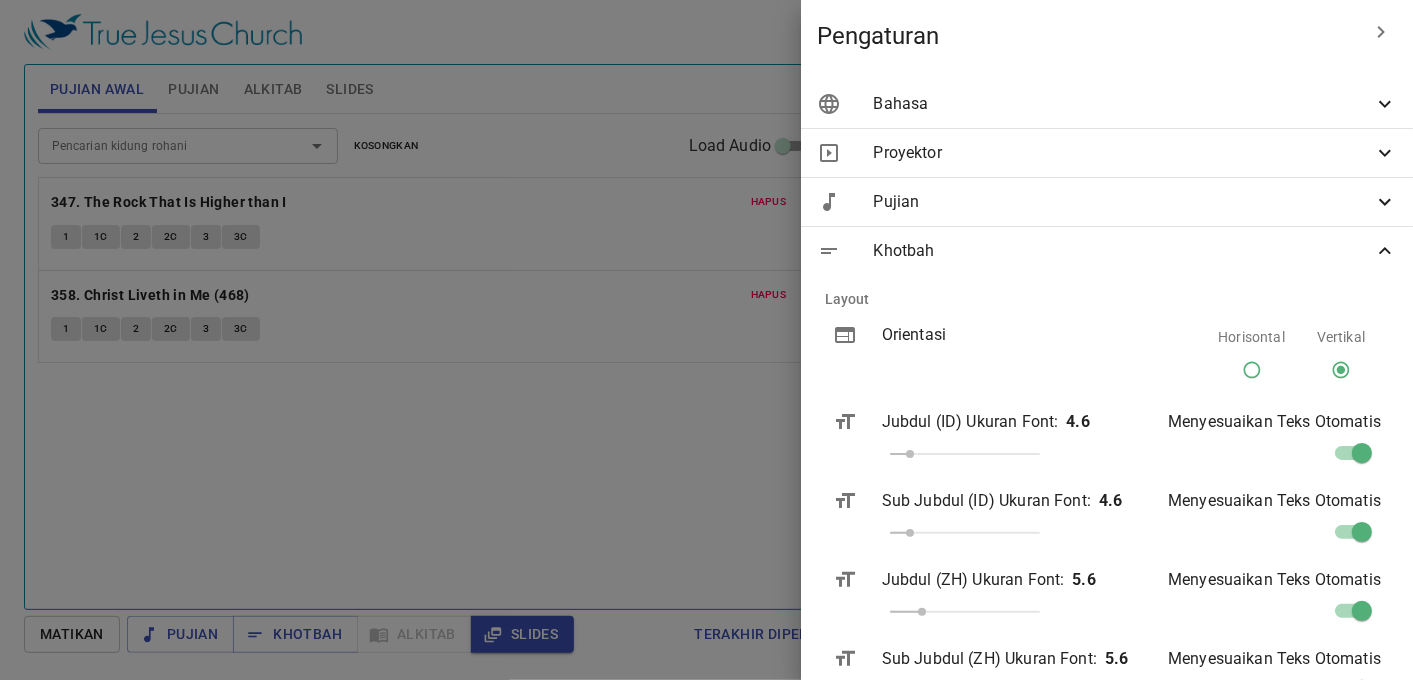 click on "Pujian" at bounding box center (1107, 202) 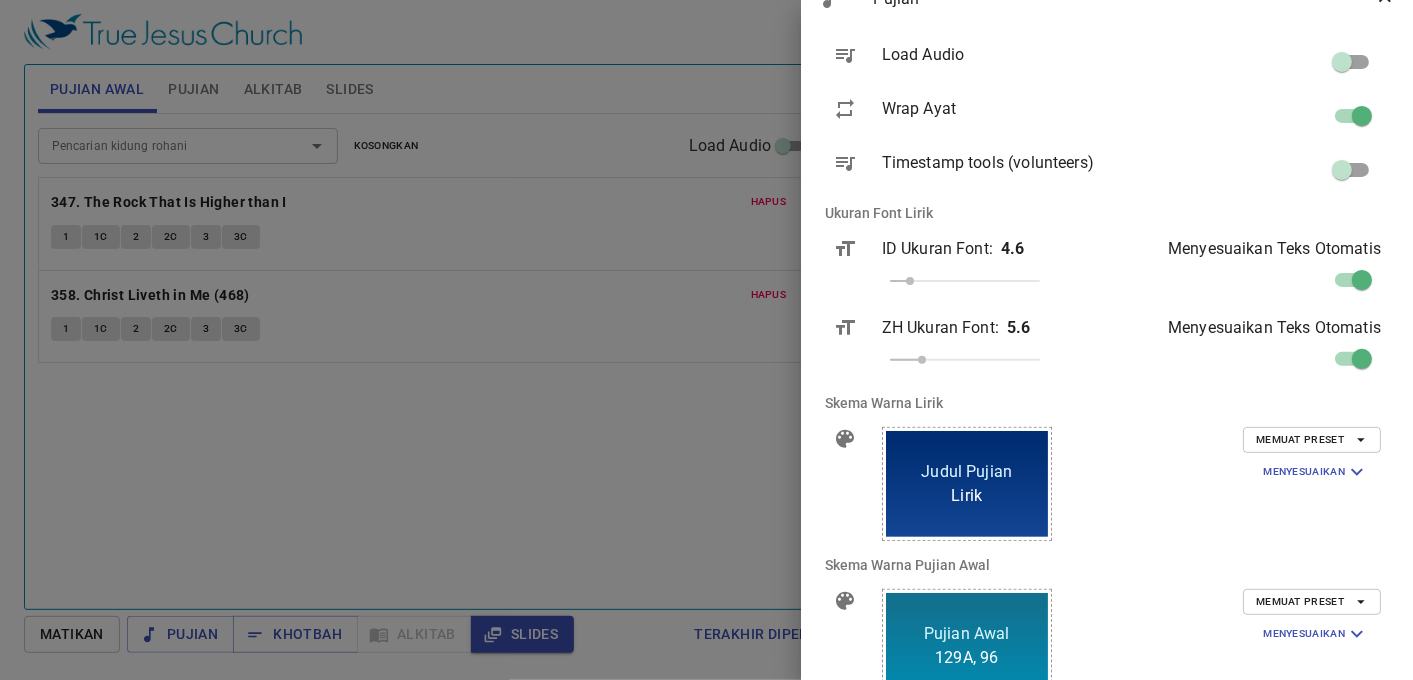 scroll, scrollTop: 444, scrollLeft: 0, axis: vertical 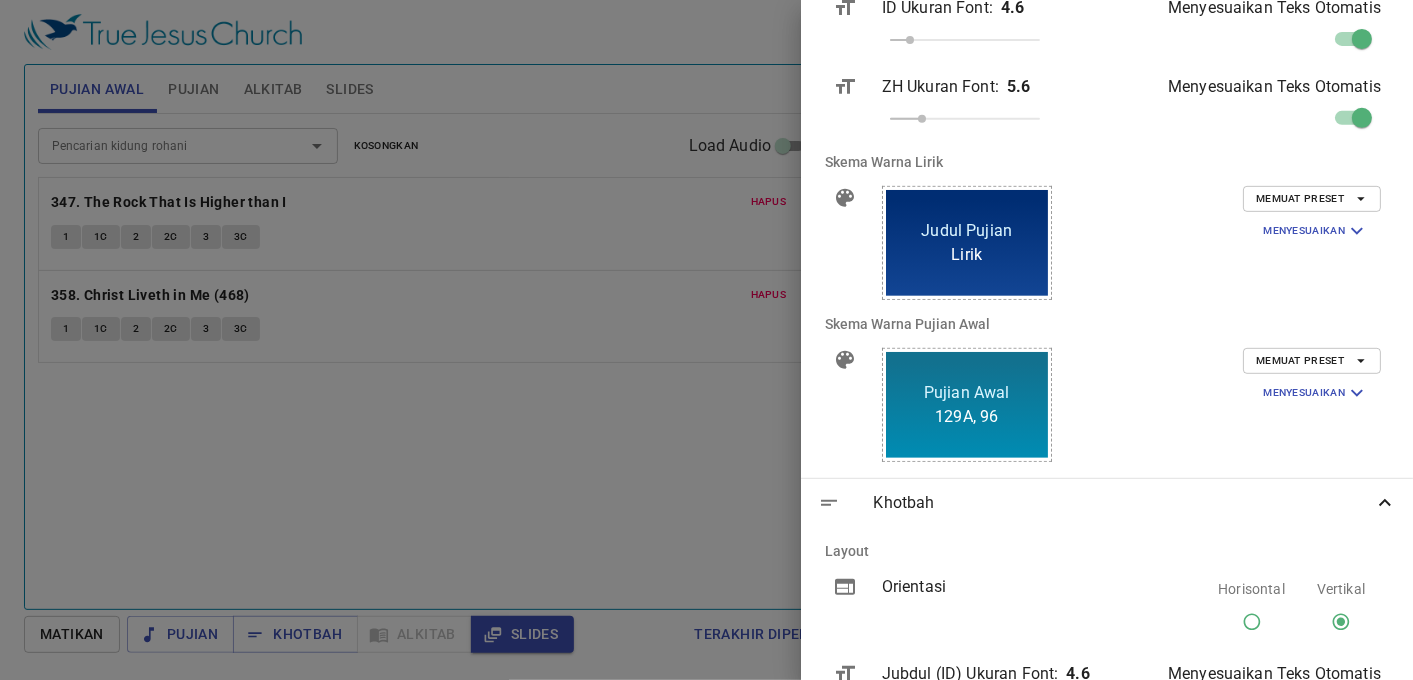 click 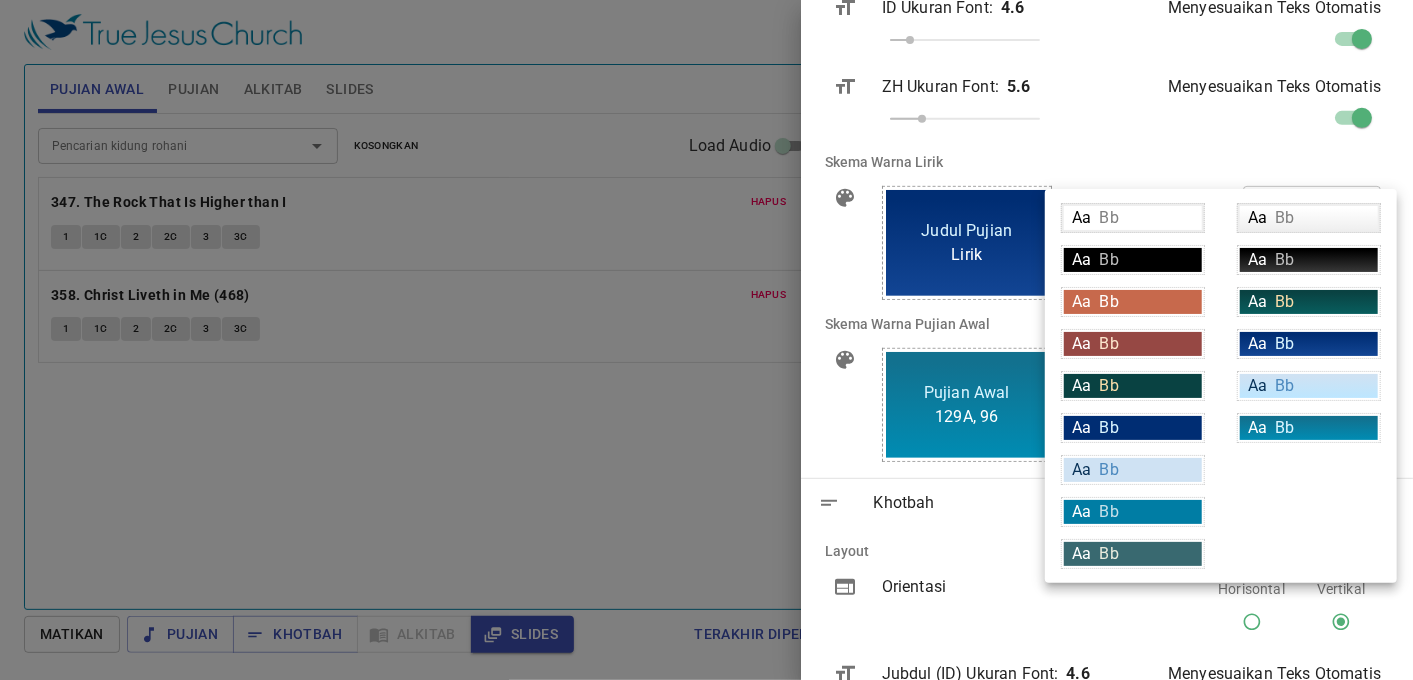 click on "Aa    Bb" at bounding box center (1309, 302) 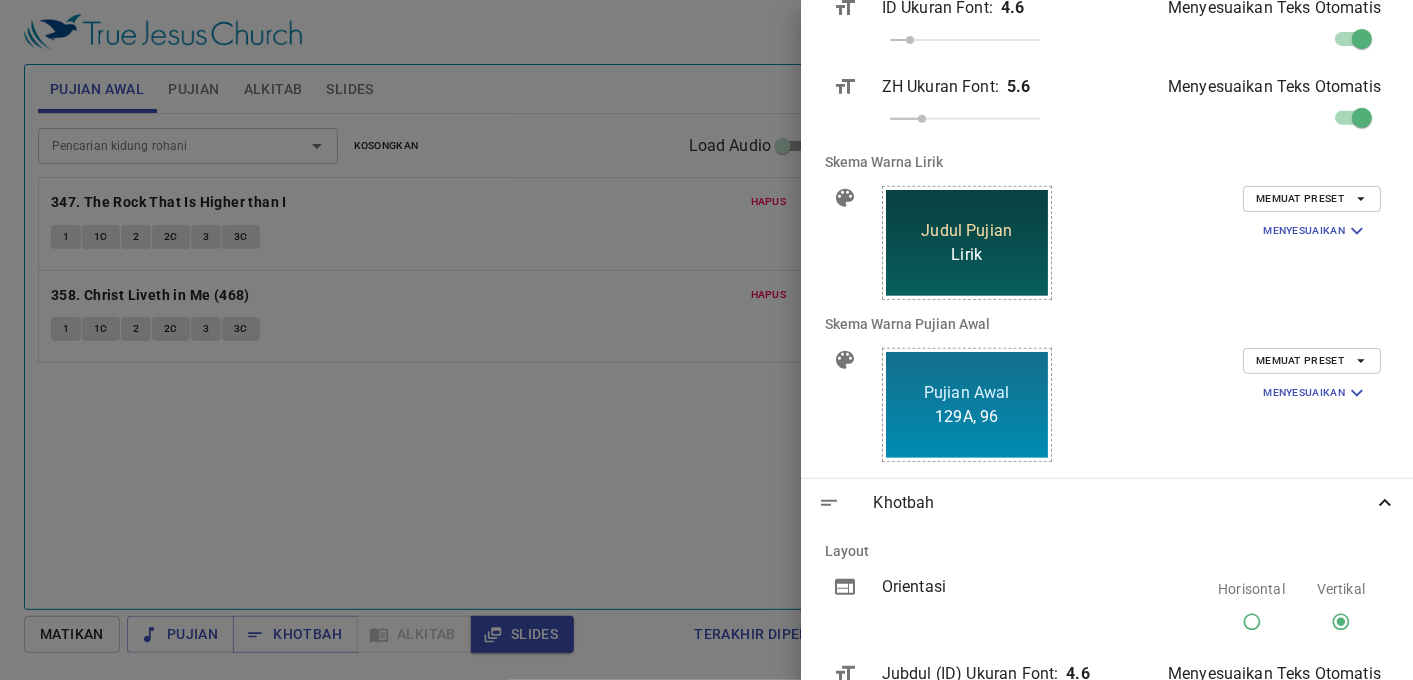 click on "Memuat Preset" at bounding box center (1312, 361) 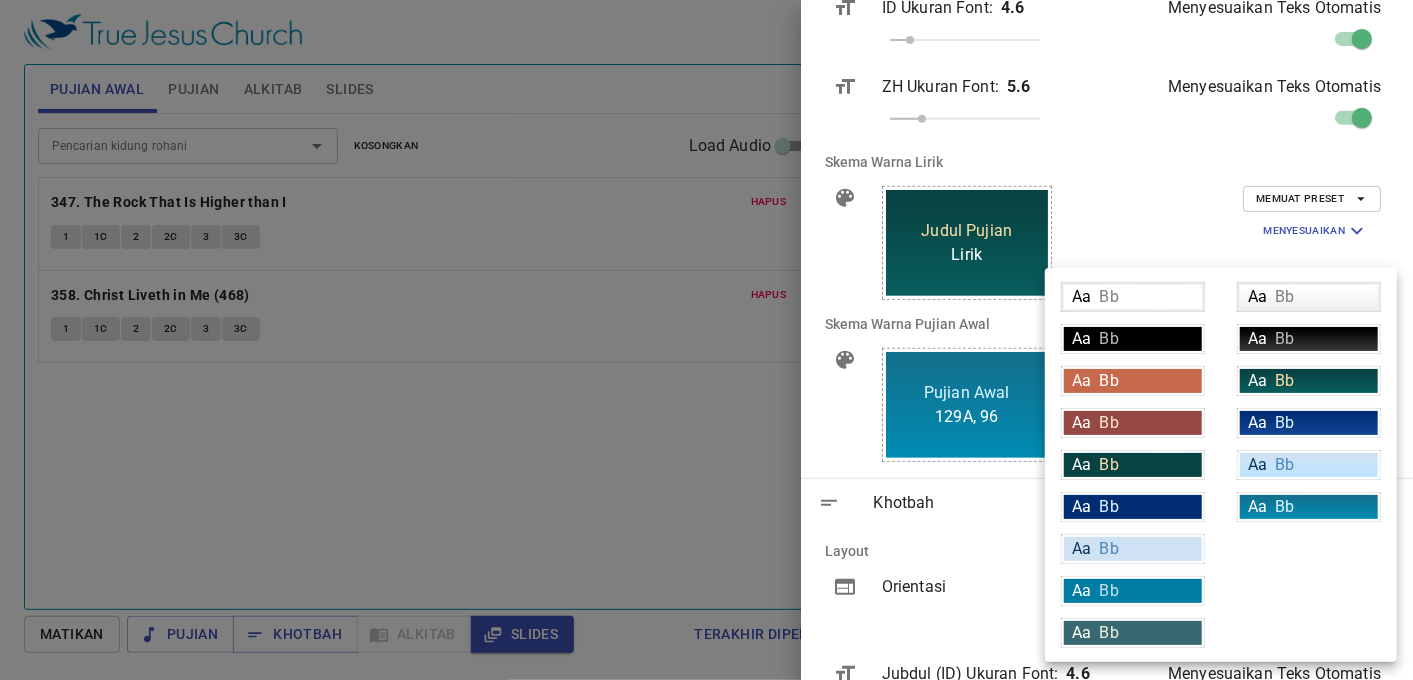 click on "Aa    Bb" at bounding box center (1309, 381) 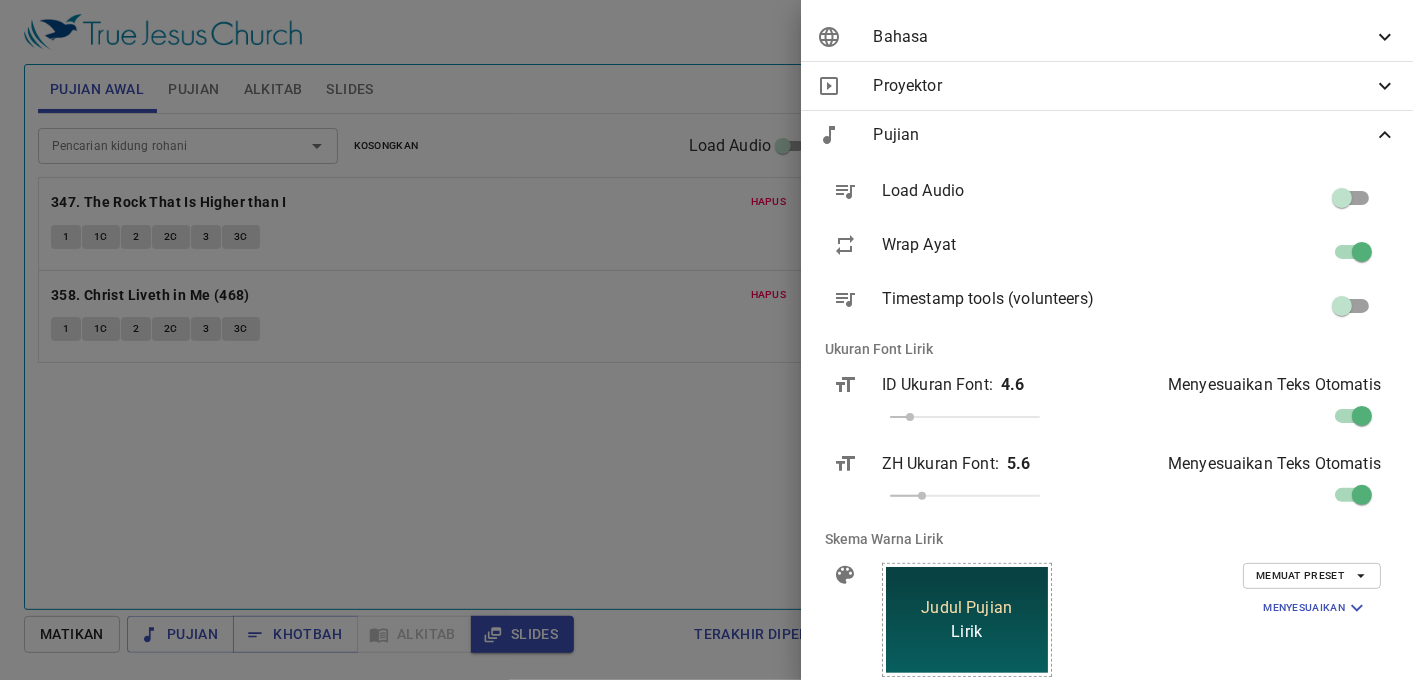 scroll, scrollTop: 0, scrollLeft: 0, axis: both 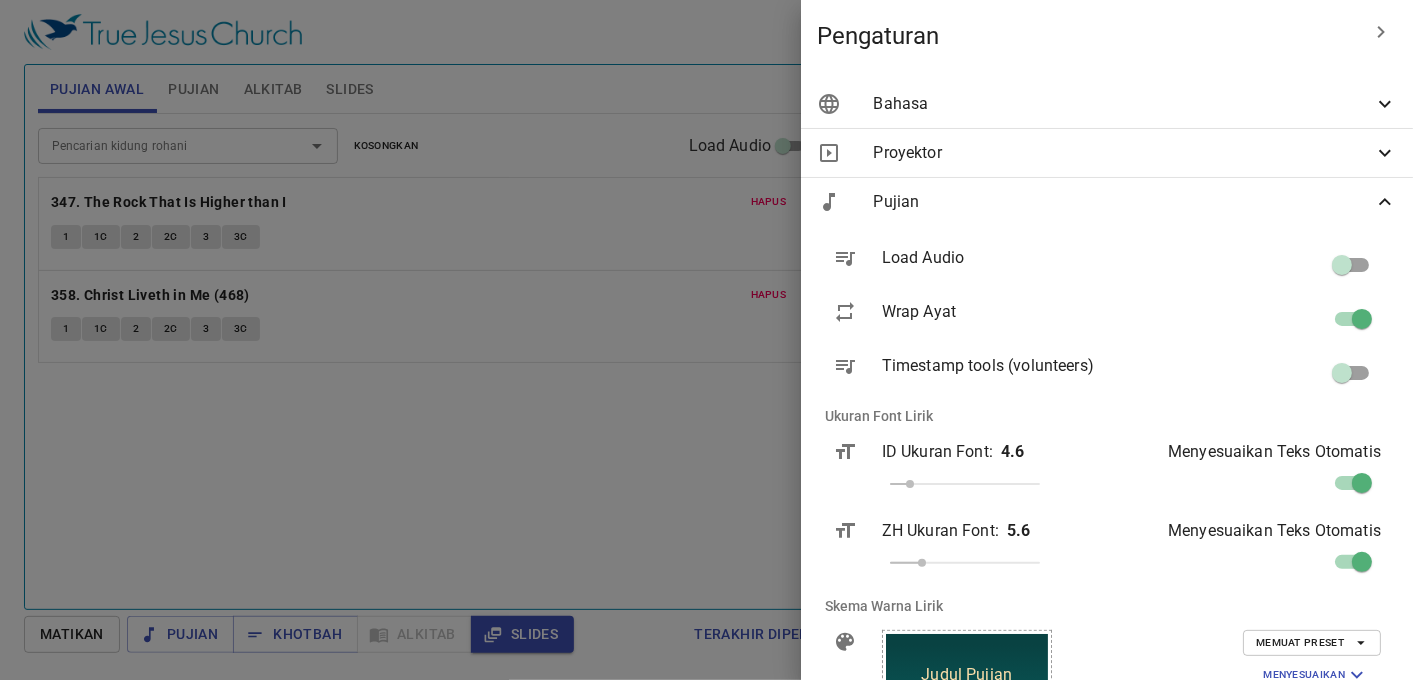 click on "Proyektor" at bounding box center [1107, 153] 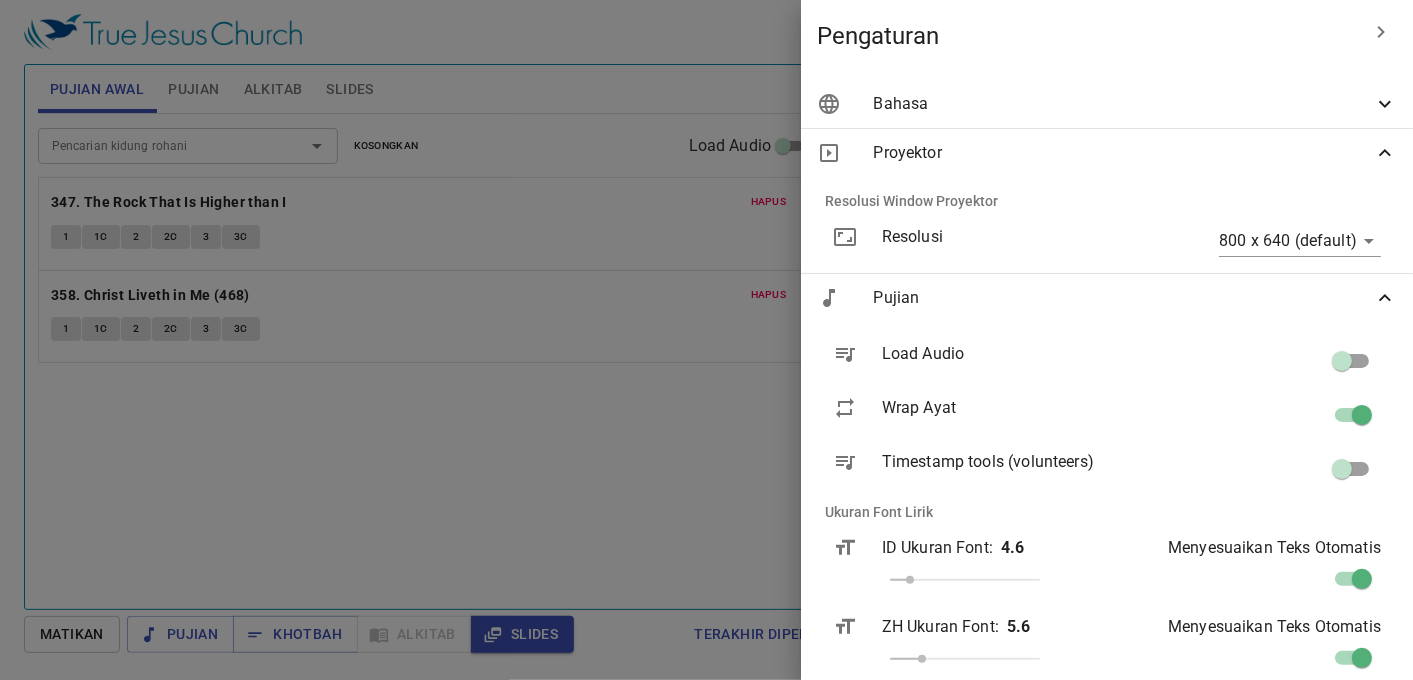 click on "Proyektor" at bounding box center [1123, 153] 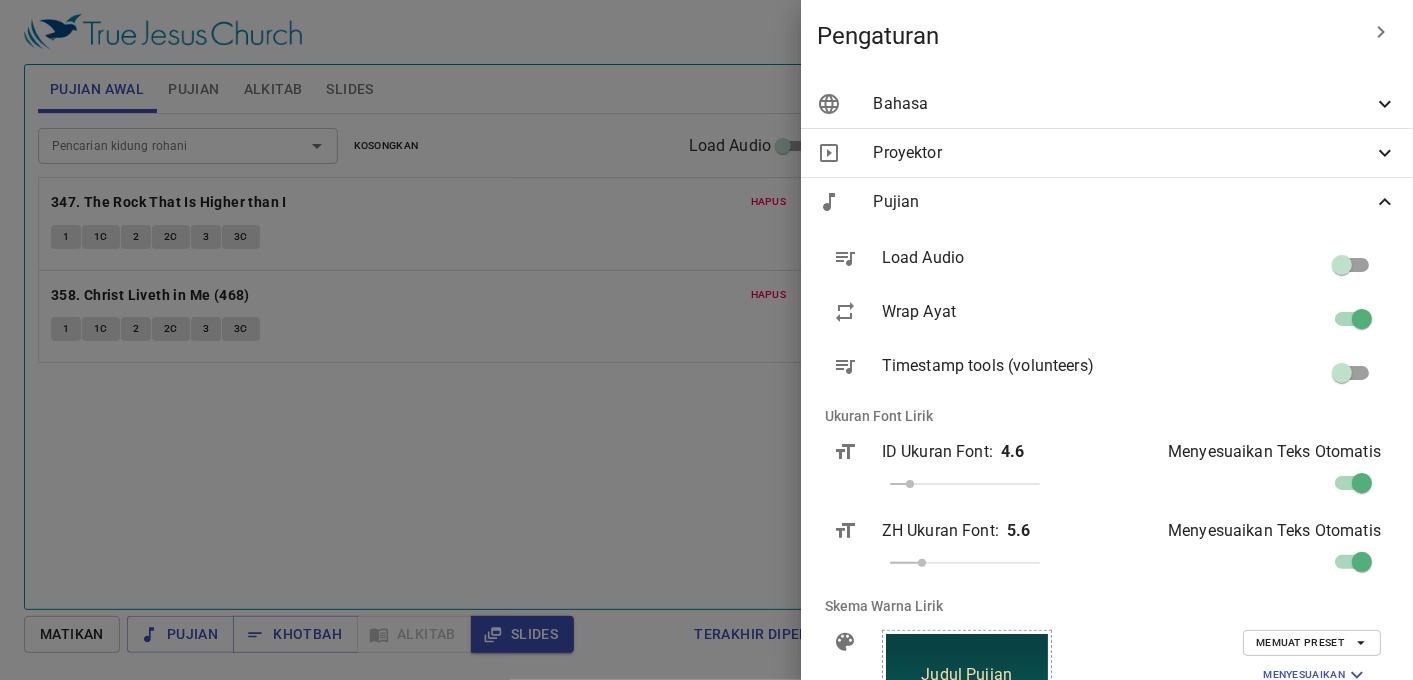 click on "Proyektor" at bounding box center (1123, 153) 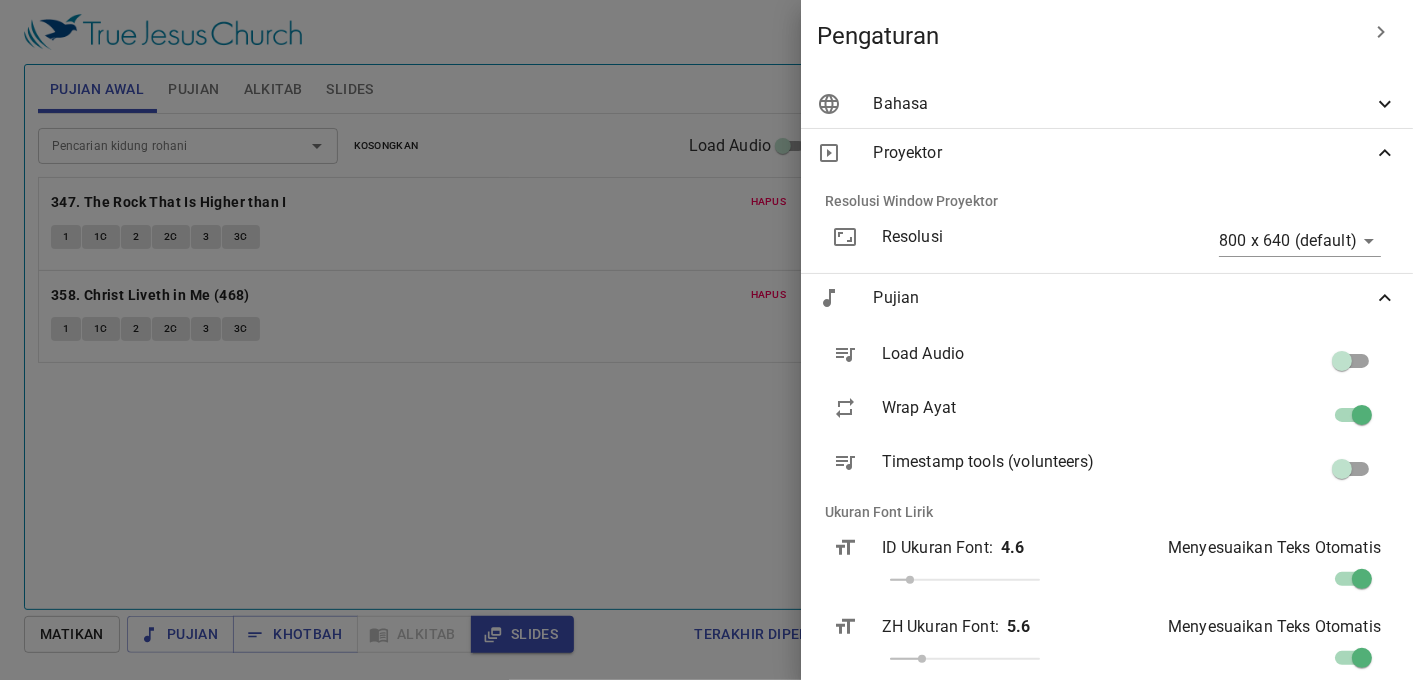 click on "Proyektor" at bounding box center (1123, 153) 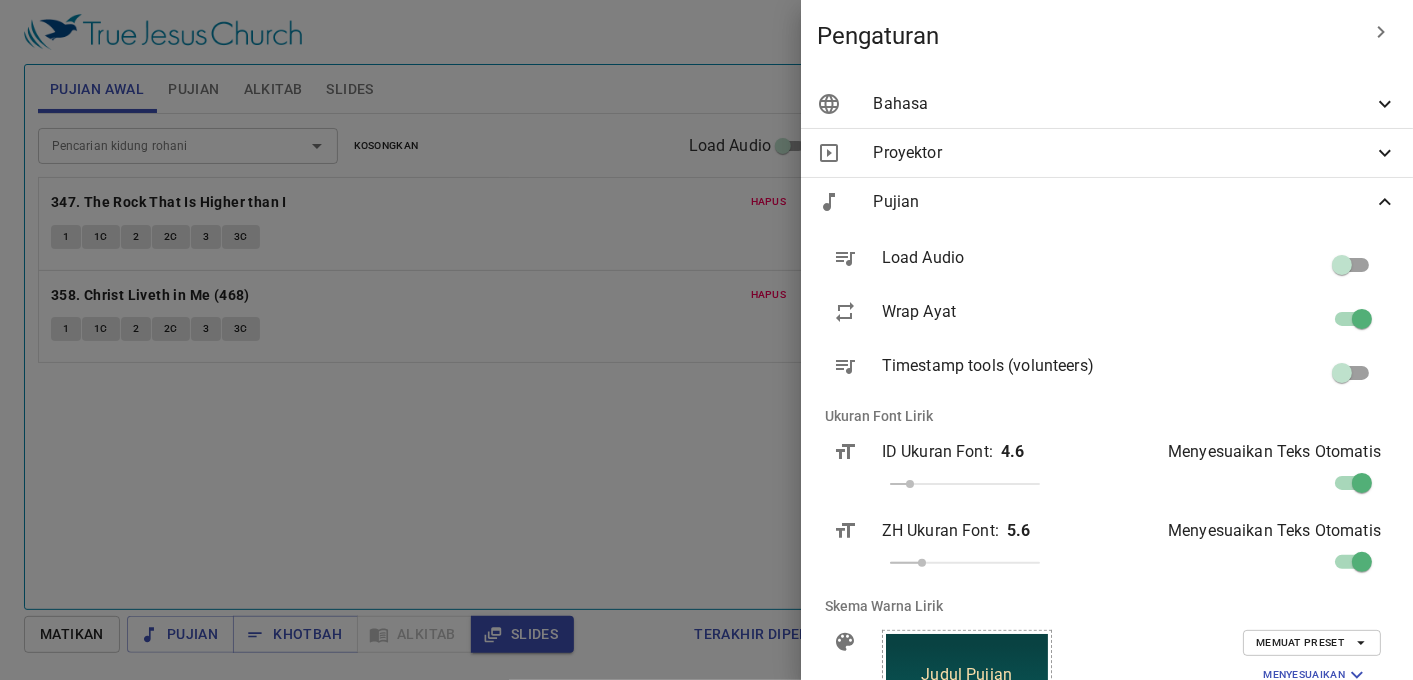 click on "Bahasa" at bounding box center (1107, 104) 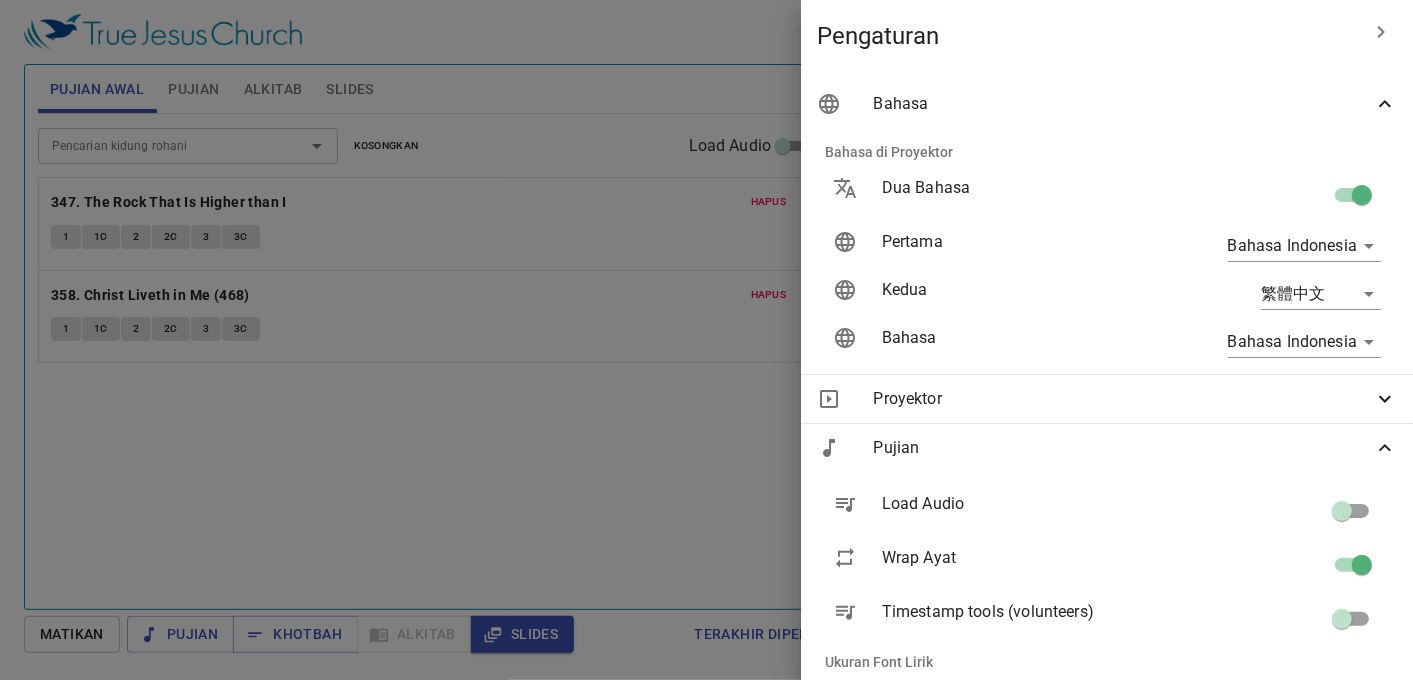 click on "Bahasa" at bounding box center [1107, 104] 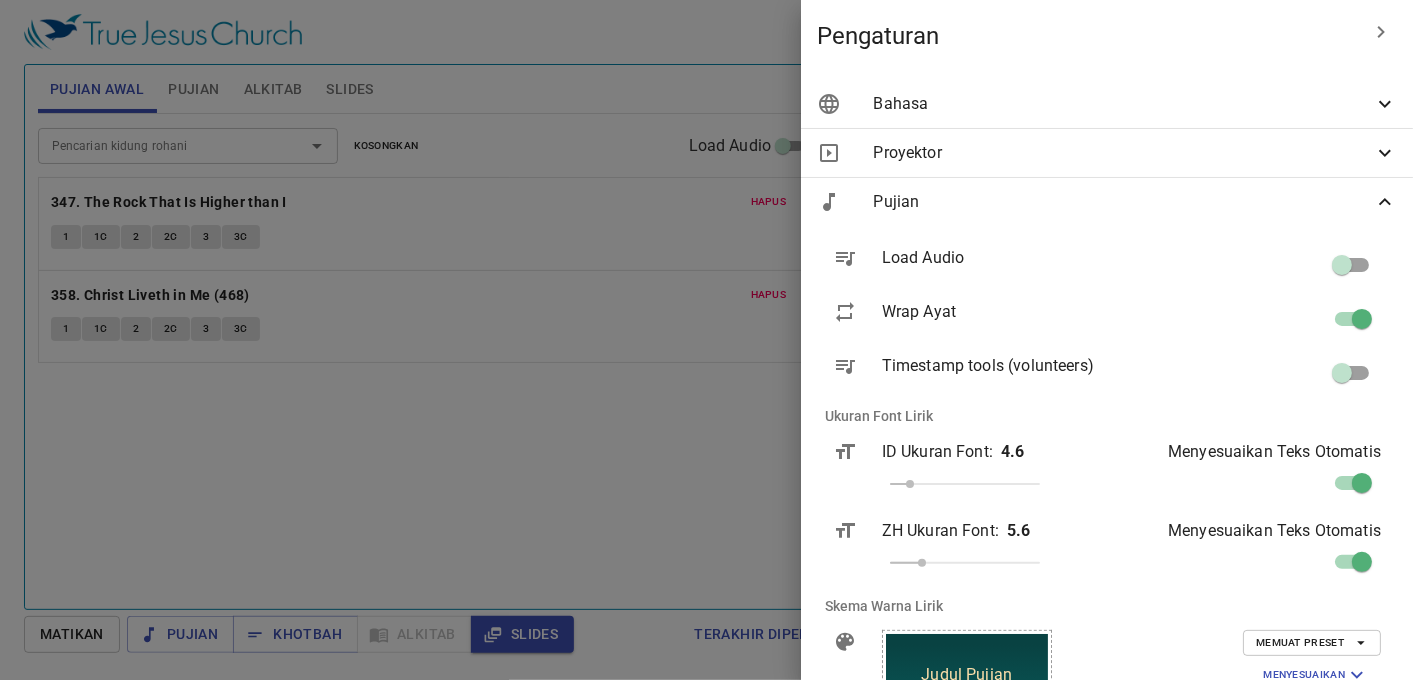 click at bounding box center [706, 340] 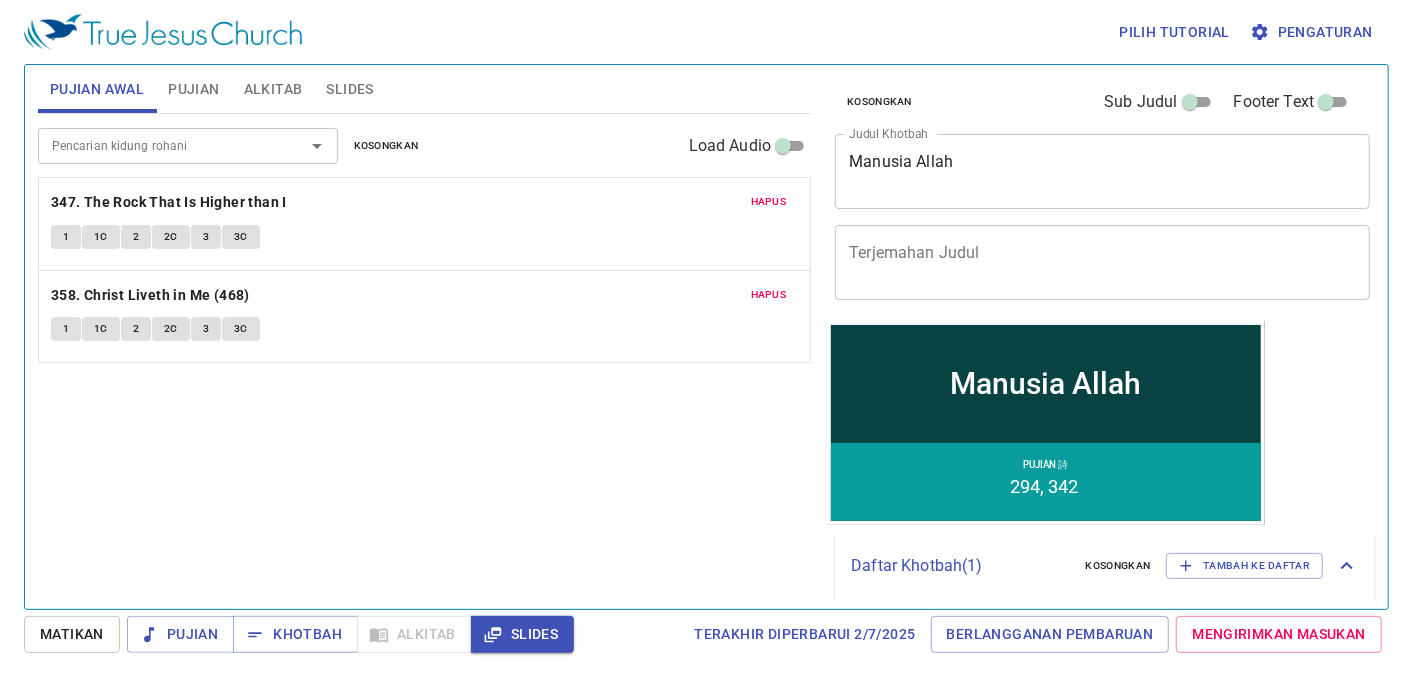 click on "Pujian Awal Pujian Alkitab Slides Pencarian kidung rohani Pencarian kidung rohani   Kosongkan Load Audio Hapus 347. The Rock That Is Higher than I   1 1C 2 2C 3 3C Hapus 358. Christ Liveth in Me (468)   1 1C 2 2C 3 3C Pencarian kidung rohani Pencarian kidung rohani   Kosongkan Load Audio Hapus 294. I Hear Thy Welcome Voice   1 2 3 4 Hapus 342. Let the Lower Lights Be Burning   1 1C 2 2C 3 3C Kejadian 1 Referensi Alkitab (Ctrl +/) Referensi Alkitab (Ctrl +/)   Sejarah Ayat   Sebelumnya  (←, ↑)     Selanjutnya  (→, ↓) Tunjukkan 1 ayat Tunjukkan 2 ayat Tunjukkan 3 ayat Tunjukkan 4 ayat Tunjukkan 5 ayat 1 Pada mulanya  Allah  menciptakan  langit  dan bumi .    ﻿起初 ，　神 創造 天 地 。 2 Bumi  belum berbentuk  dan kosong ; gelap gulita  menutupi  samudera raya , dan Roh  Allah  melayang-layang  di atas  permukaan  air .    地 是 空虛 混沌 ，淵 面 黑暗 ；　神 的靈 運行 在水 面 上 。 3 Berfirmanlah  Allah : "Jadilah  terang ." Lalu terang  itu jadi .    神 4" at bounding box center (424, 329) 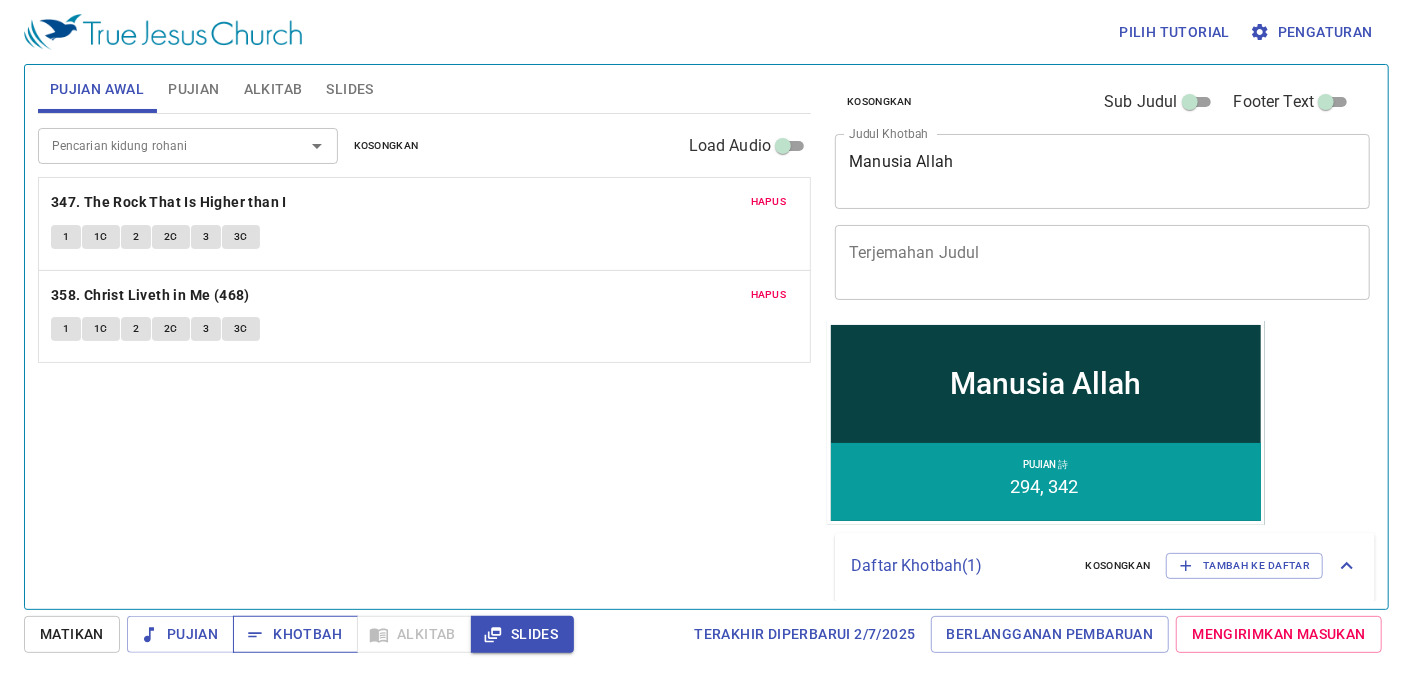 click on "Khotbah" at bounding box center [295, 634] 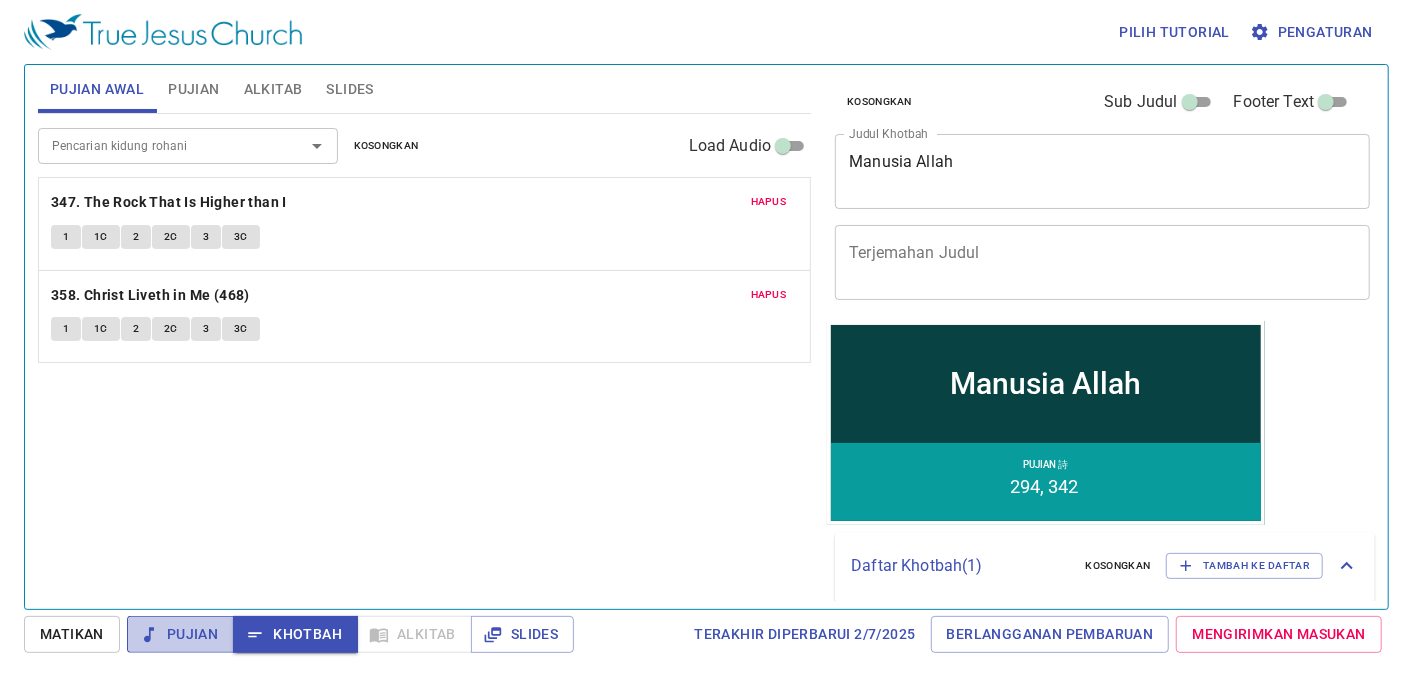 click on "Pujian" at bounding box center [180, 634] 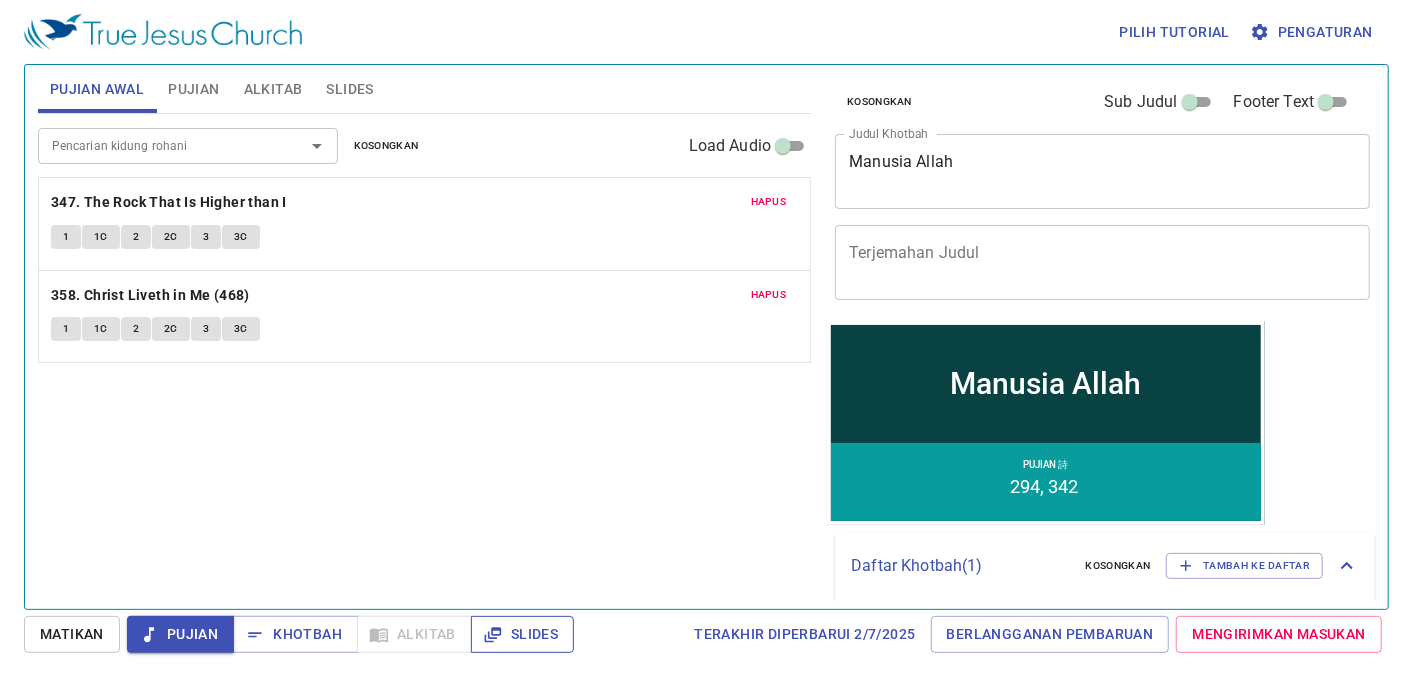 click on "Slides" at bounding box center (522, 634) 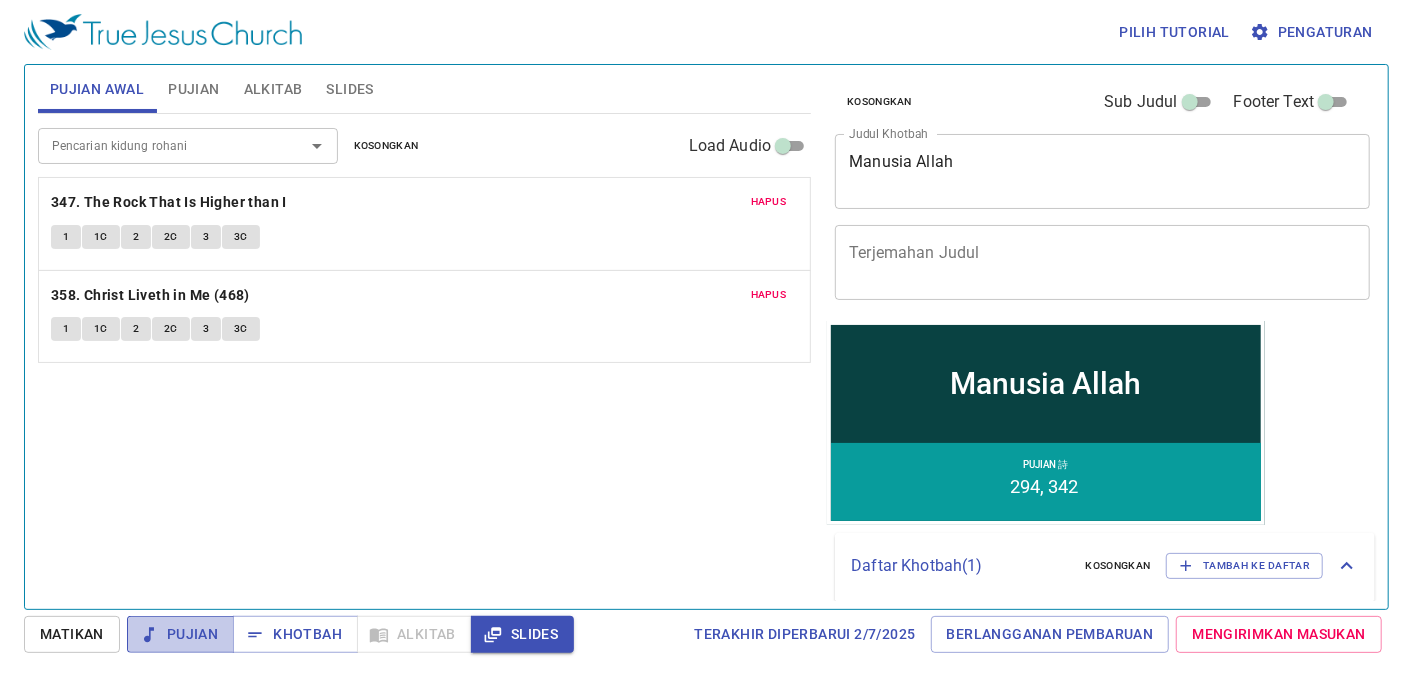 click on "Pujian" at bounding box center [180, 634] 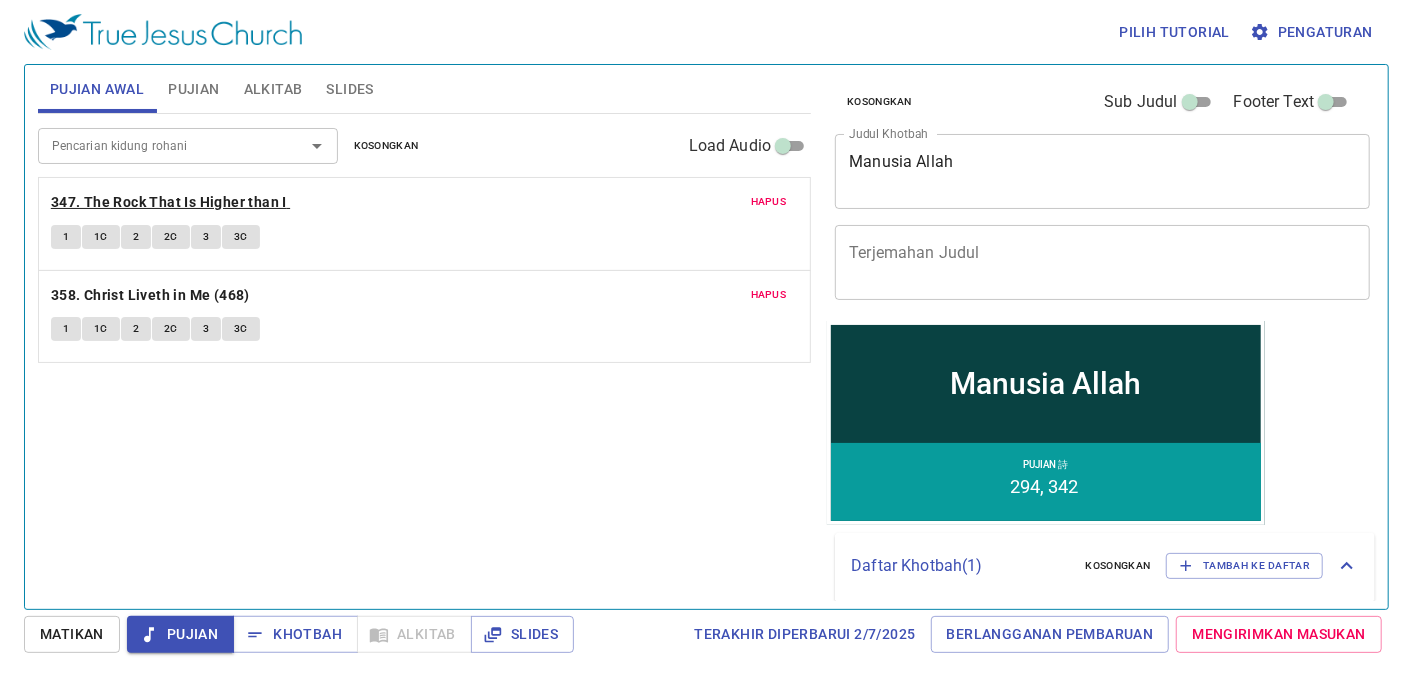 click on "347. The Rock That Is Higher than I" at bounding box center (169, 202) 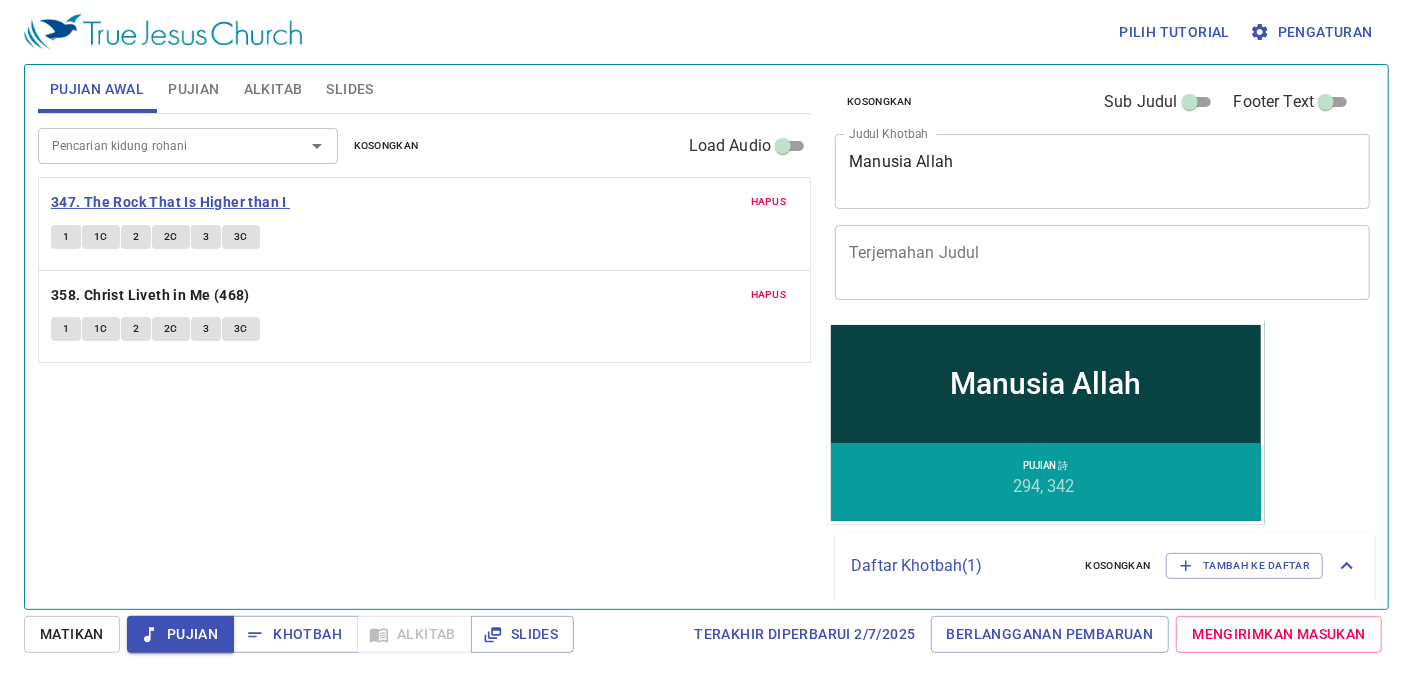 type 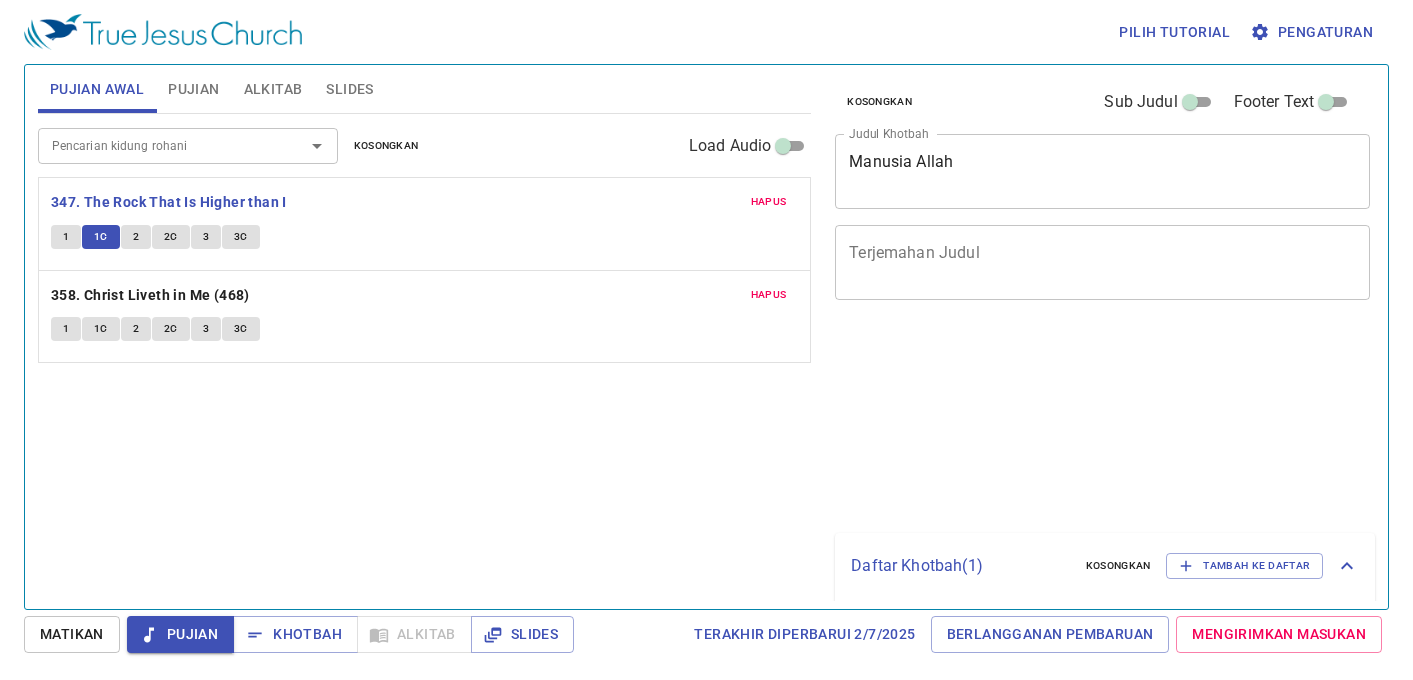 scroll, scrollTop: 0, scrollLeft: 0, axis: both 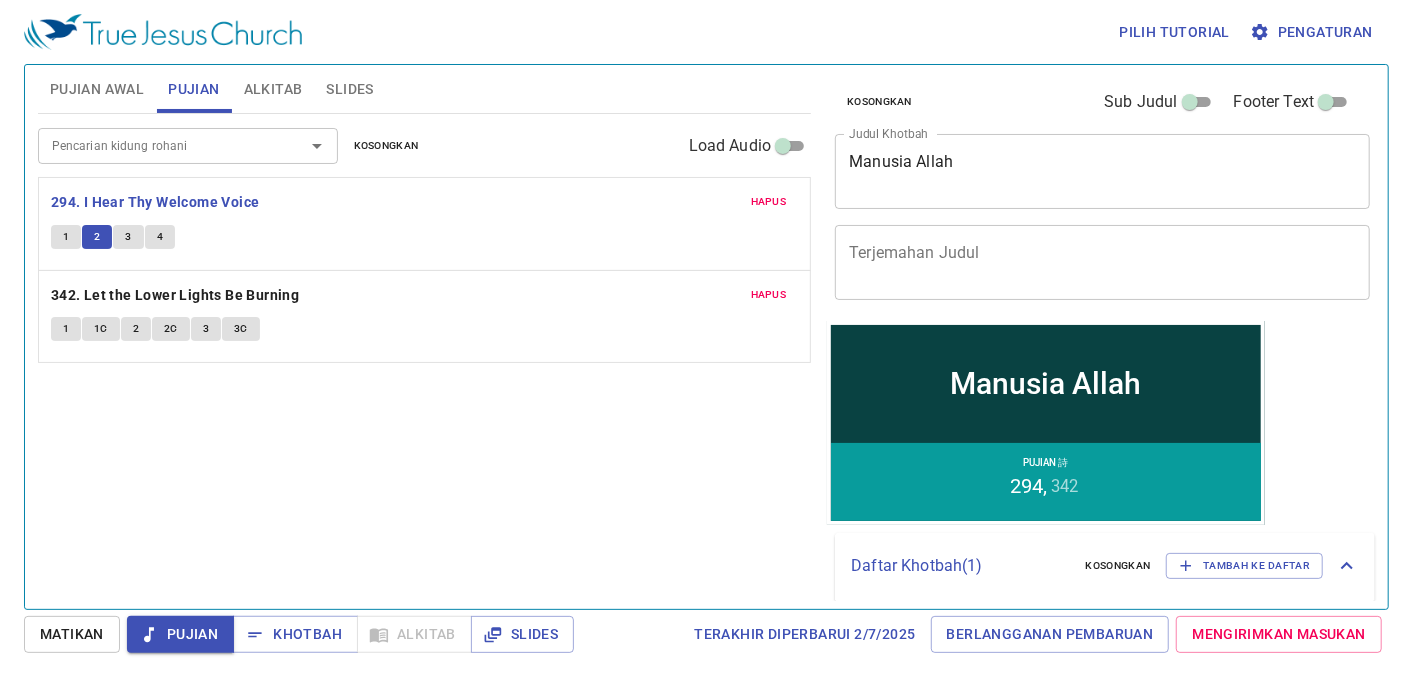 type 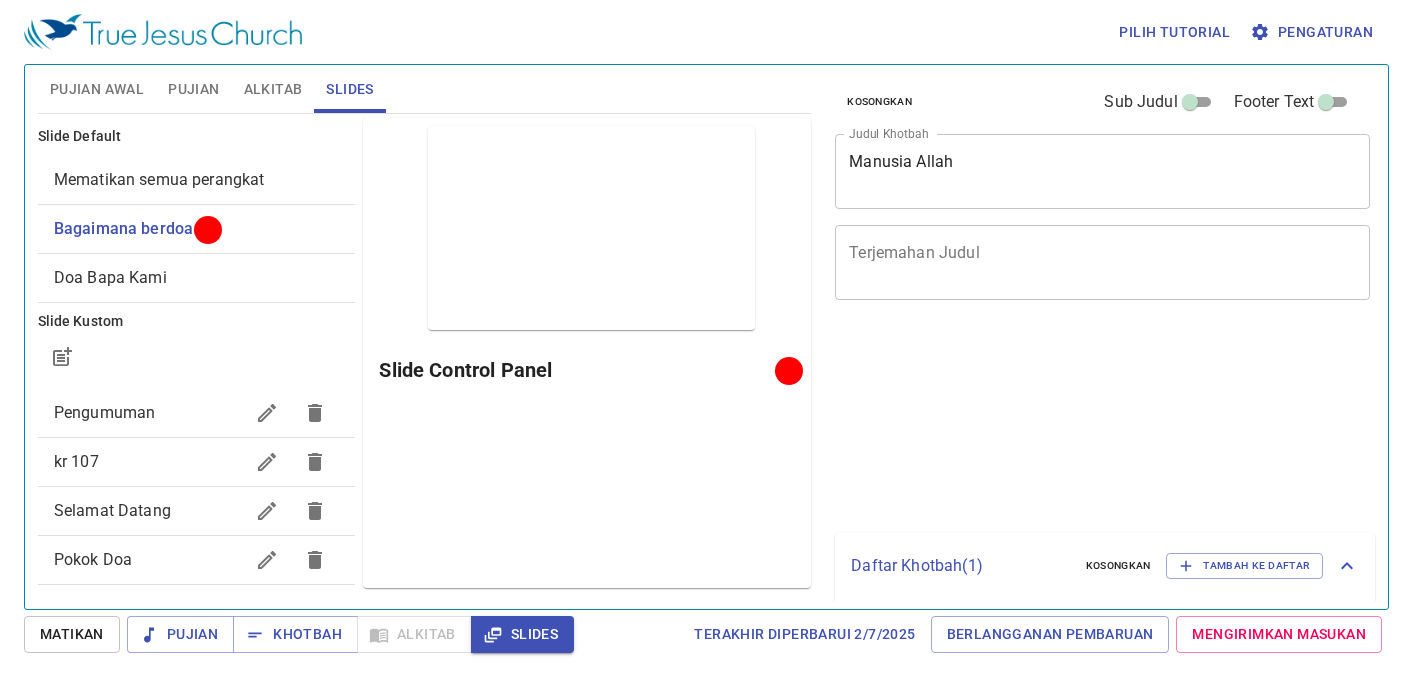 scroll, scrollTop: 0, scrollLeft: 0, axis: both 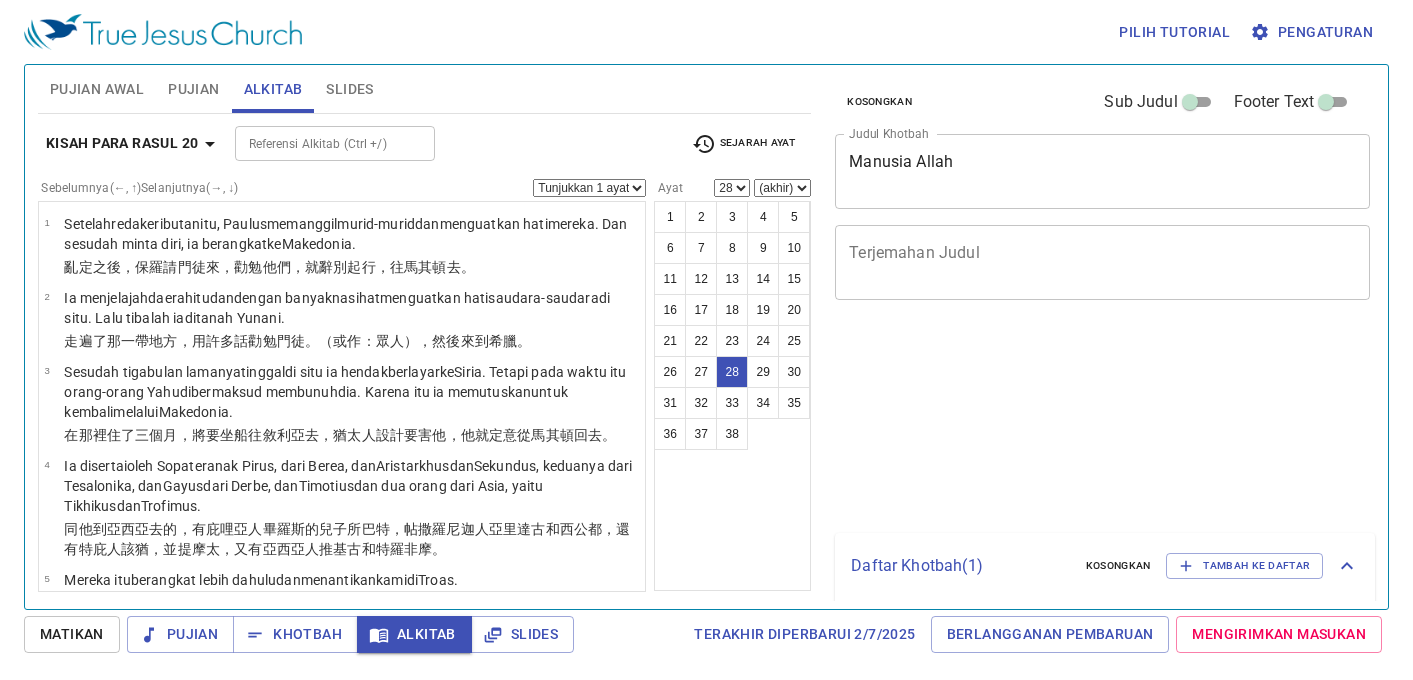 select on "28" 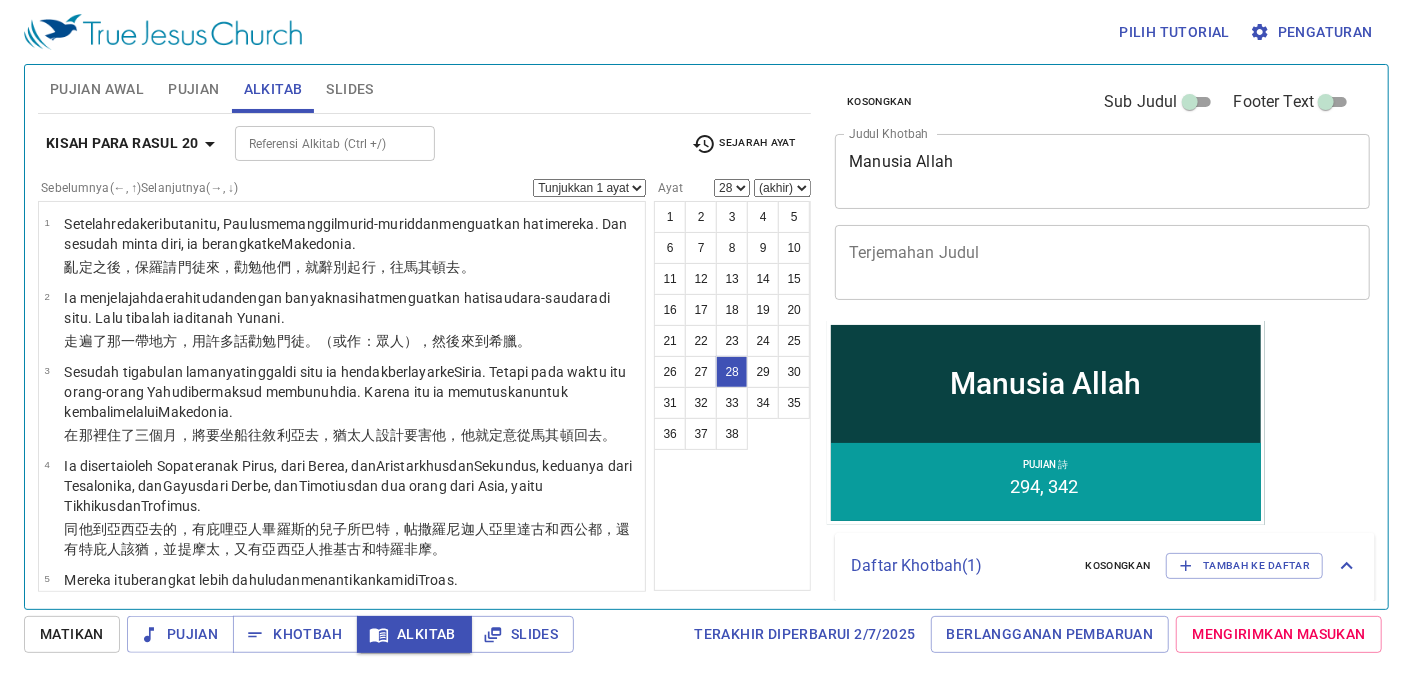 scroll, scrollTop: 2207, scrollLeft: 0, axis: vertical 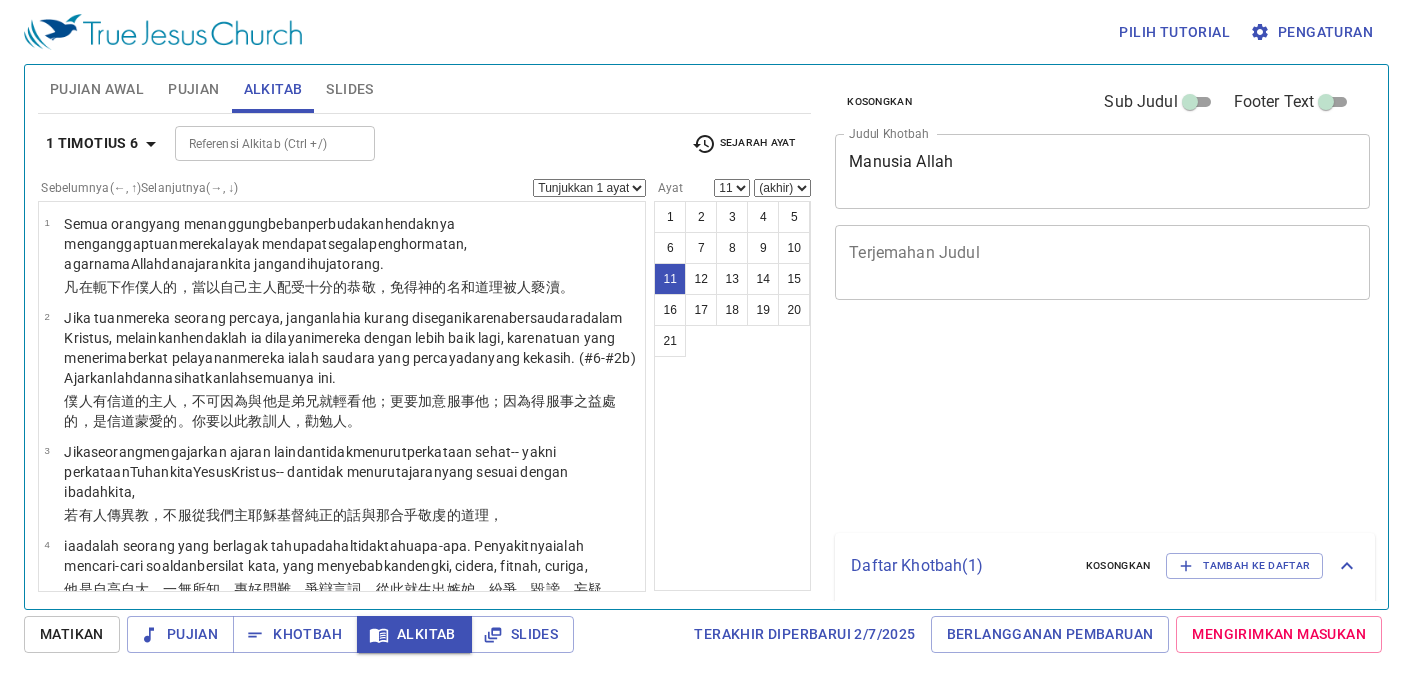 select on "11" 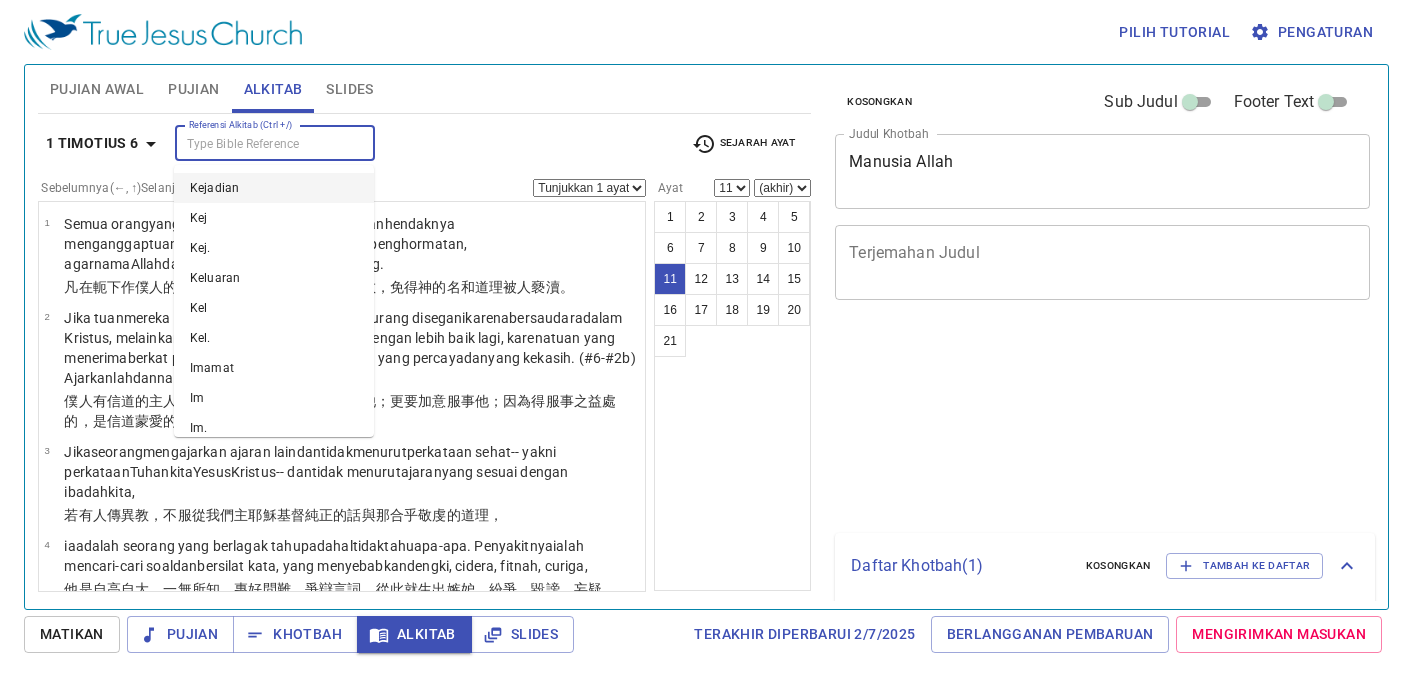 select on "11" 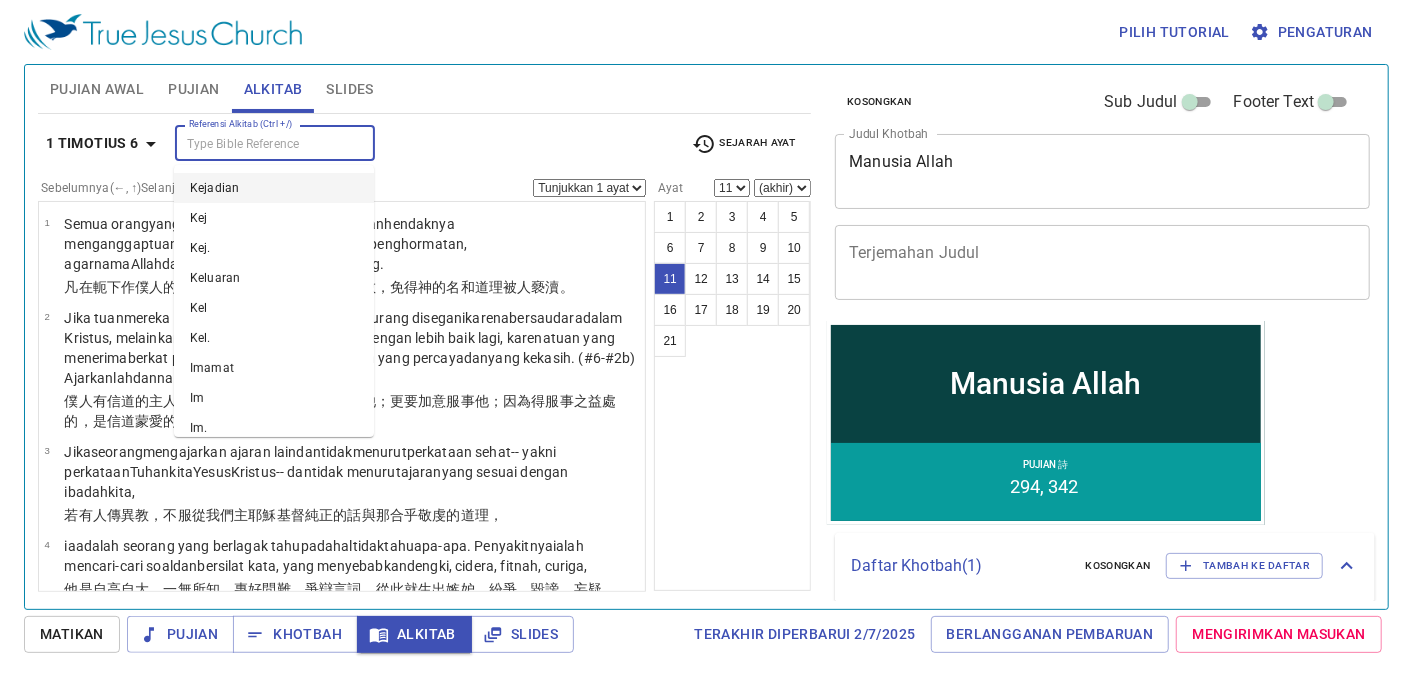 scroll, scrollTop: 690, scrollLeft: 0, axis: vertical 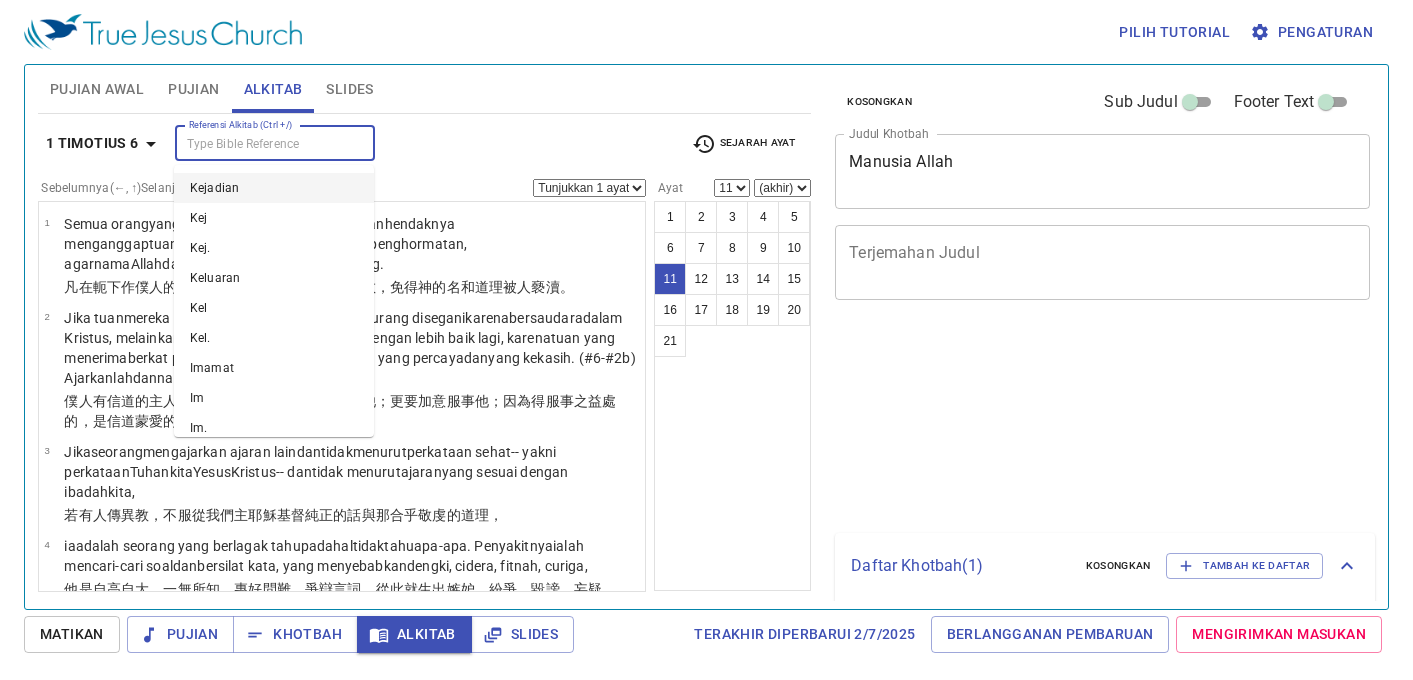 select on "11" 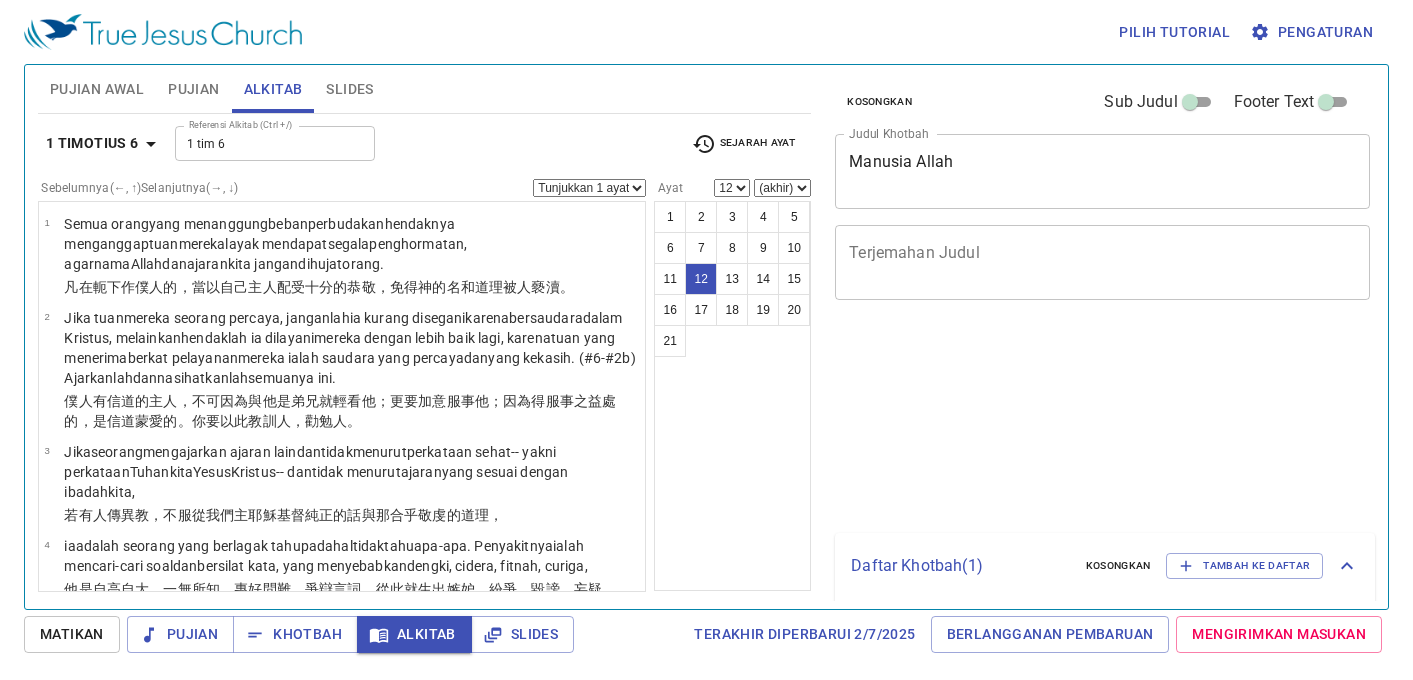 select on "12" 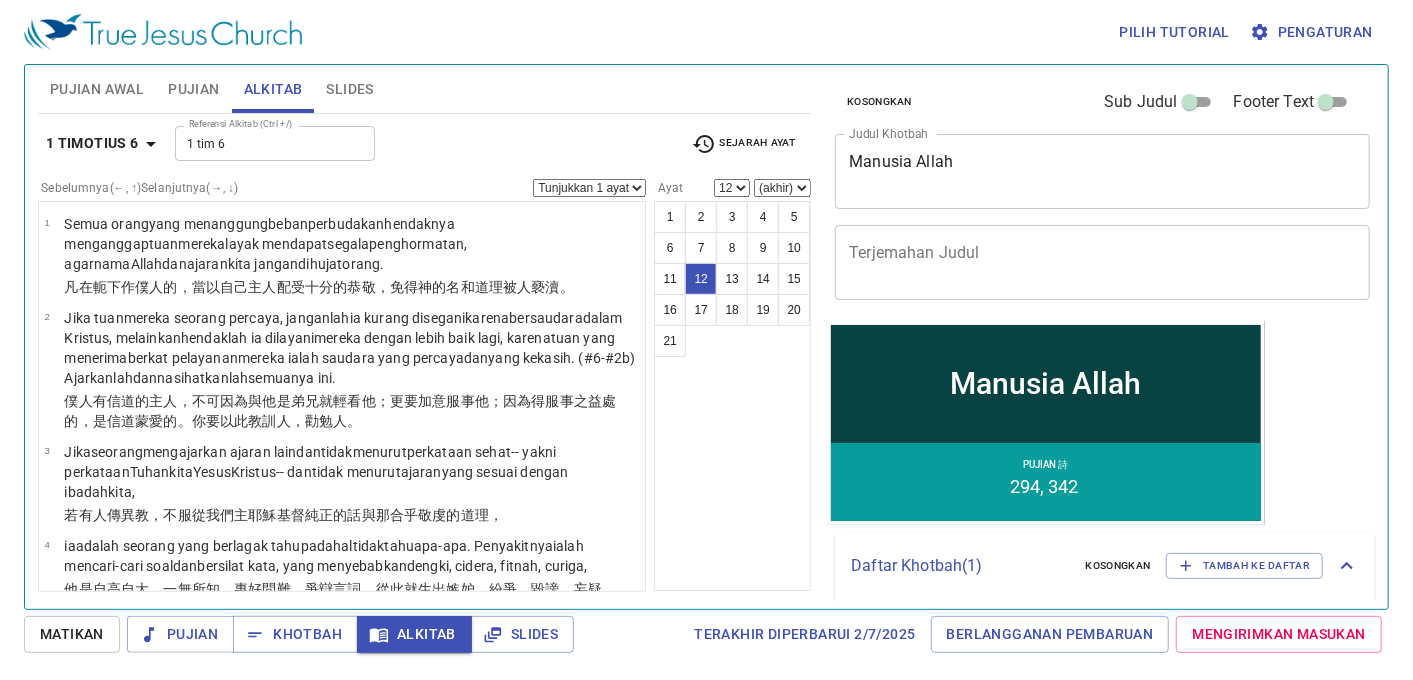 scroll, scrollTop: 690, scrollLeft: 0, axis: vertical 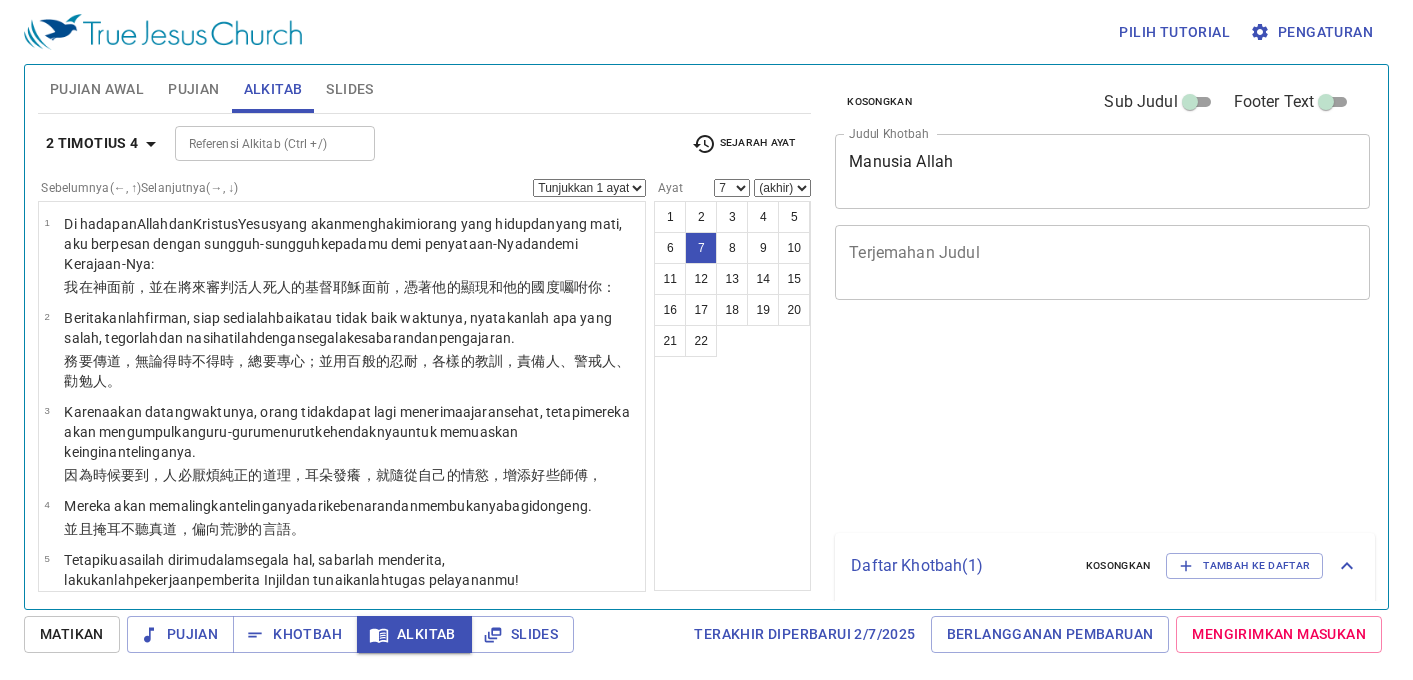 select on "7" 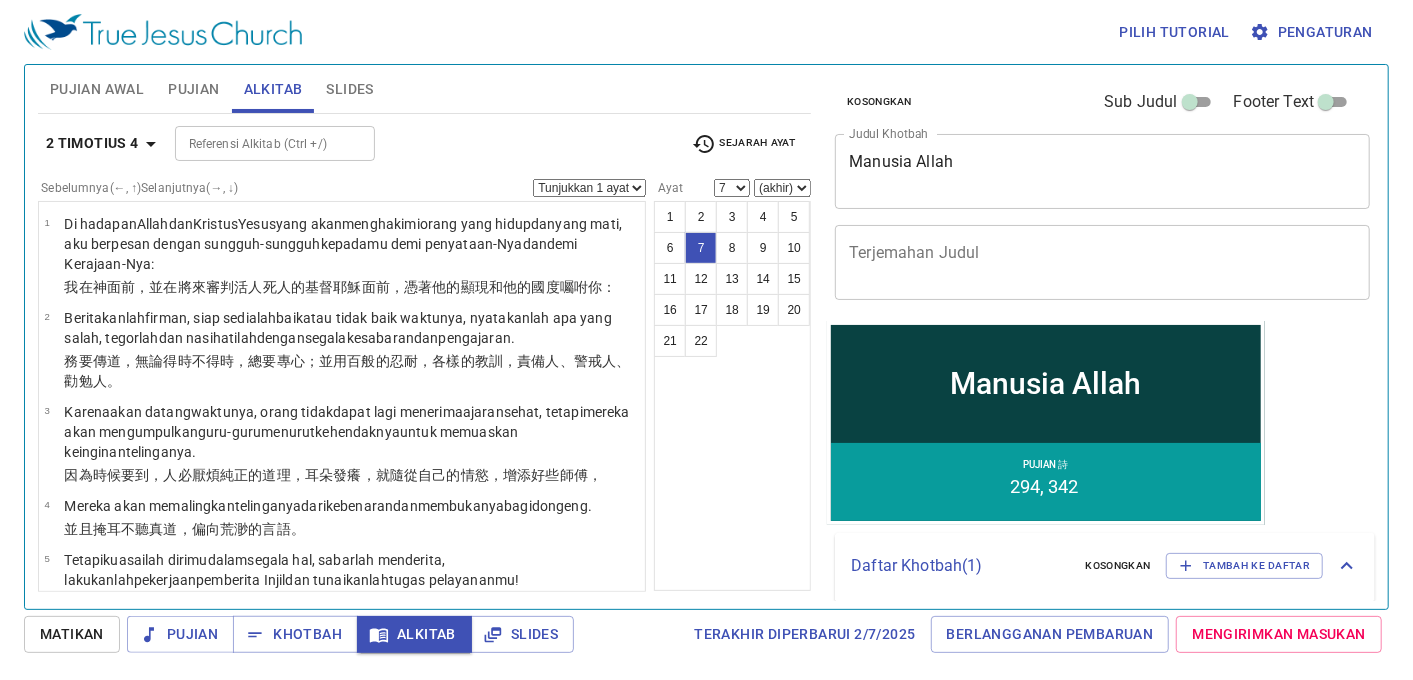scroll, scrollTop: 334, scrollLeft: 0, axis: vertical 